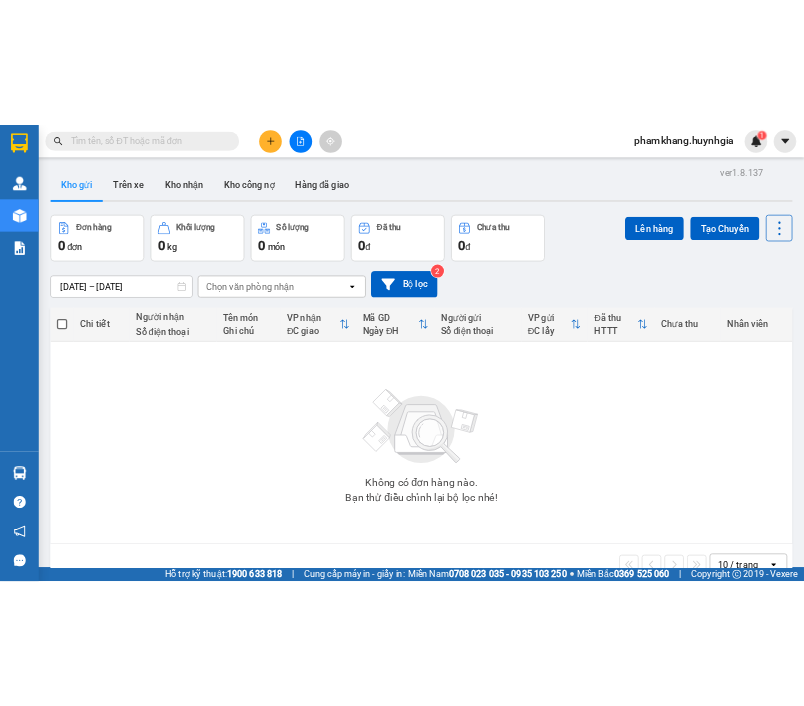 scroll, scrollTop: 0, scrollLeft: 0, axis: both 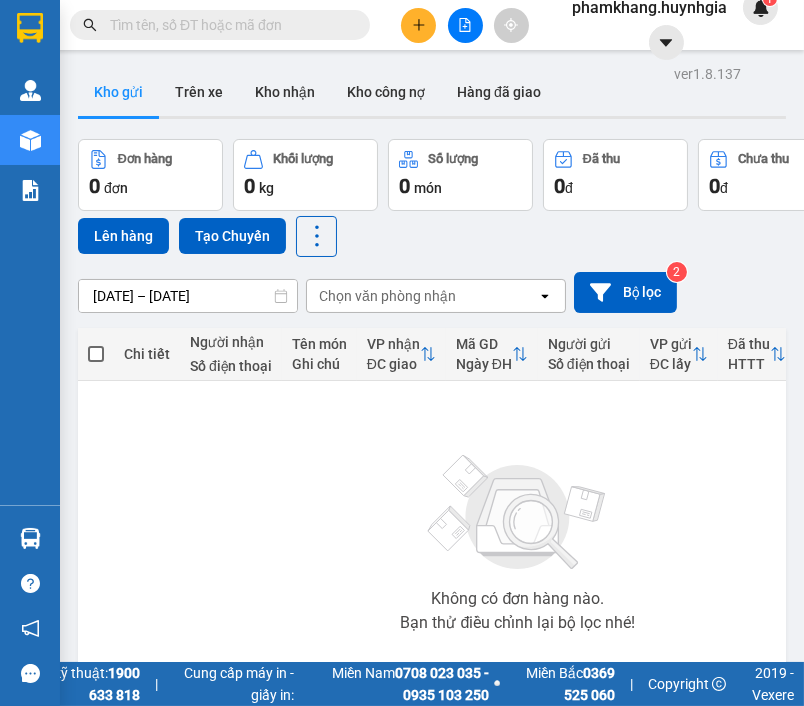 click at bounding box center (228, 25) 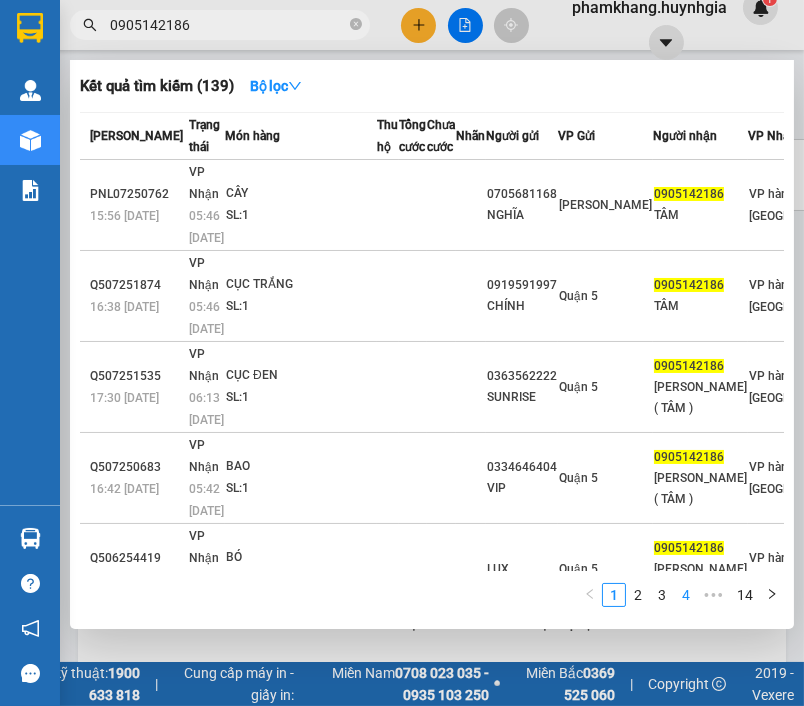 type on "0905142186" 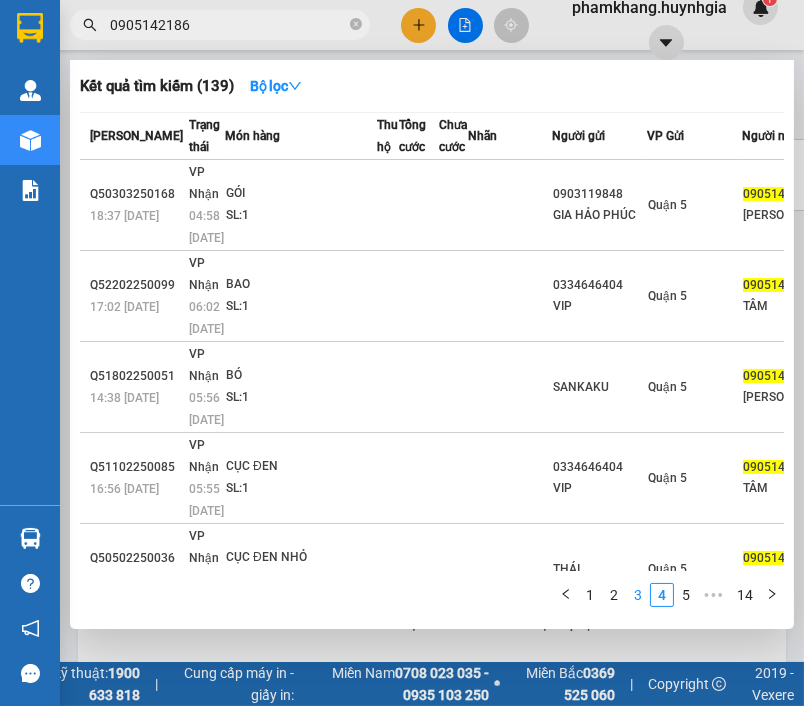 click on "3" at bounding box center (638, 595) 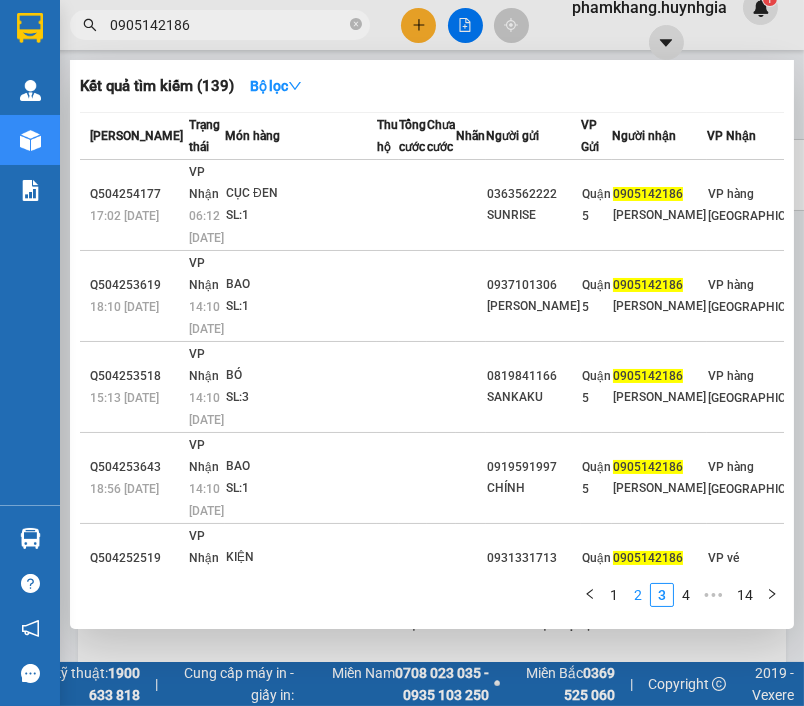 click on "2" at bounding box center [638, 595] 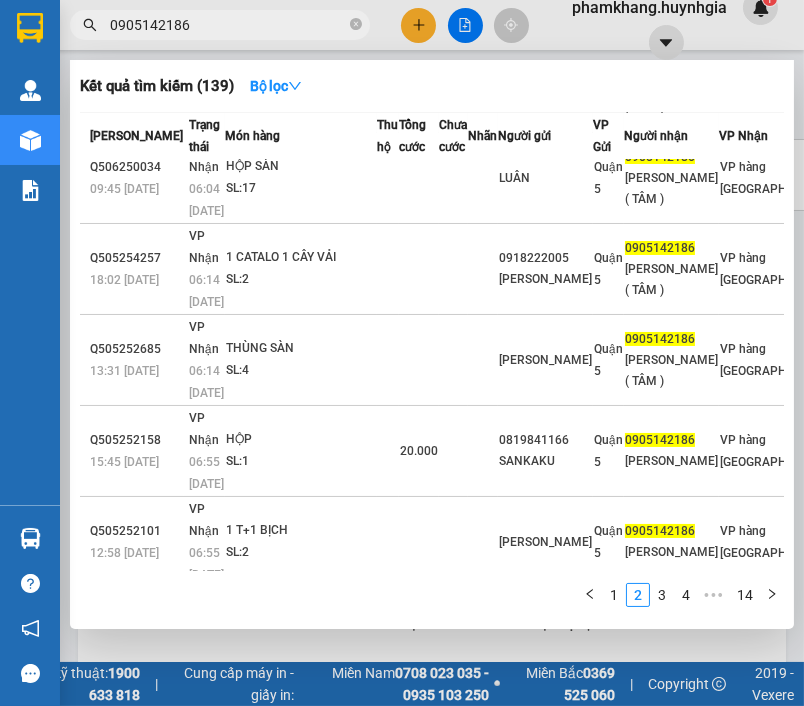 scroll, scrollTop: 494, scrollLeft: 0, axis: vertical 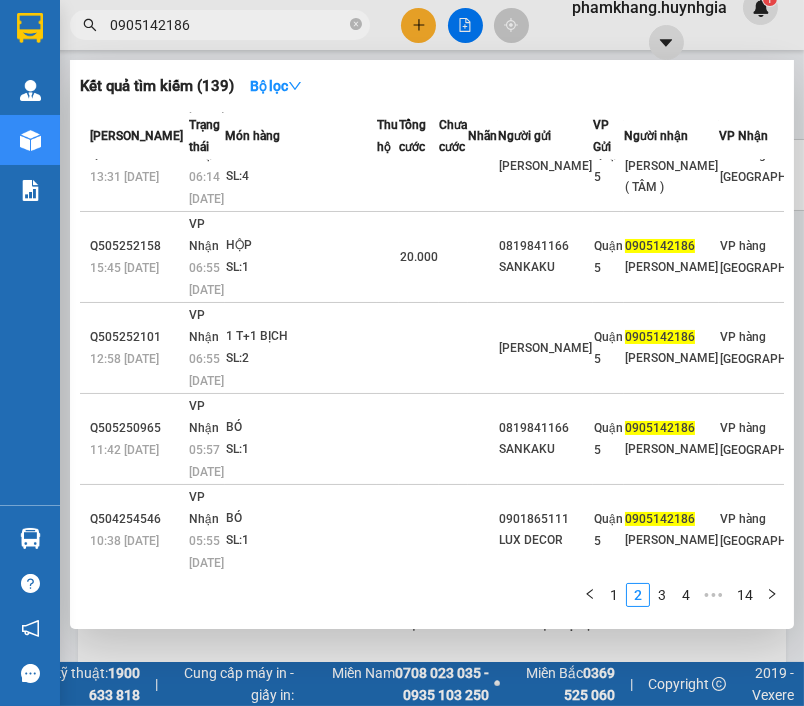 drag, startPoint x: 529, startPoint y: 652, endPoint x: 604, endPoint y: 662, distance: 75.66373 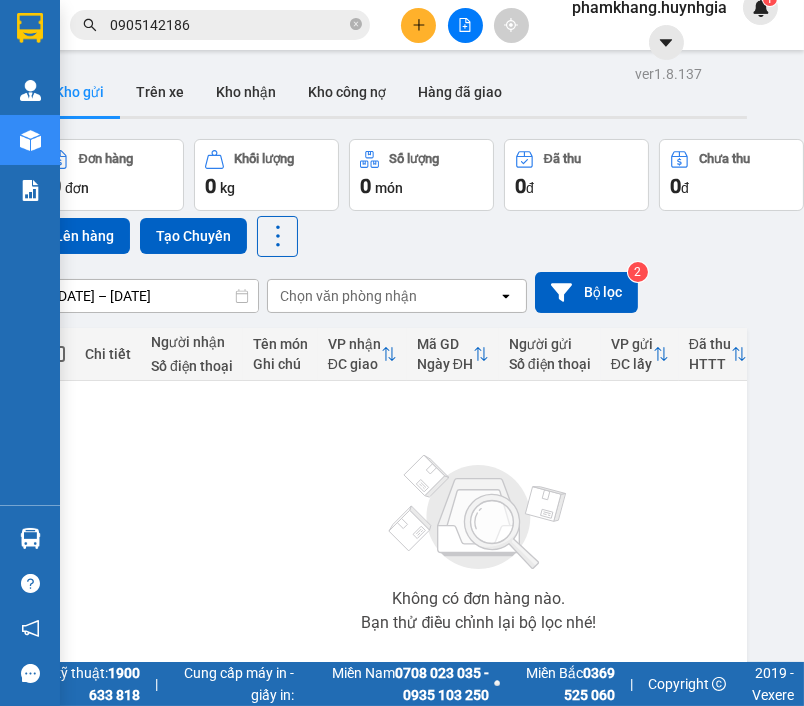 scroll, scrollTop: 0, scrollLeft: 0, axis: both 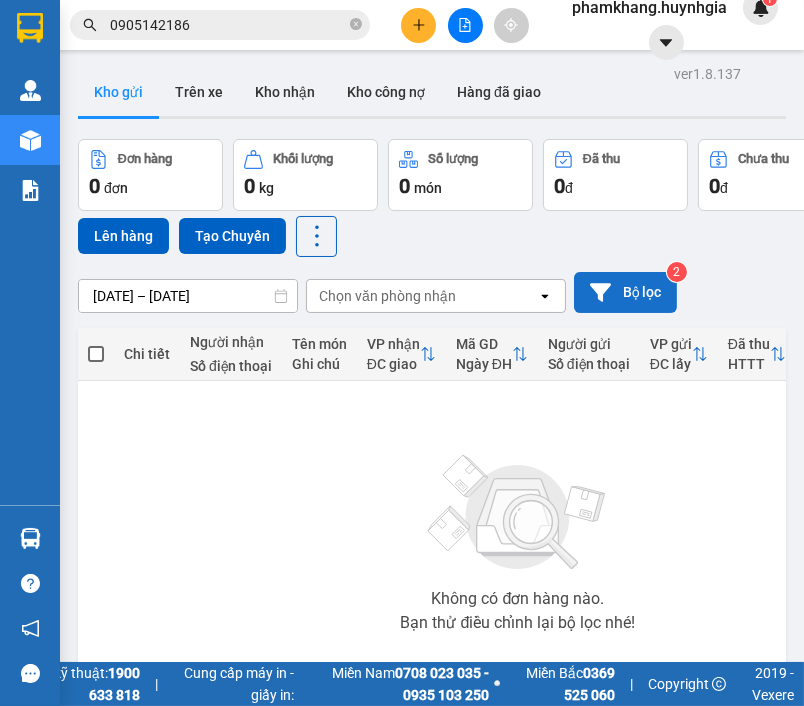 click on "Bộ lọc" at bounding box center (625, 292) 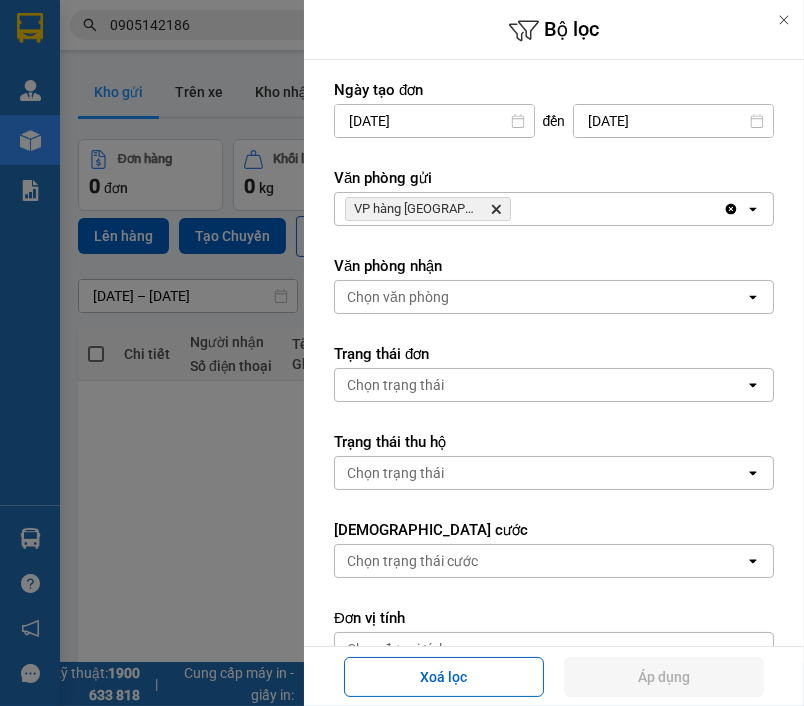 click at bounding box center (402, 353) 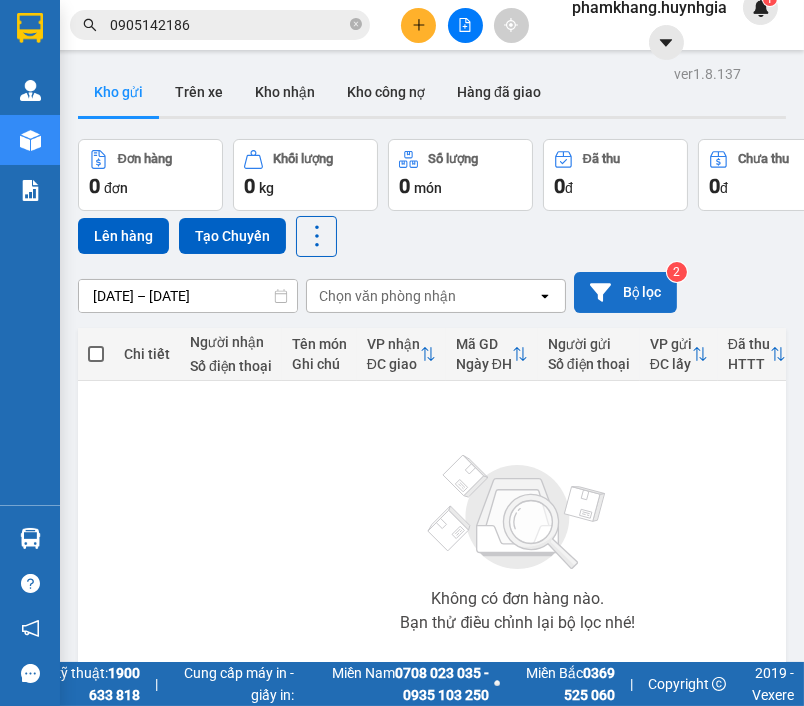 click on "Bộ lọc" at bounding box center (625, 292) 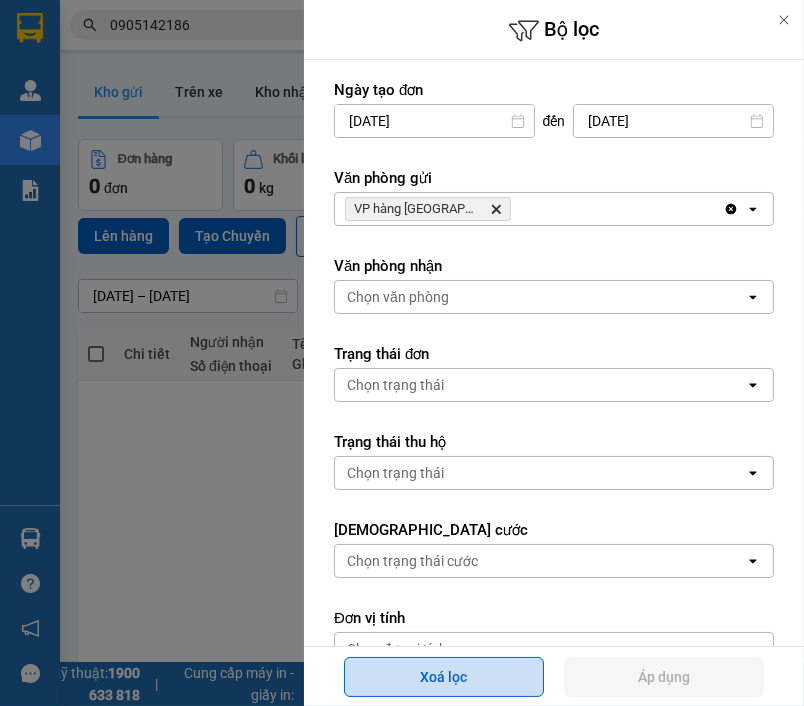 click on "Xoá lọc" at bounding box center (444, 677) 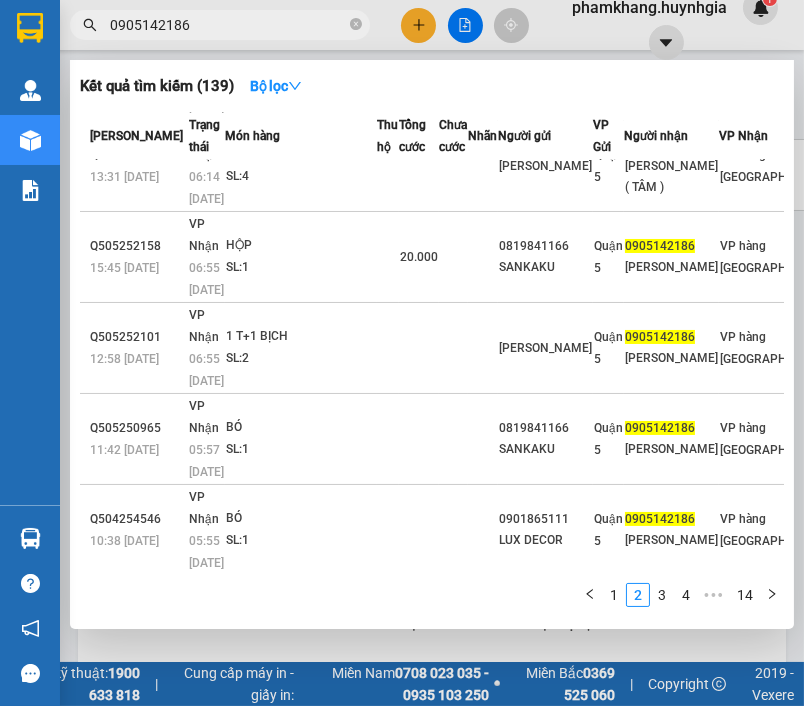 click on "0905142186" at bounding box center [228, 25] 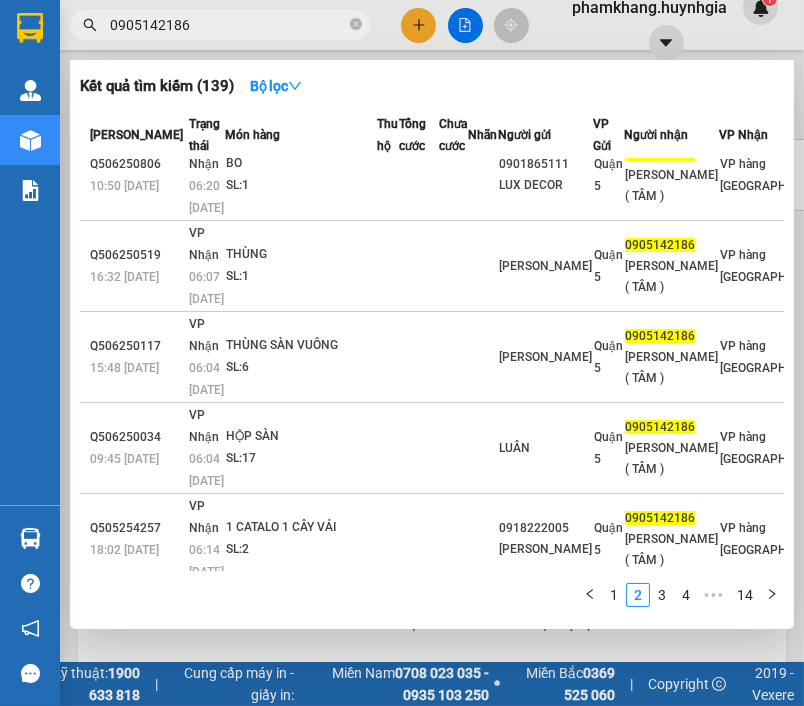 scroll, scrollTop: 0, scrollLeft: 0, axis: both 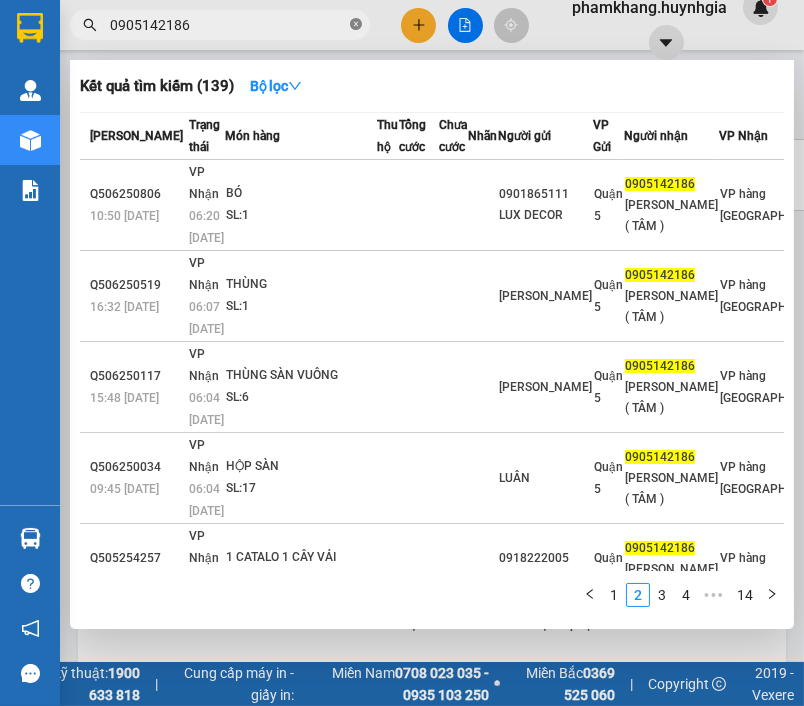 click 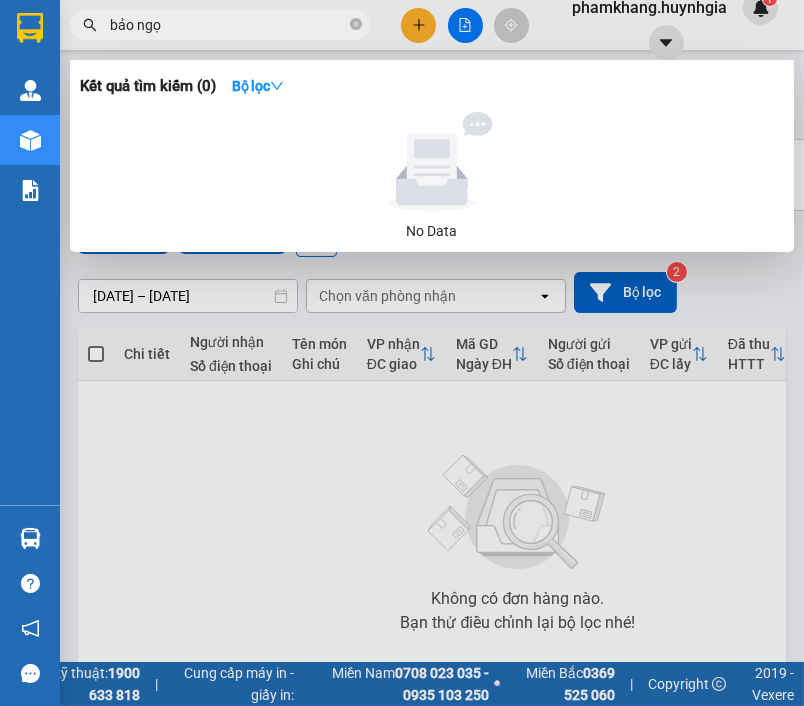 type on "bảo ngọc" 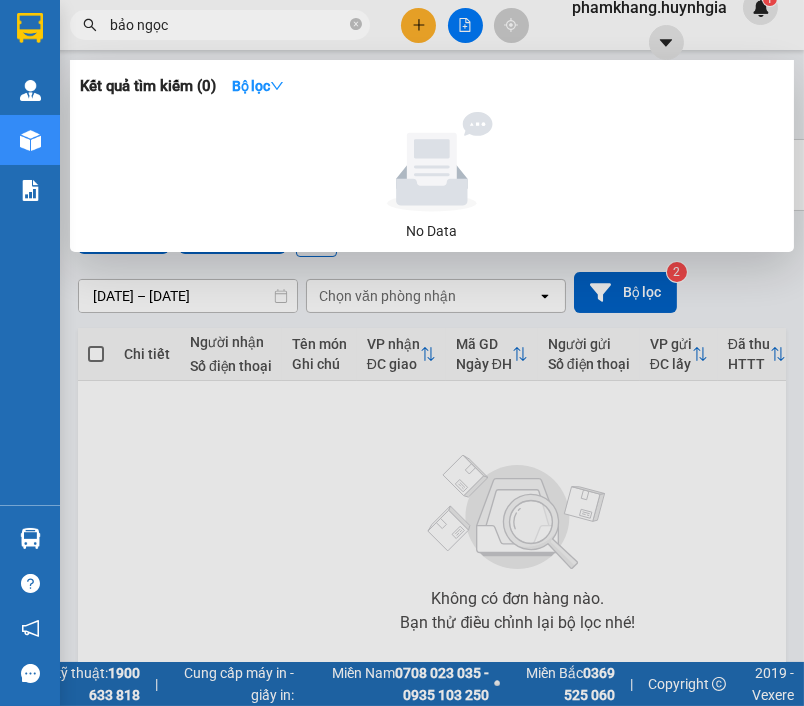 click 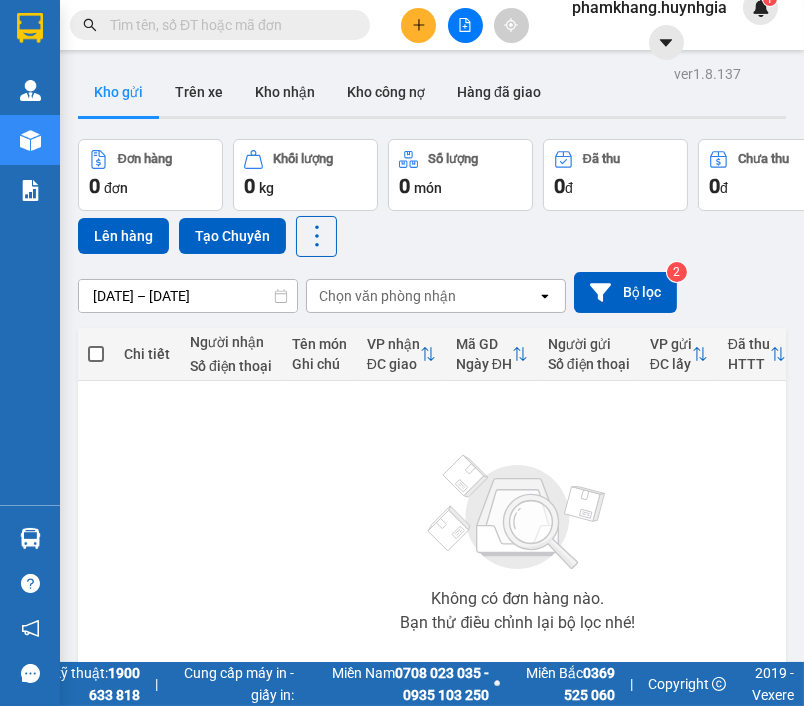 paste on "905142186" 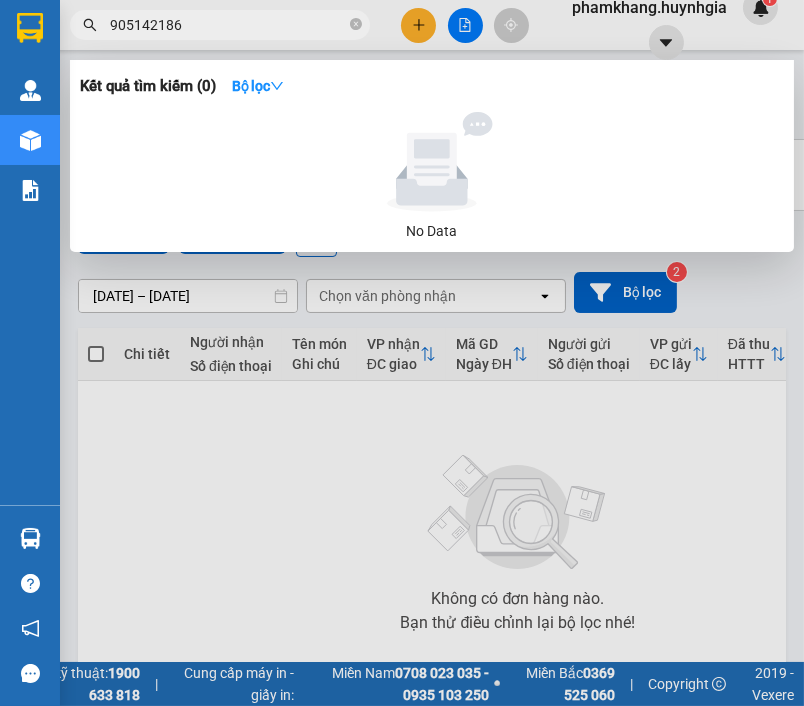 click on "905142186" at bounding box center (228, 25) 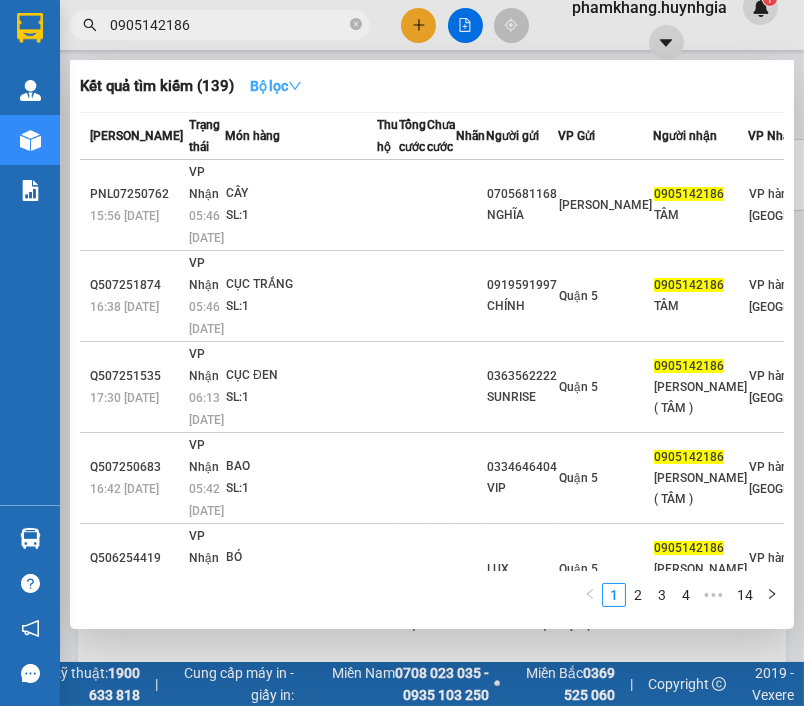 type on "0905142186" 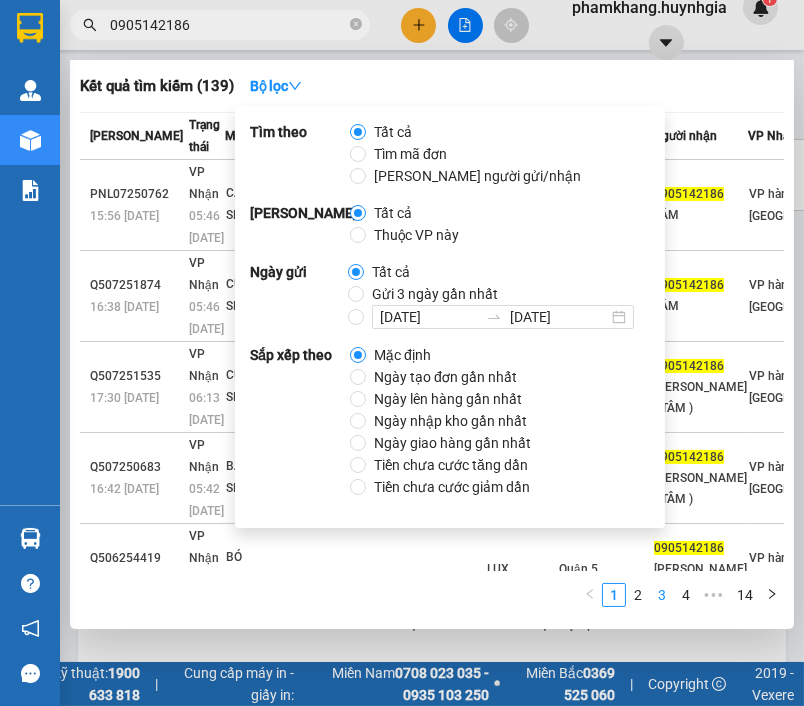 click on "3" at bounding box center (662, 595) 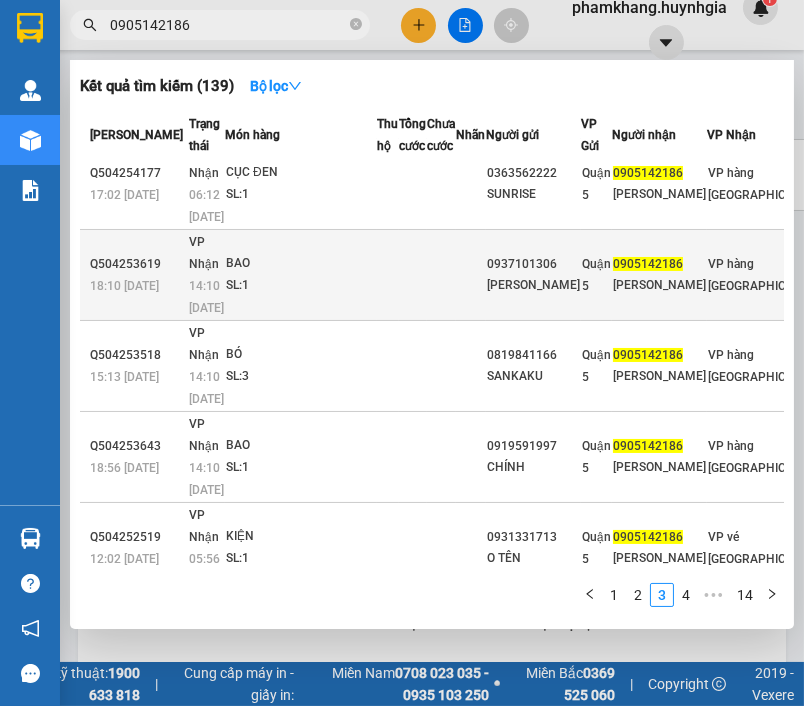 scroll, scrollTop: 0, scrollLeft: 0, axis: both 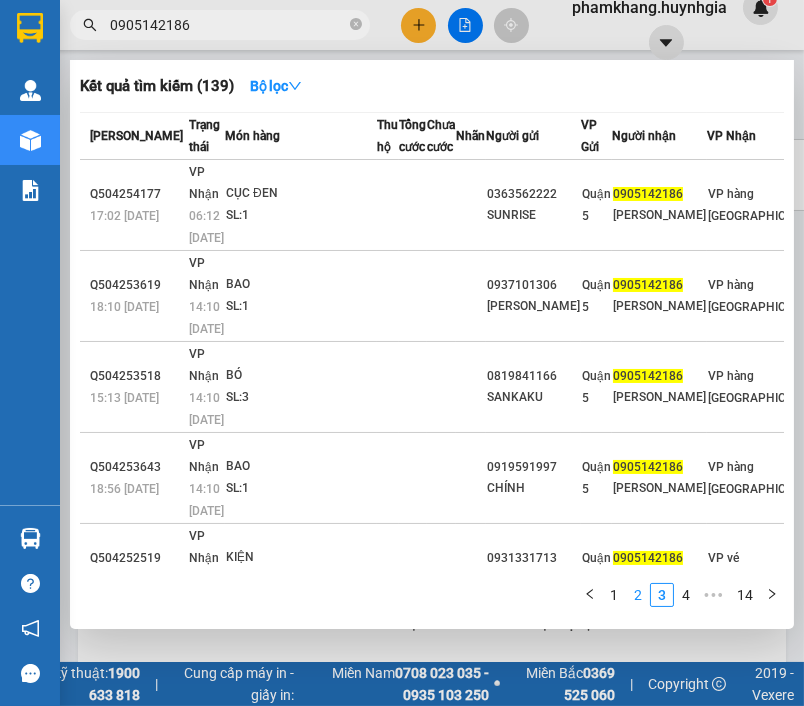 click on "2" at bounding box center (638, 595) 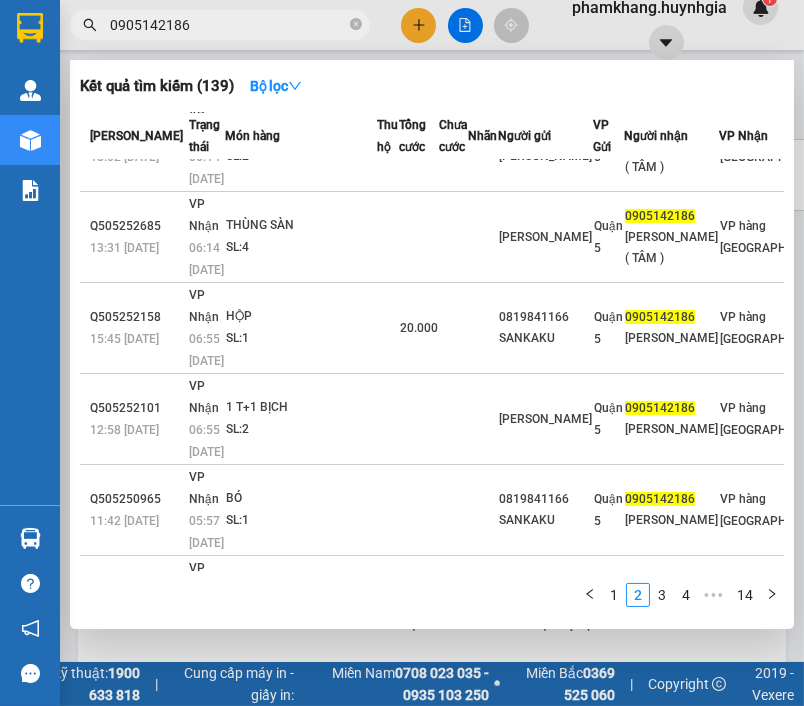 scroll, scrollTop: 494, scrollLeft: 0, axis: vertical 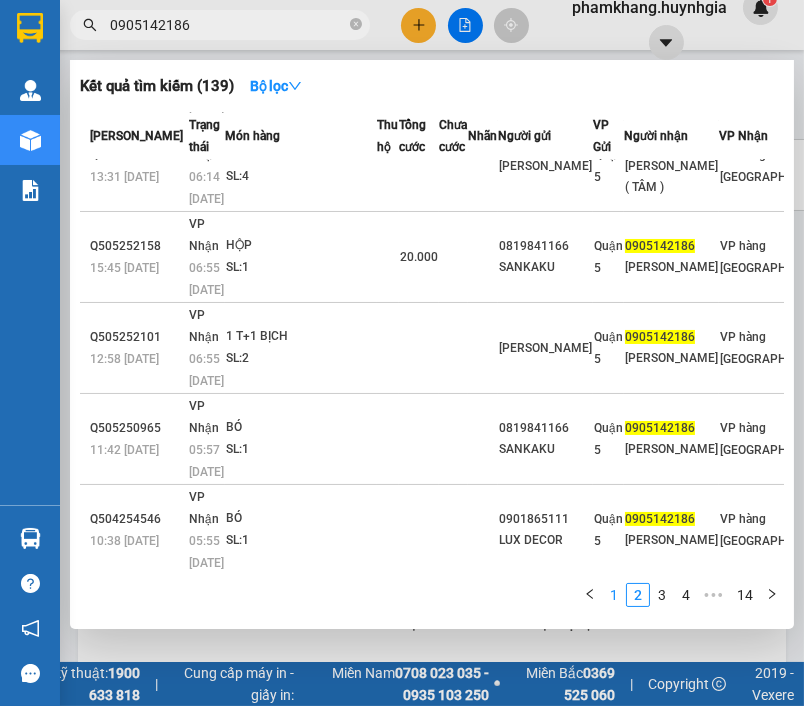 click on "1" at bounding box center (614, 595) 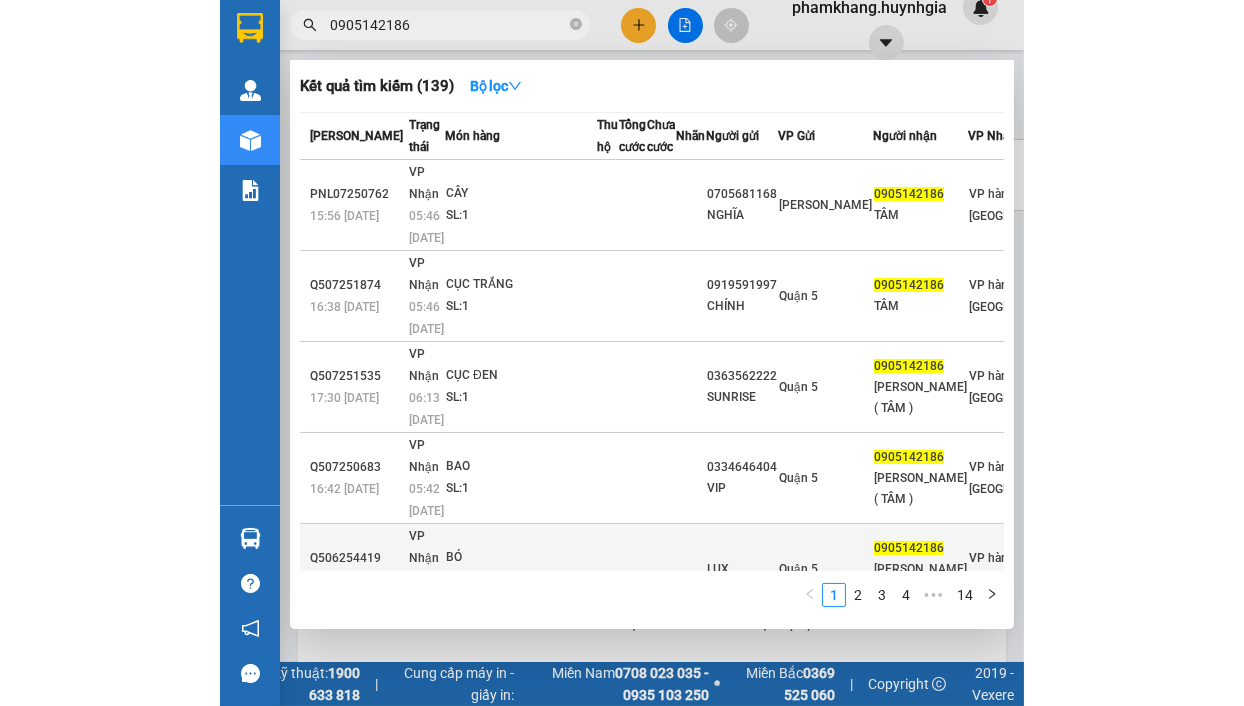 scroll, scrollTop: 100, scrollLeft: 0, axis: vertical 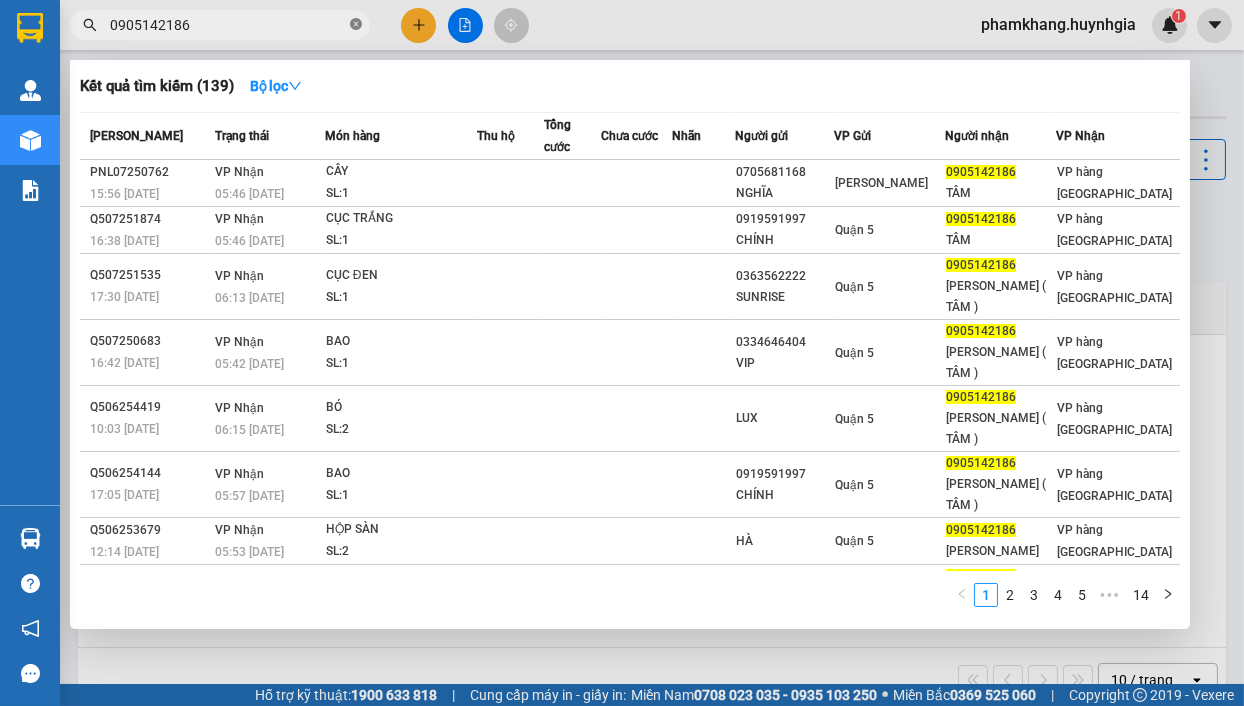 click 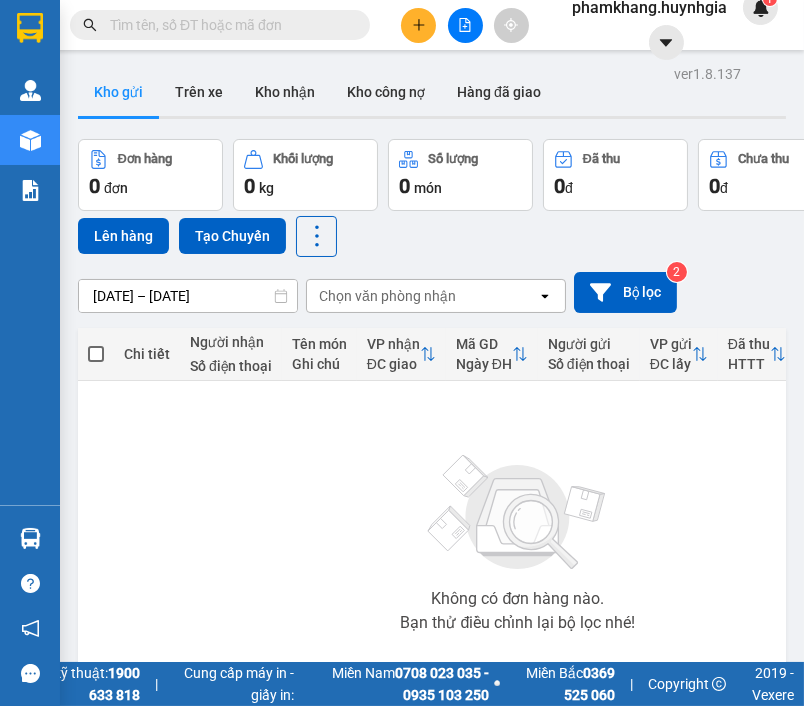 click at bounding box center [228, 25] 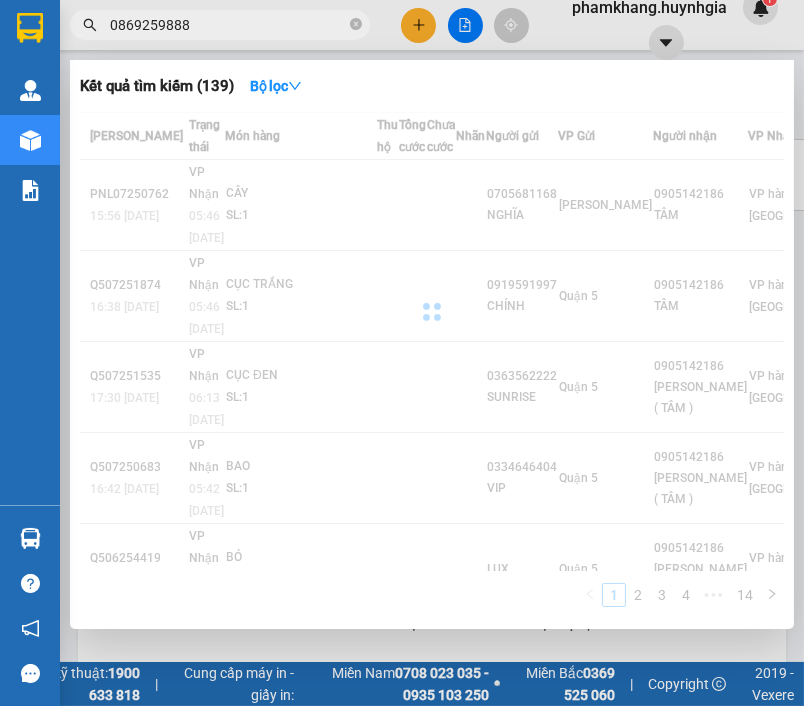 type on "0869259888" 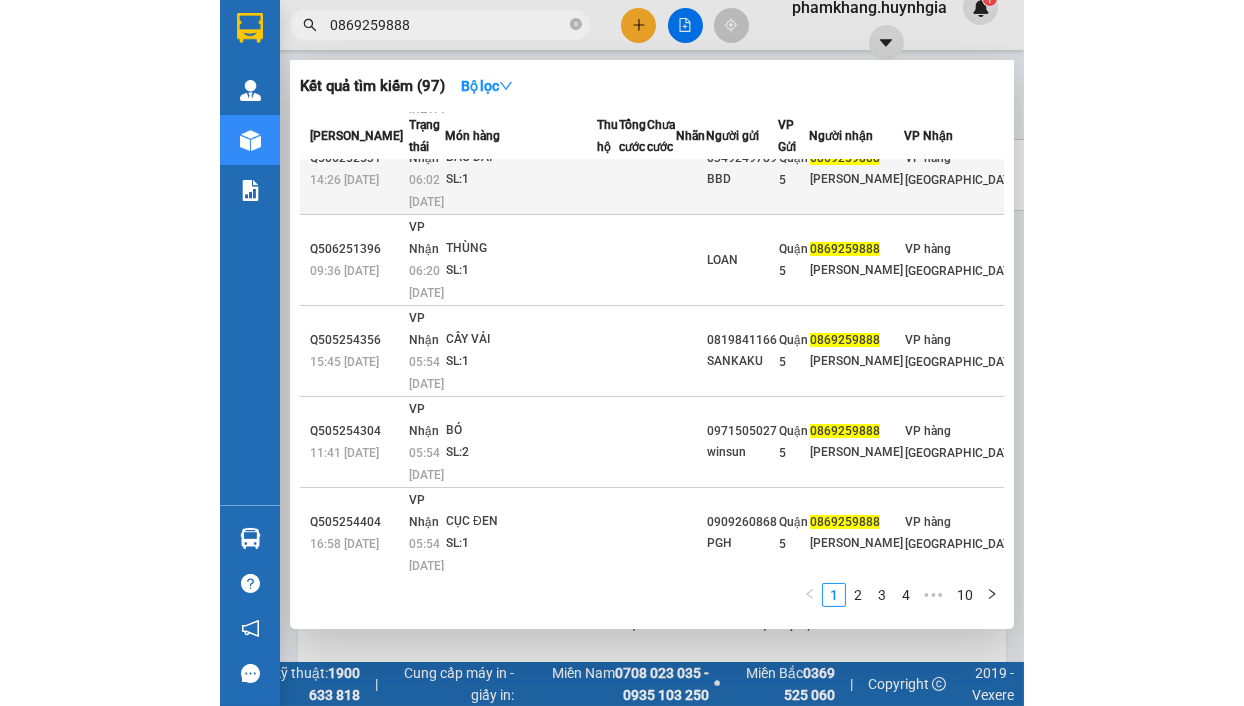 scroll, scrollTop: 450, scrollLeft: 0, axis: vertical 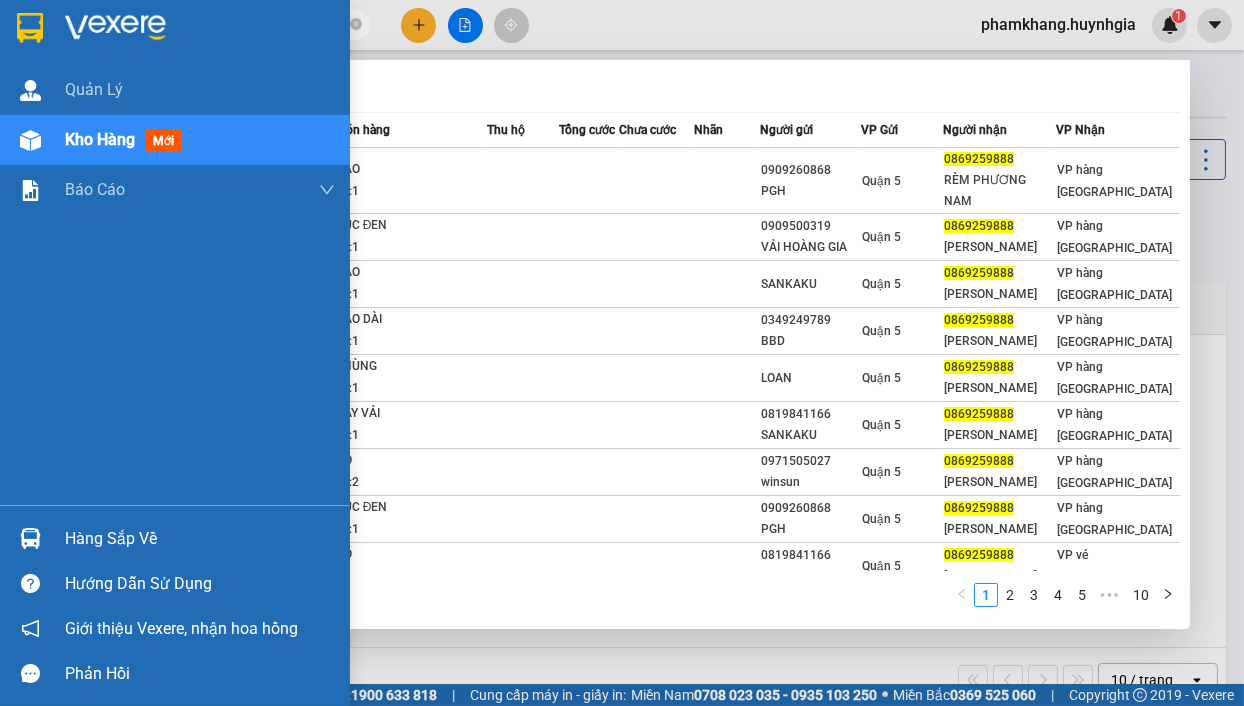 click on "Kho hàng mới" at bounding box center [127, 139] 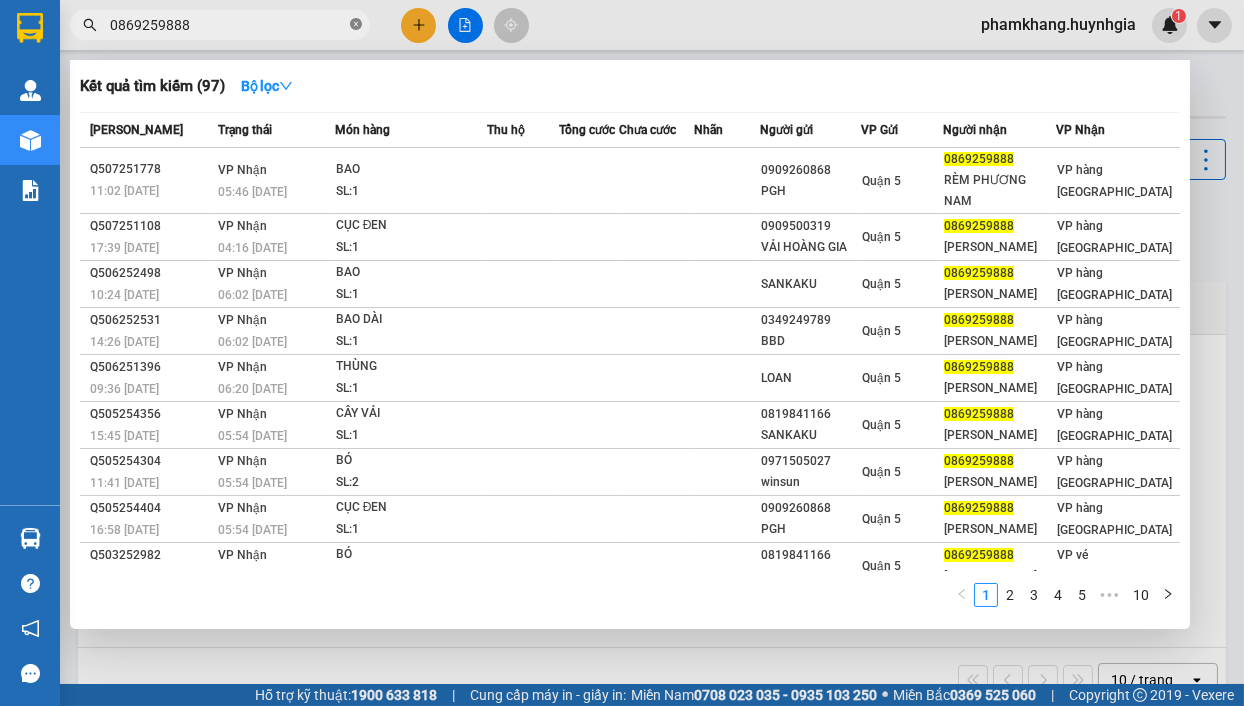 click 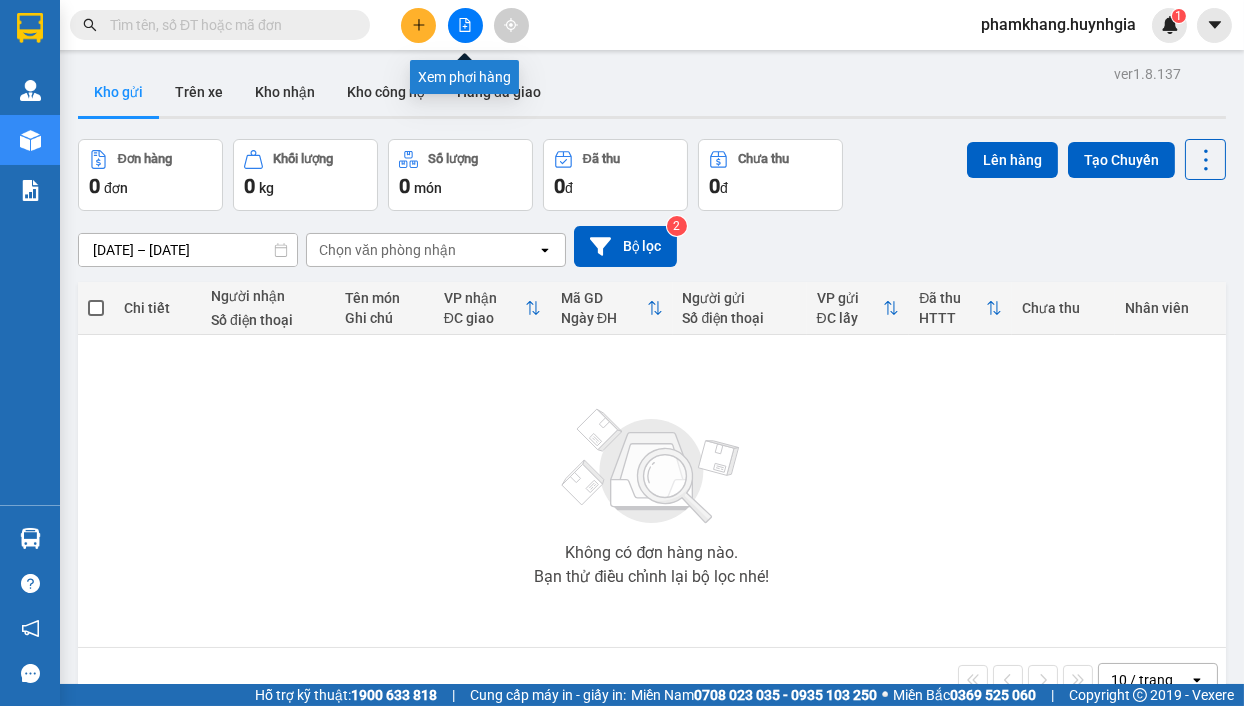 click at bounding box center (465, 25) 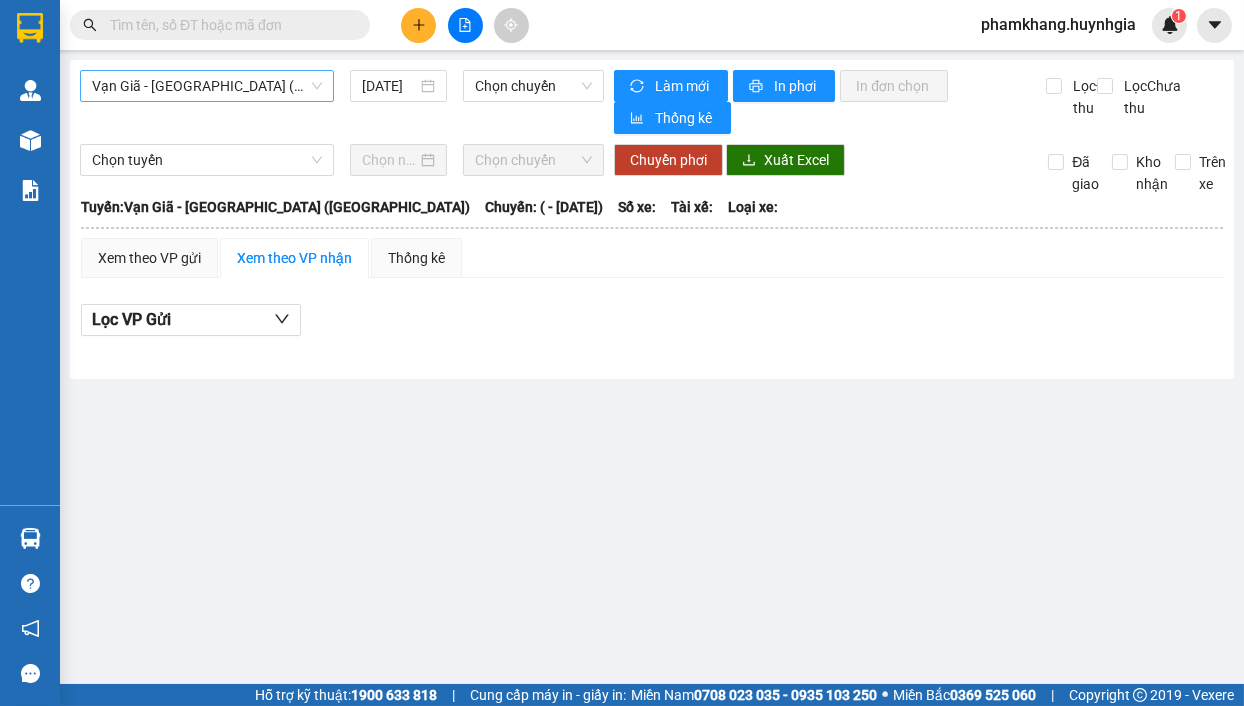click on "Vạn Giã - [GEOGRAPHIC_DATA] ([GEOGRAPHIC_DATA])" at bounding box center (207, 86) 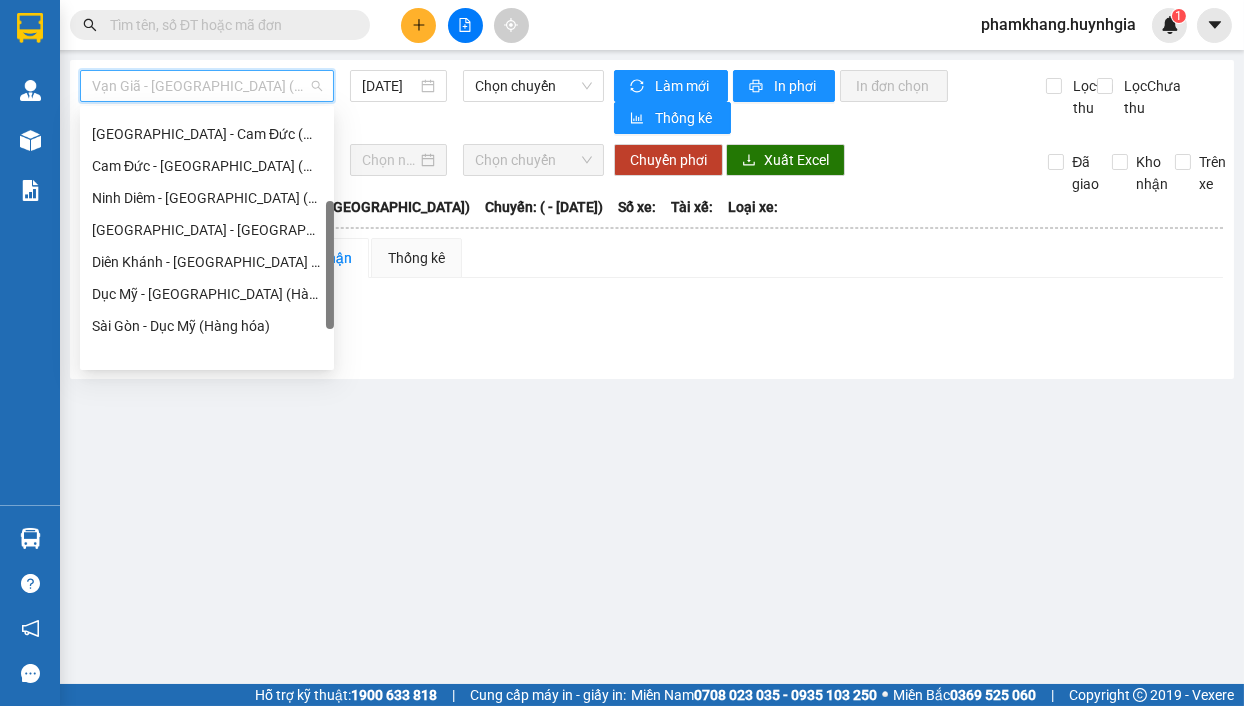 scroll, scrollTop: 320, scrollLeft: 0, axis: vertical 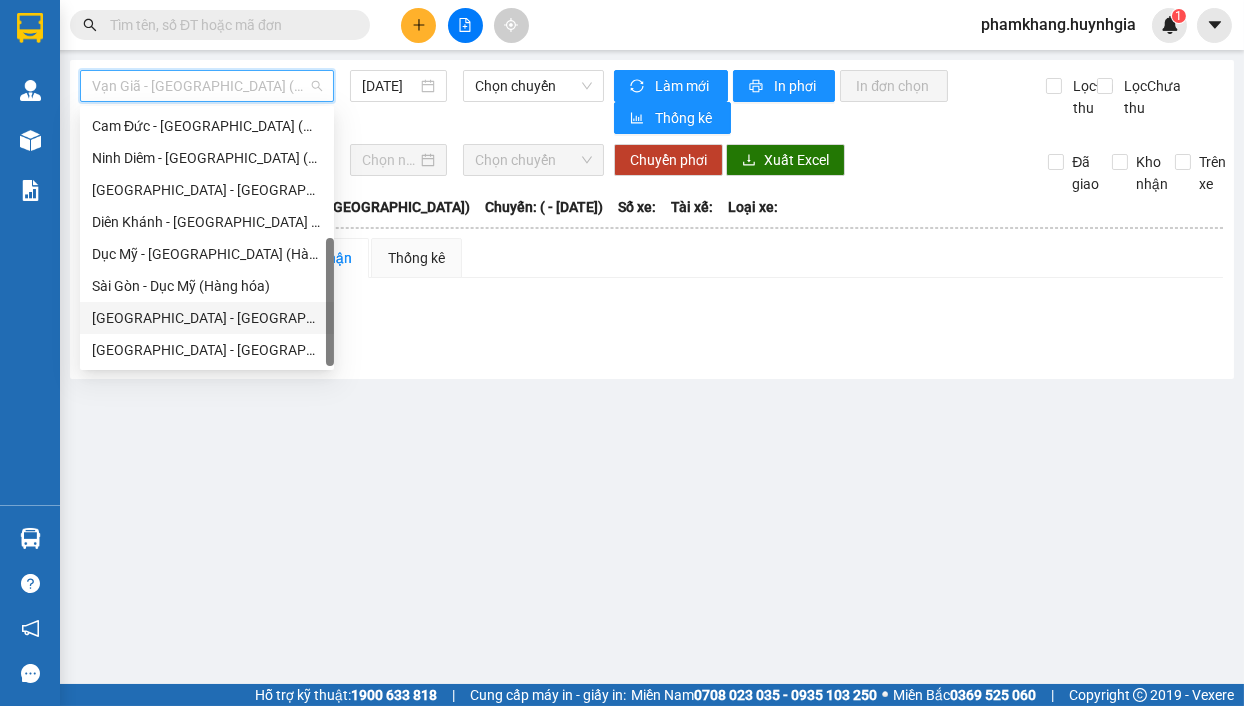 click on "[GEOGRAPHIC_DATA] - [GEOGRAPHIC_DATA] ([GEOGRAPHIC_DATA])" at bounding box center (207, 318) 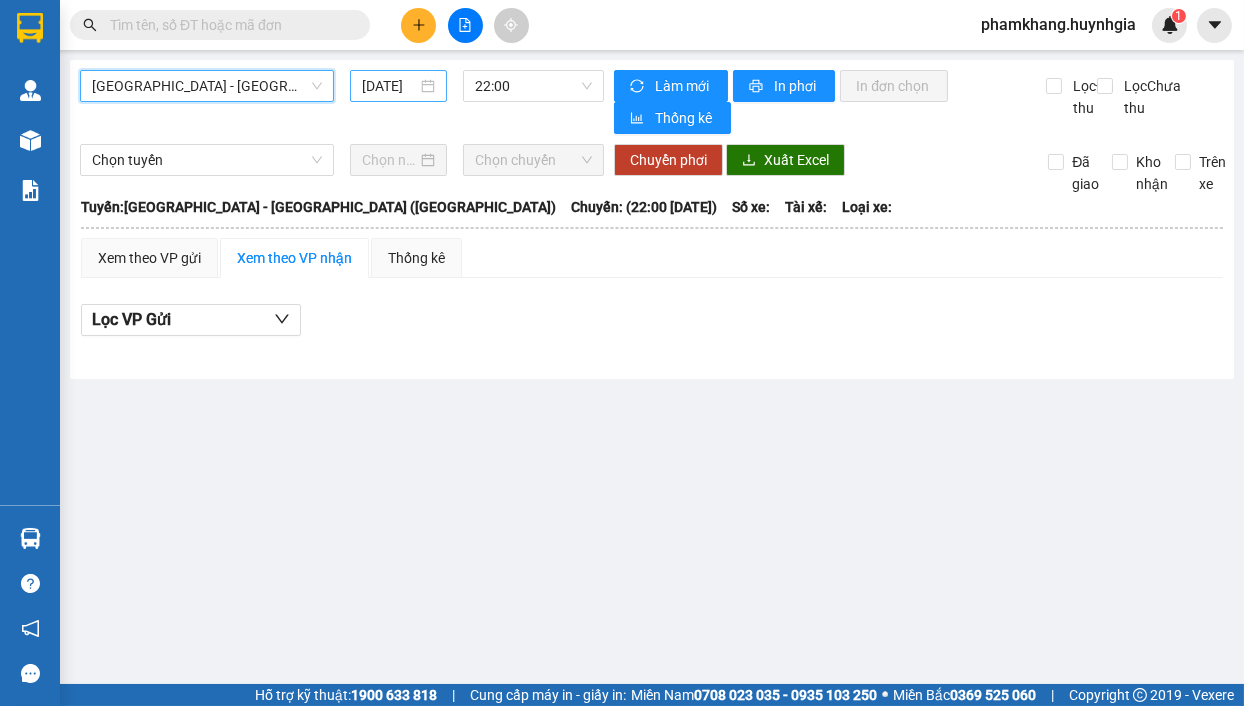 click on "[DATE]" at bounding box center (398, 86) 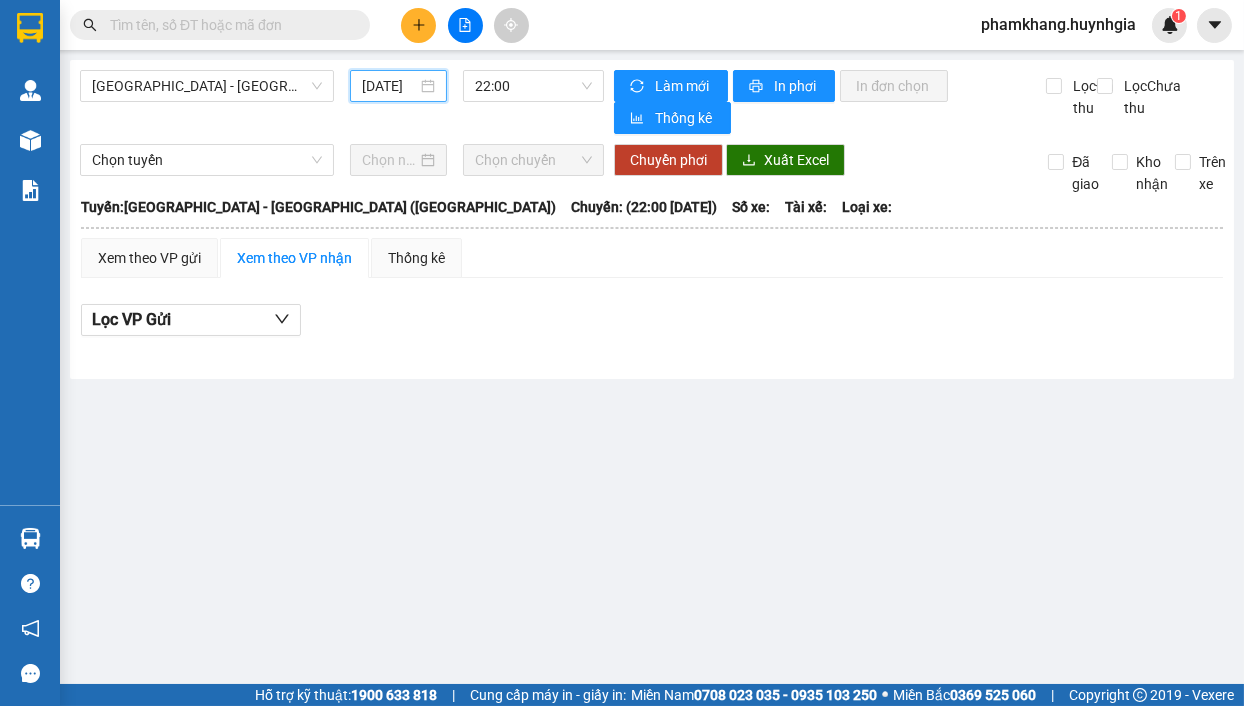 scroll, scrollTop: 0, scrollLeft: 16, axis: horizontal 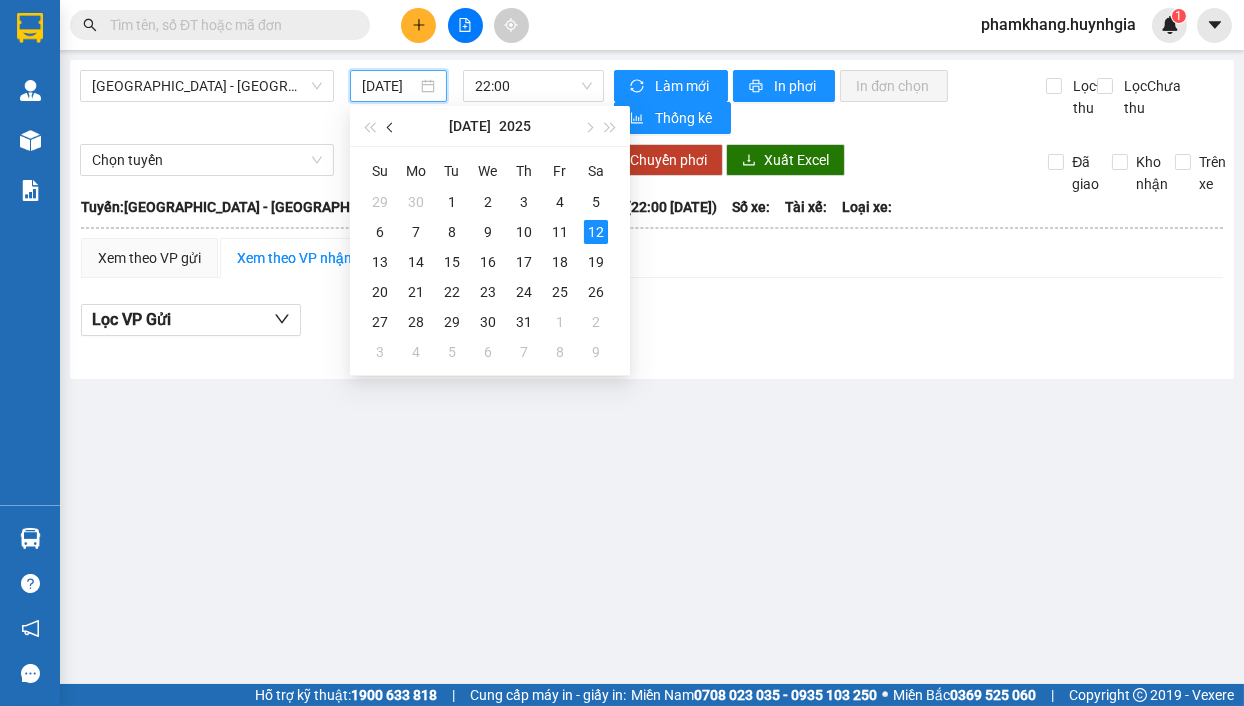 click at bounding box center (391, 126) 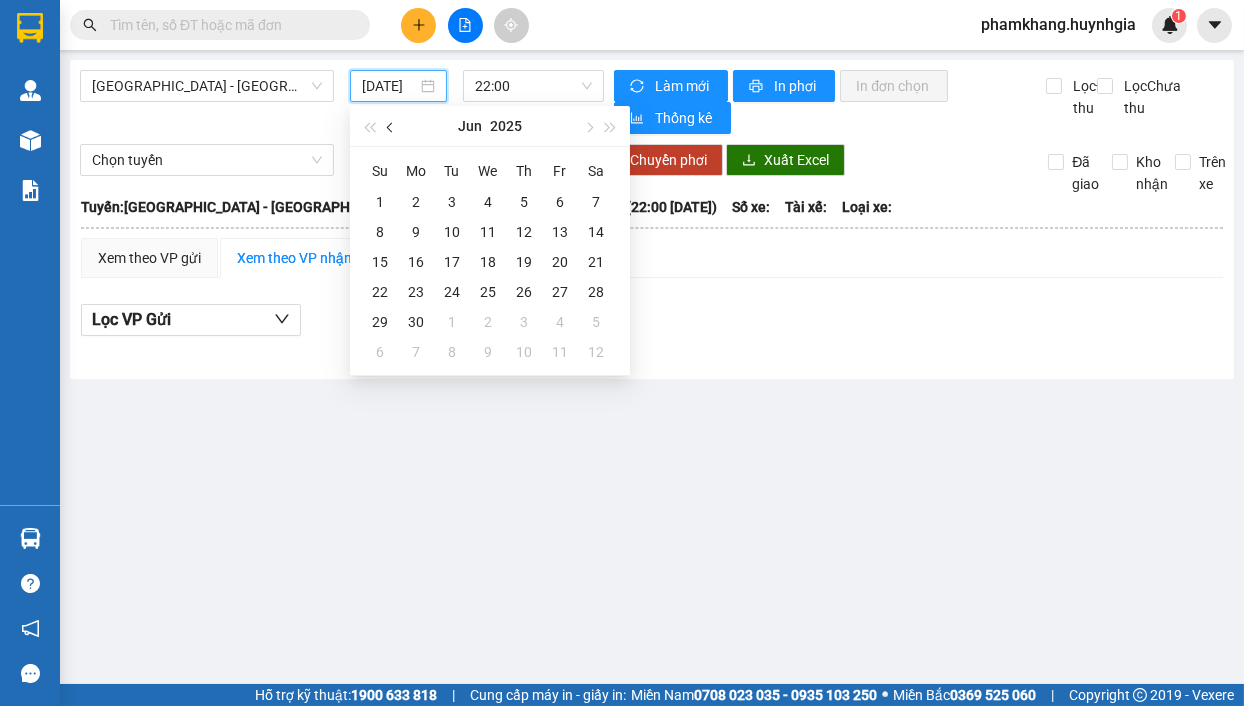 click at bounding box center (391, 126) 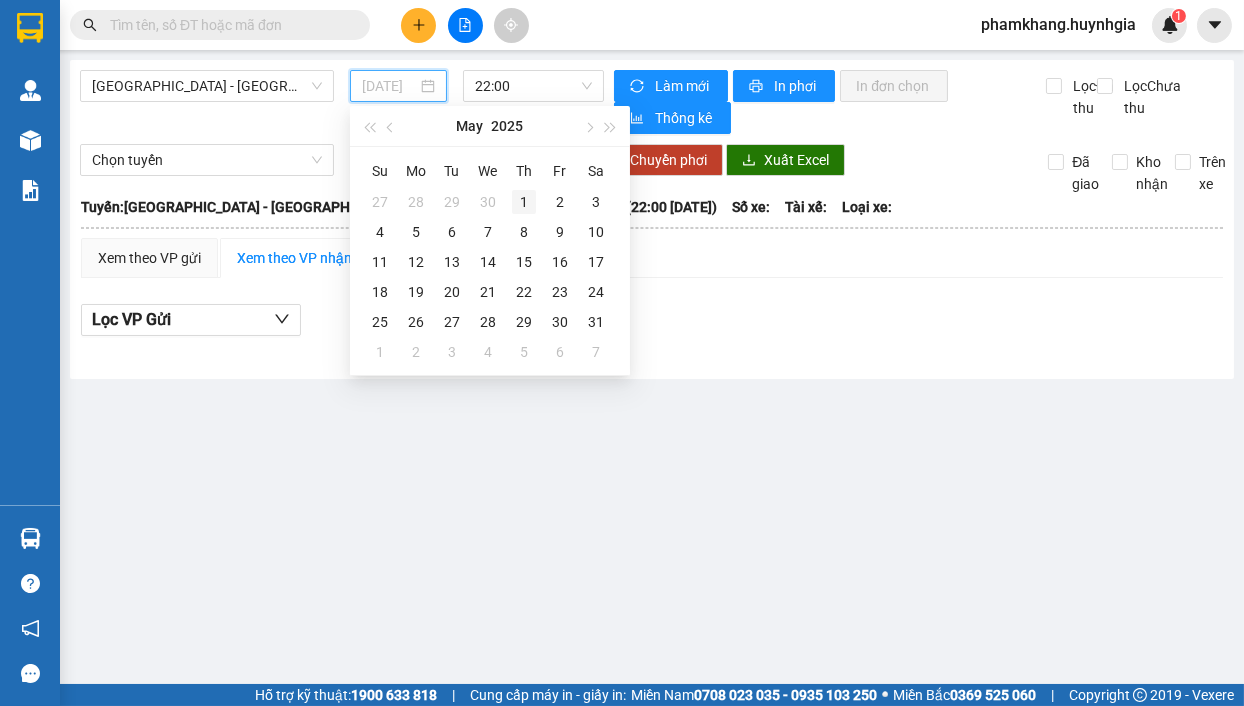 click on "1" at bounding box center [524, 202] 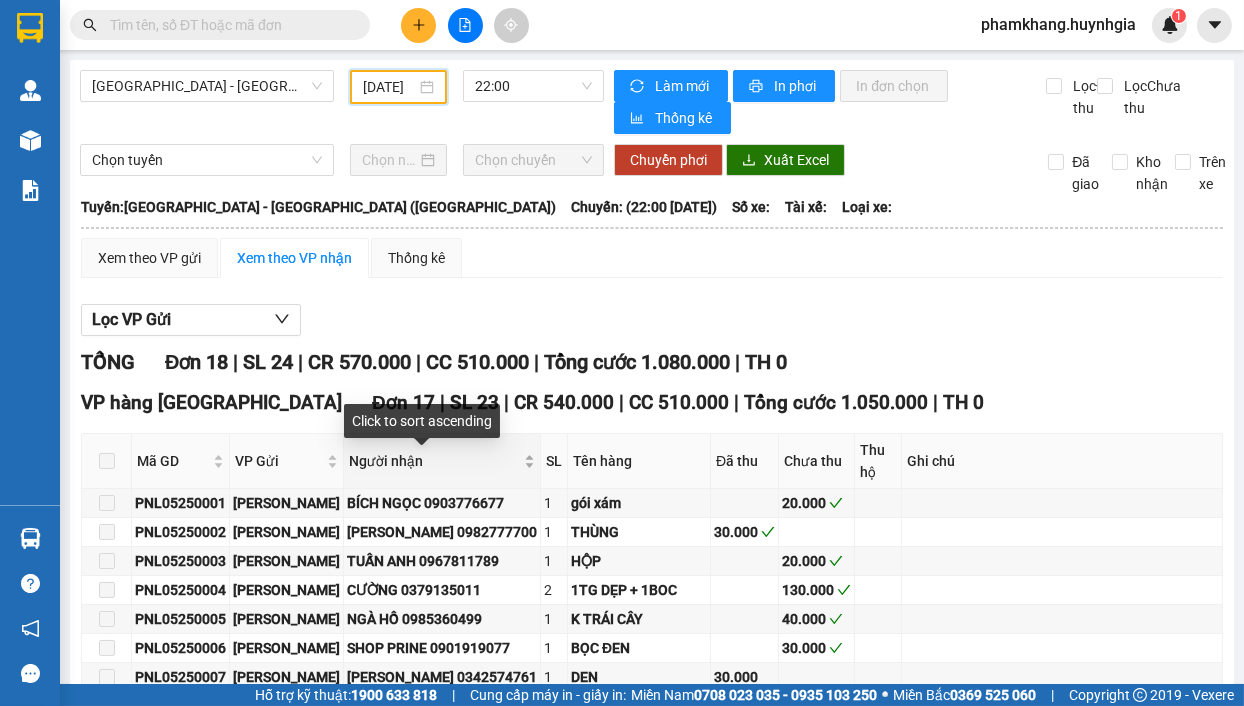 click on "Người nhận" at bounding box center [442, 461] 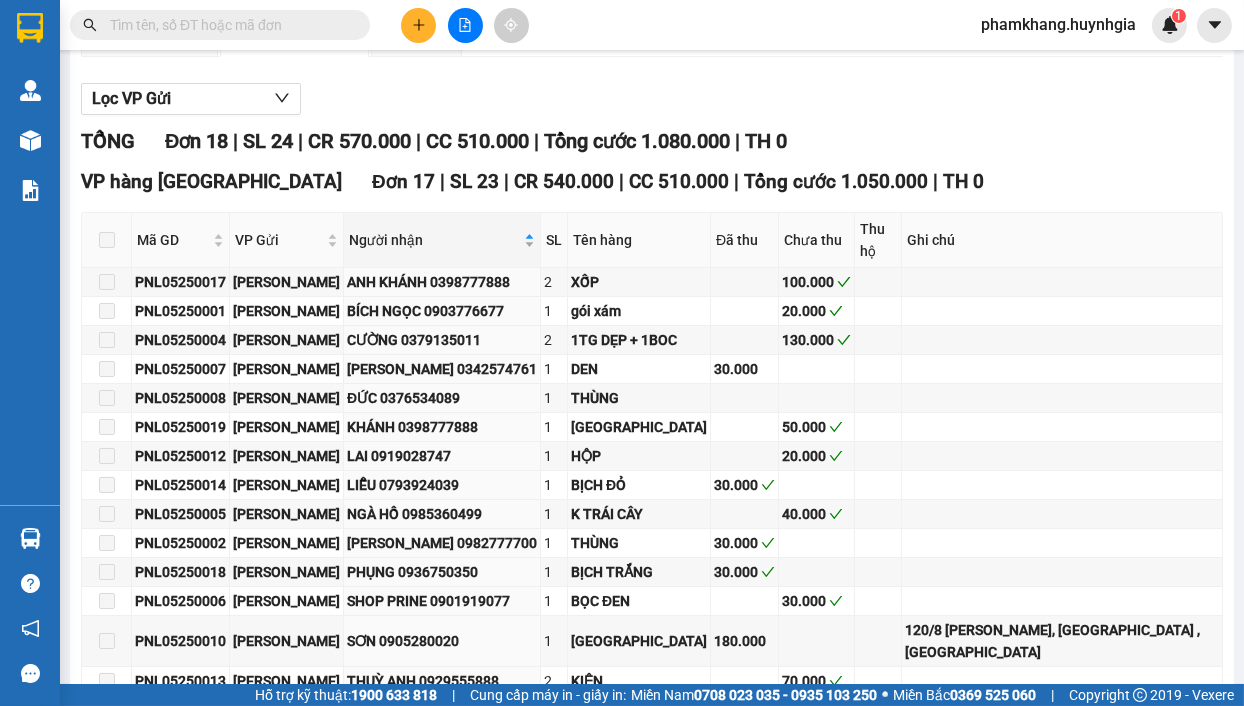 scroll, scrollTop: 0, scrollLeft: 0, axis: both 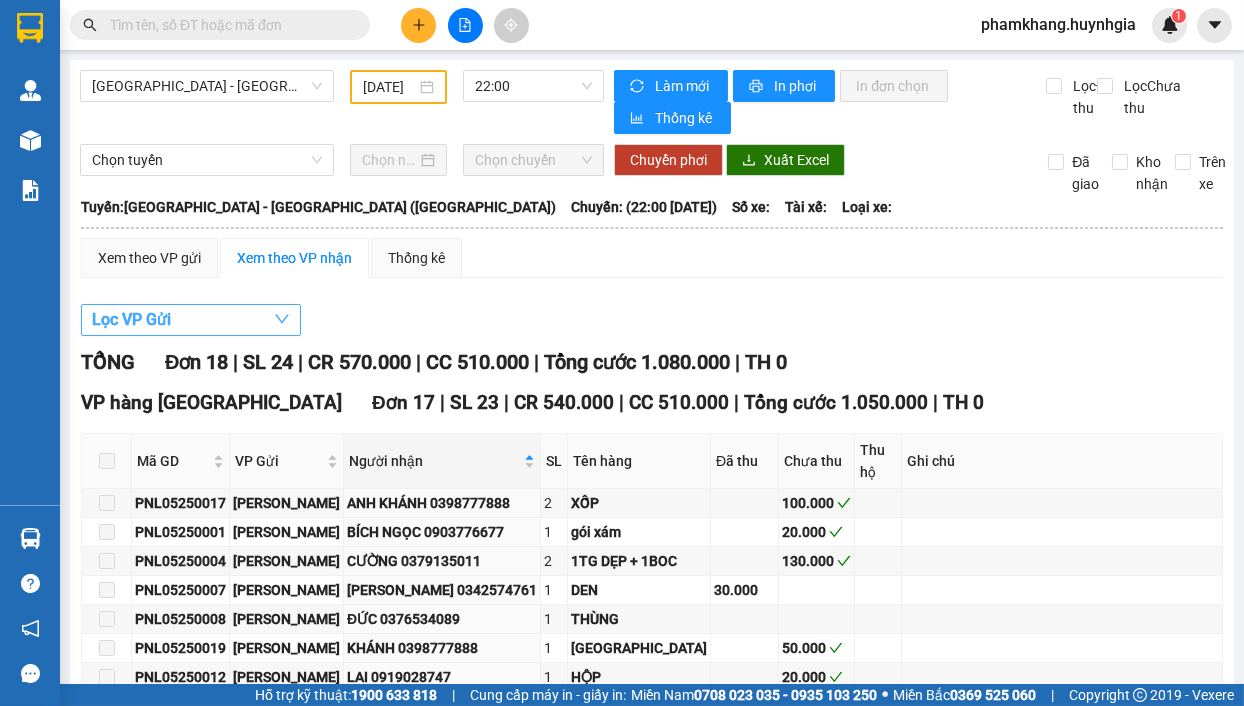 click 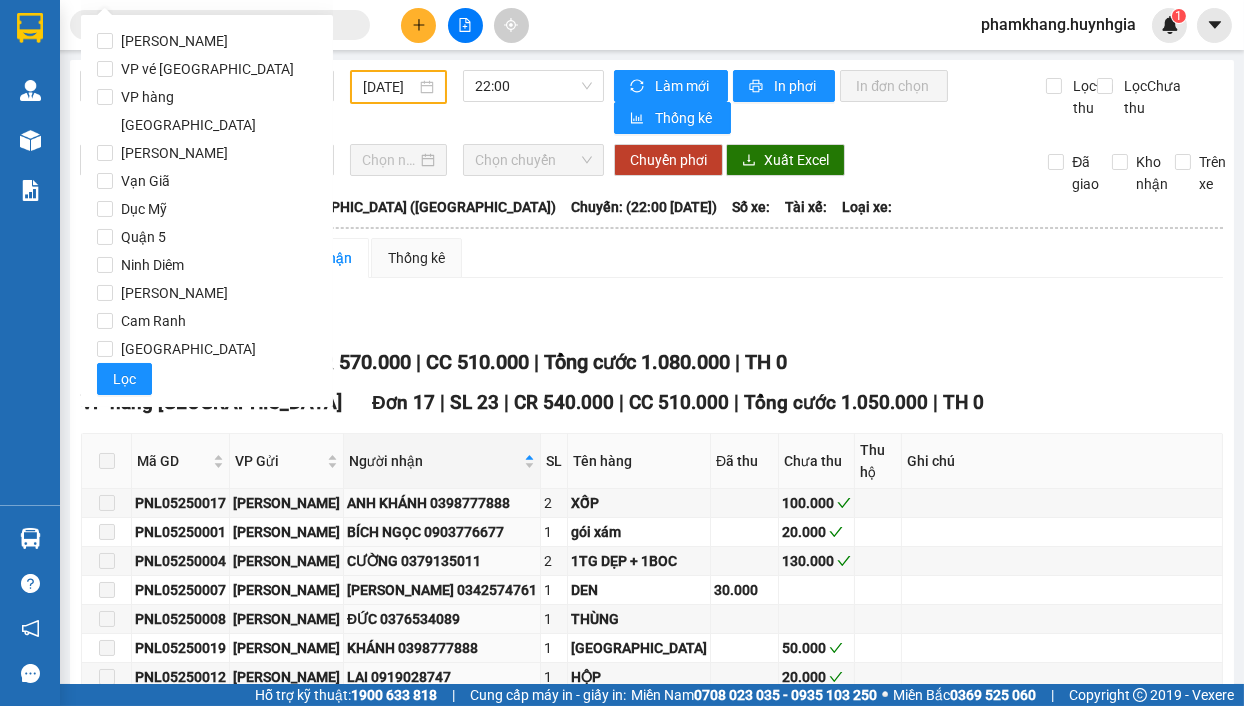 click on "[DATE]" at bounding box center [398, 87] 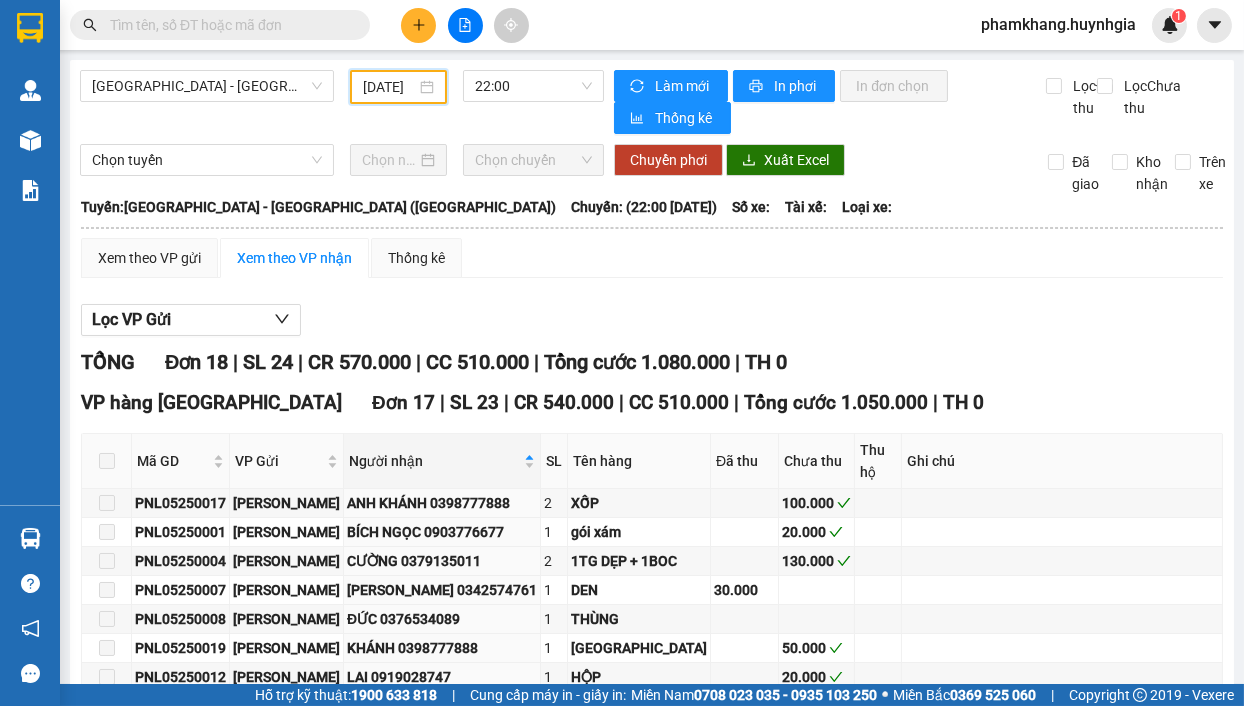 scroll, scrollTop: 0, scrollLeft: 20, axis: horizontal 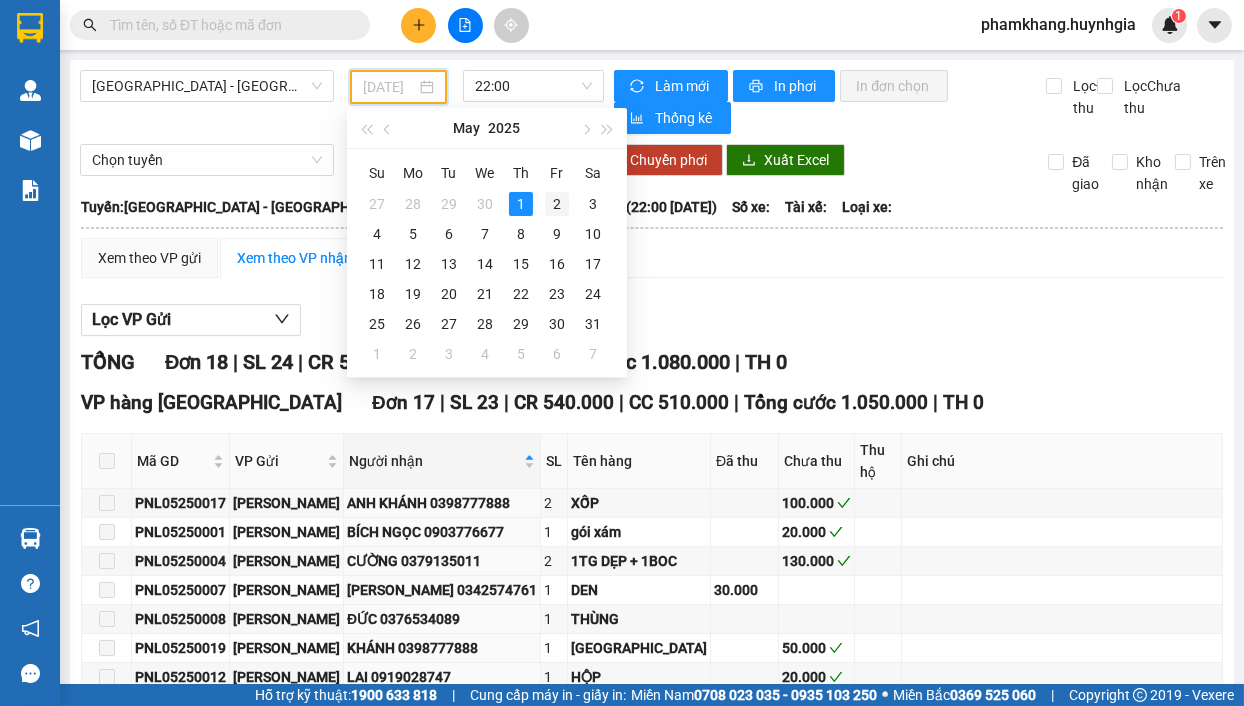 click on "2" at bounding box center (557, 204) 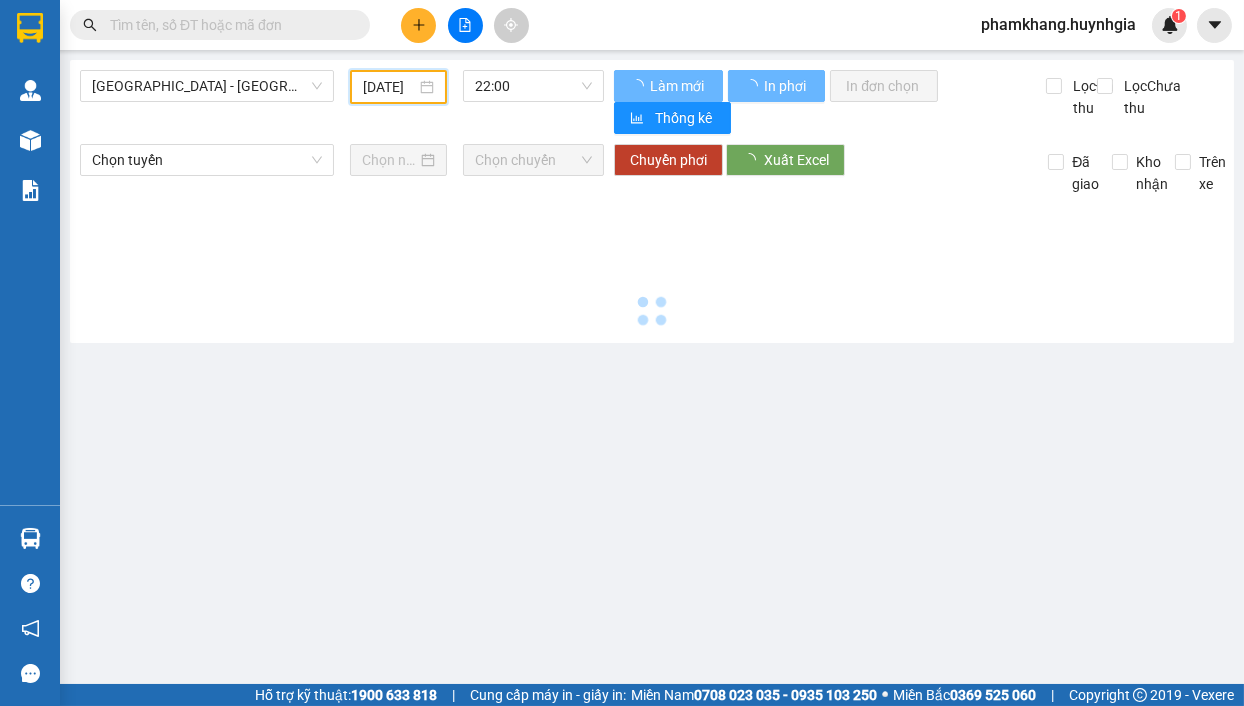 scroll, scrollTop: 0, scrollLeft: 18, axis: horizontal 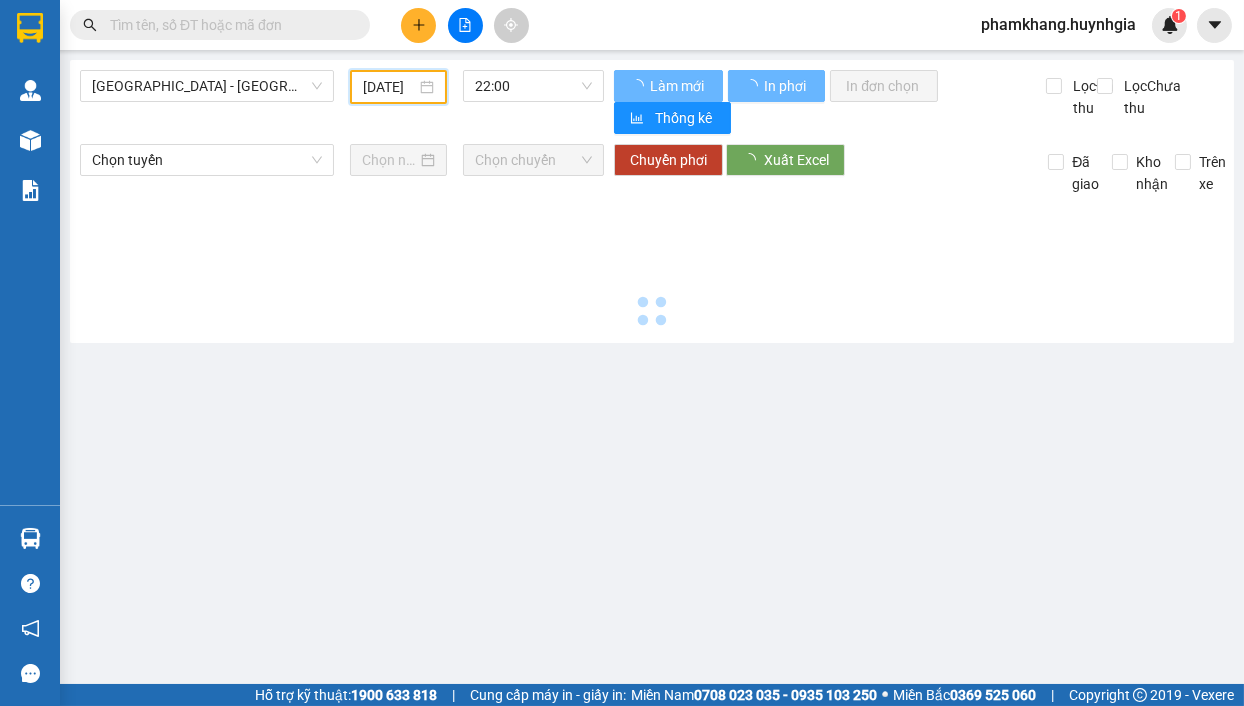 type on "[DATE]" 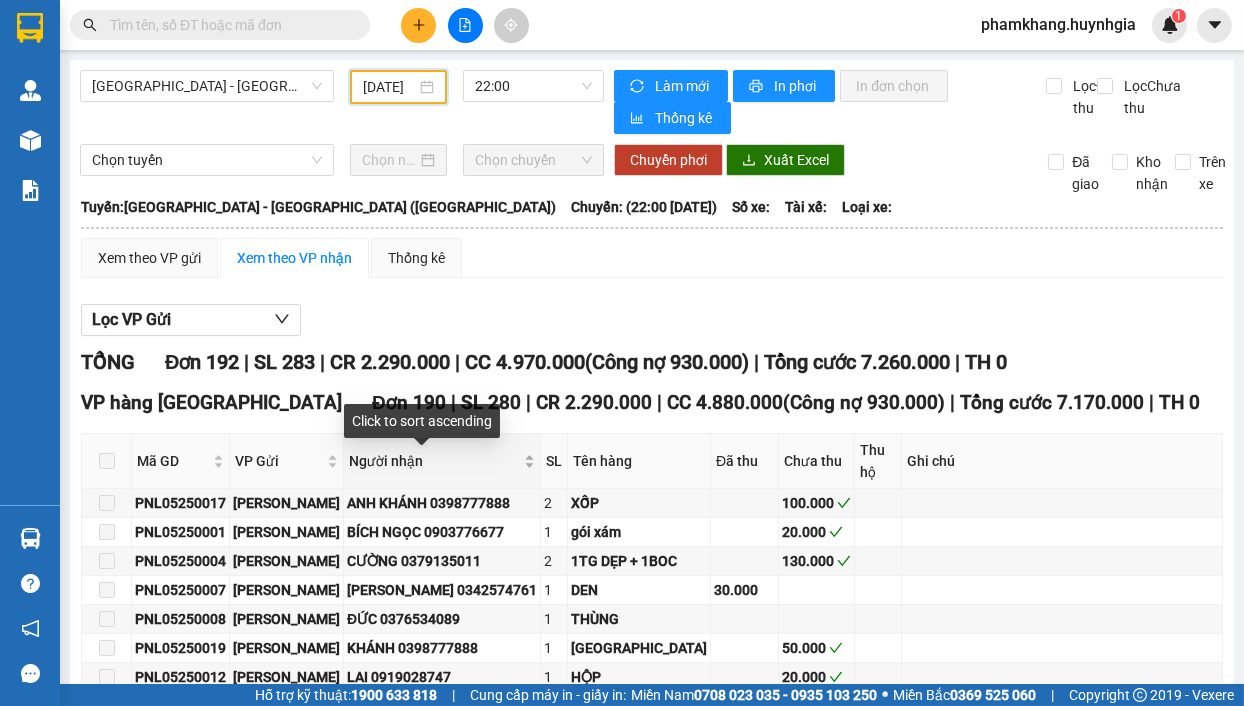 scroll, scrollTop: 0, scrollLeft: 0, axis: both 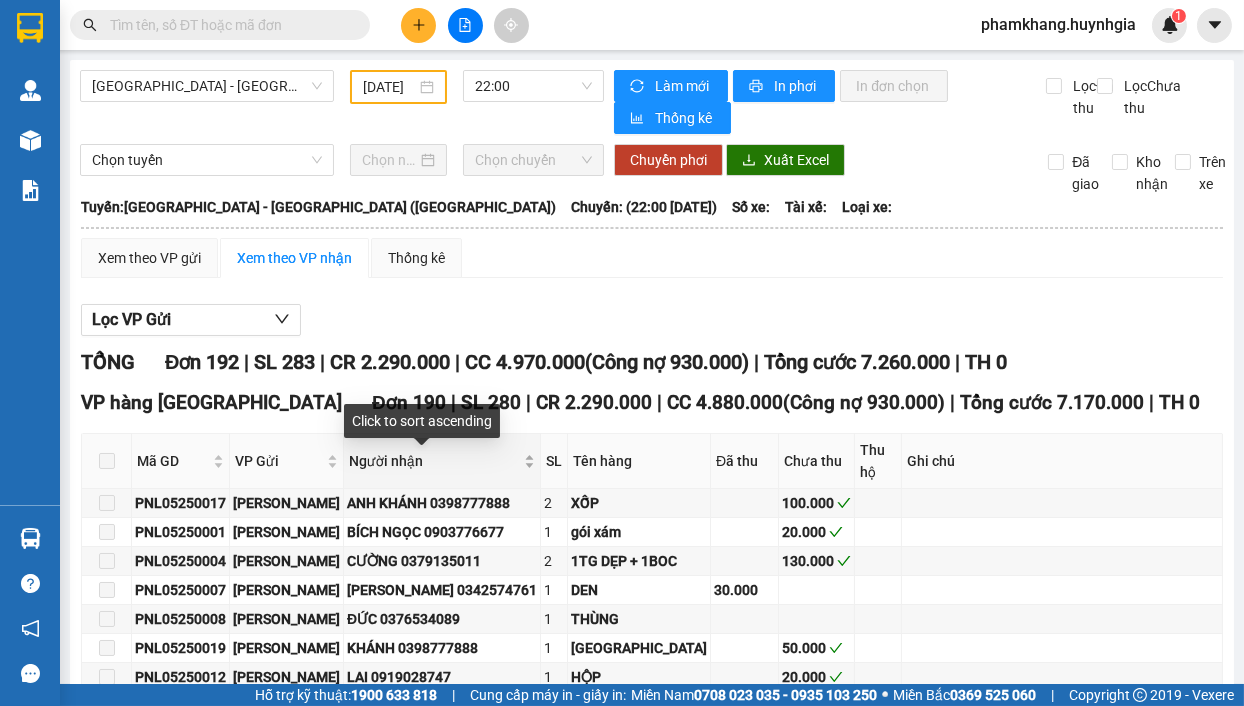 click on "Người nhận" at bounding box center (442, 461) 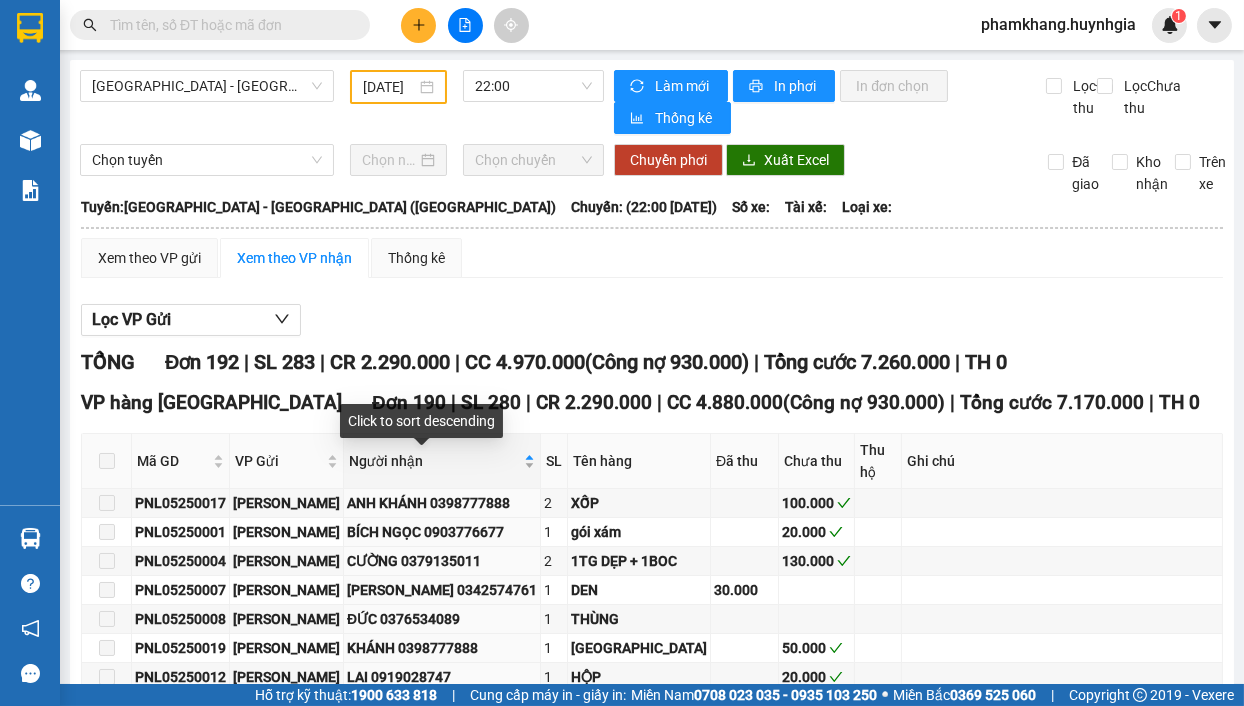 click on "Người nhận" at bounding box center [442, 461] 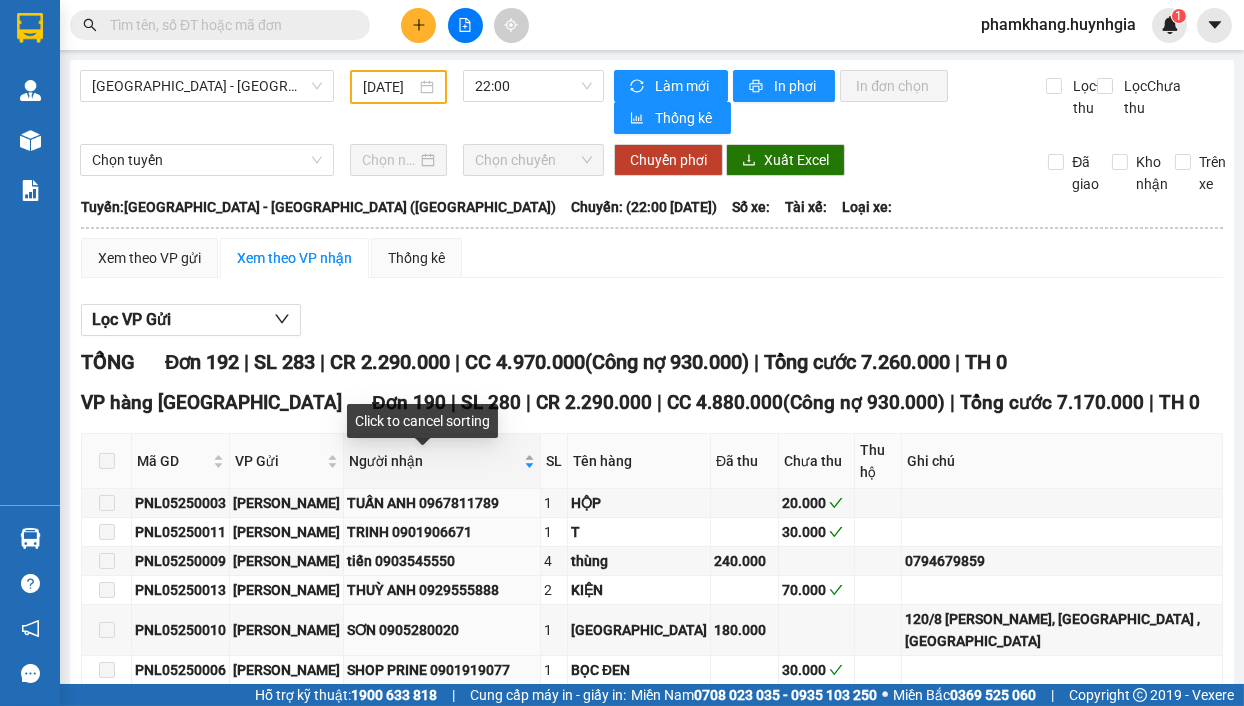 click on "Người nhận" at bounding box center (442, 461) 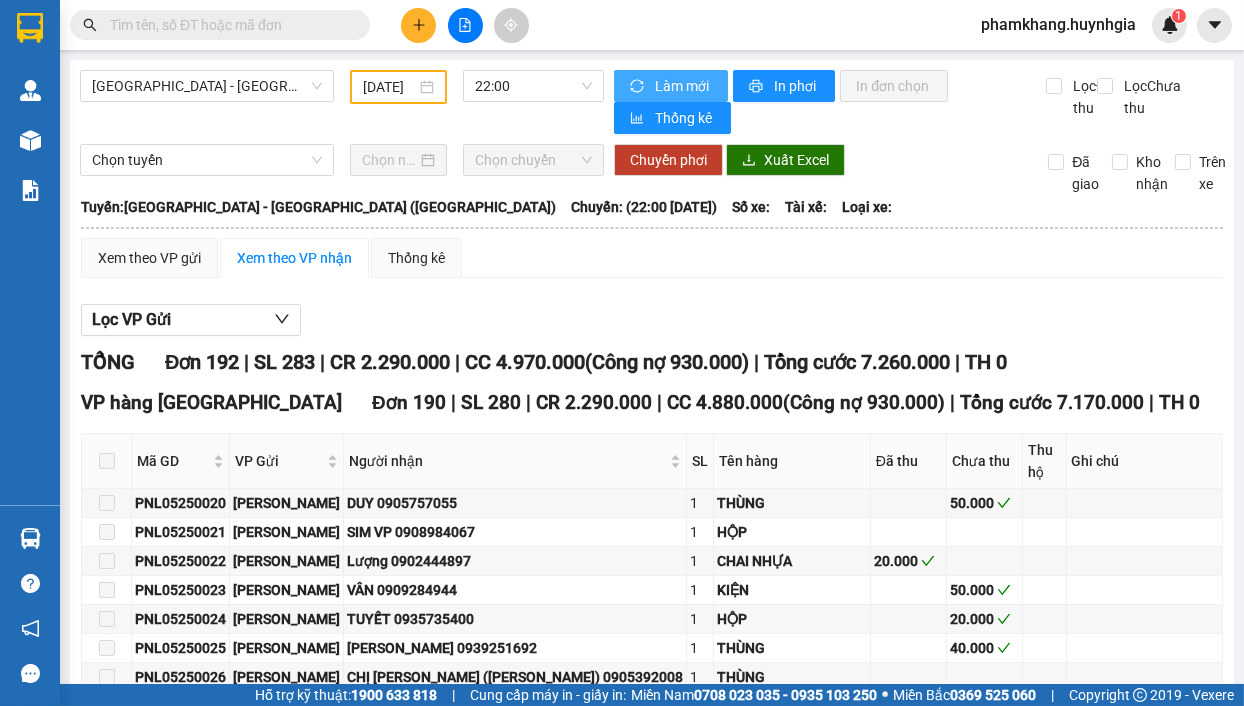 click on "Làm mới" at bounding box center [683, 86] 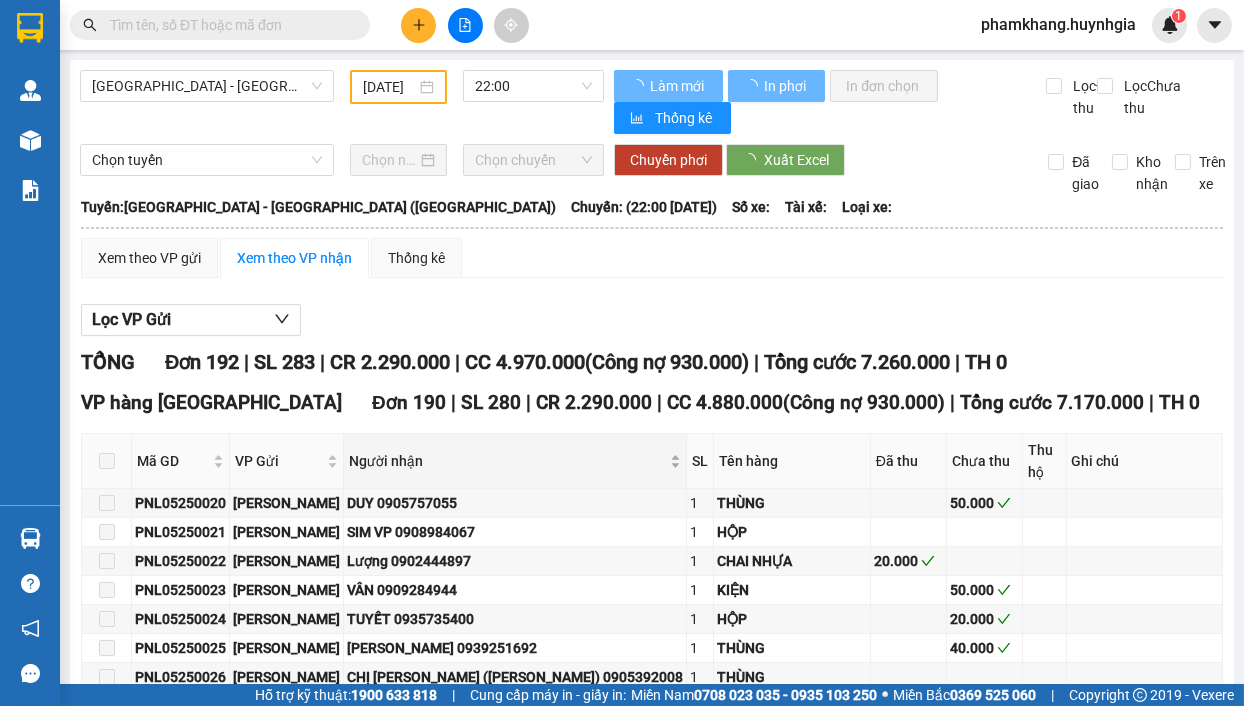 click on "Người nhận" at bounding box center [515, 461] 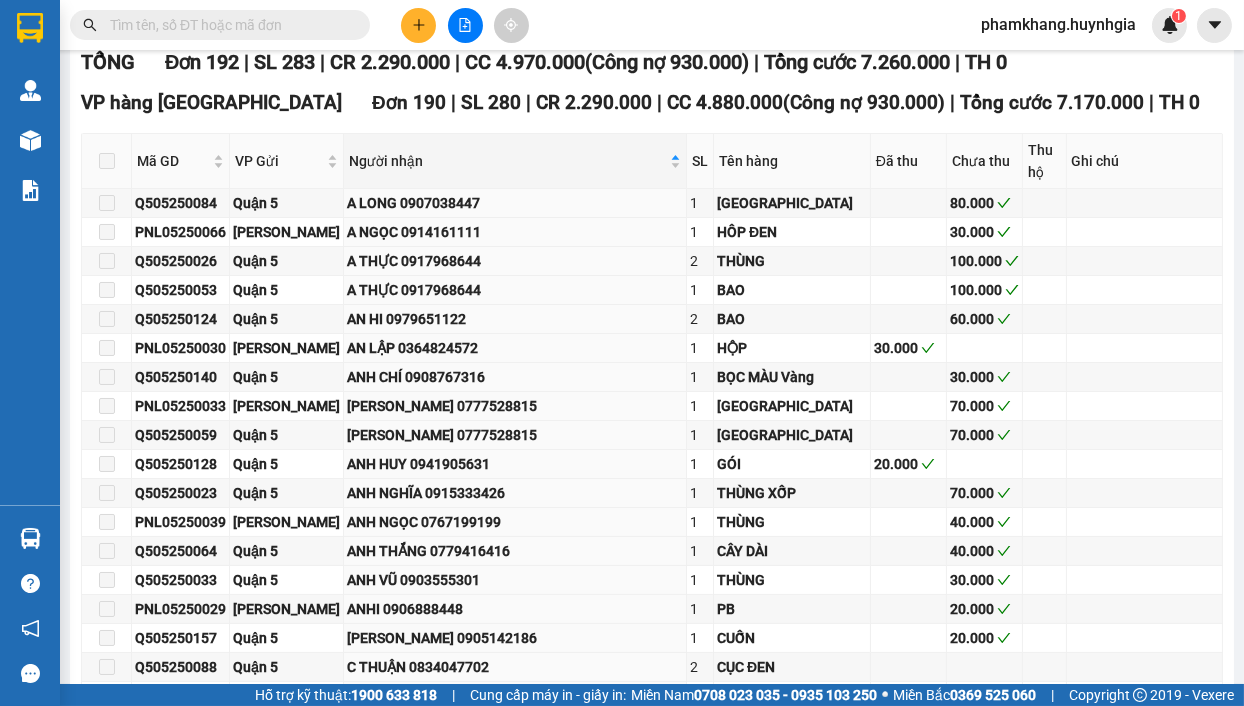 scroll, scrollTop: 400, scrollLeft: 0, axis: vertical 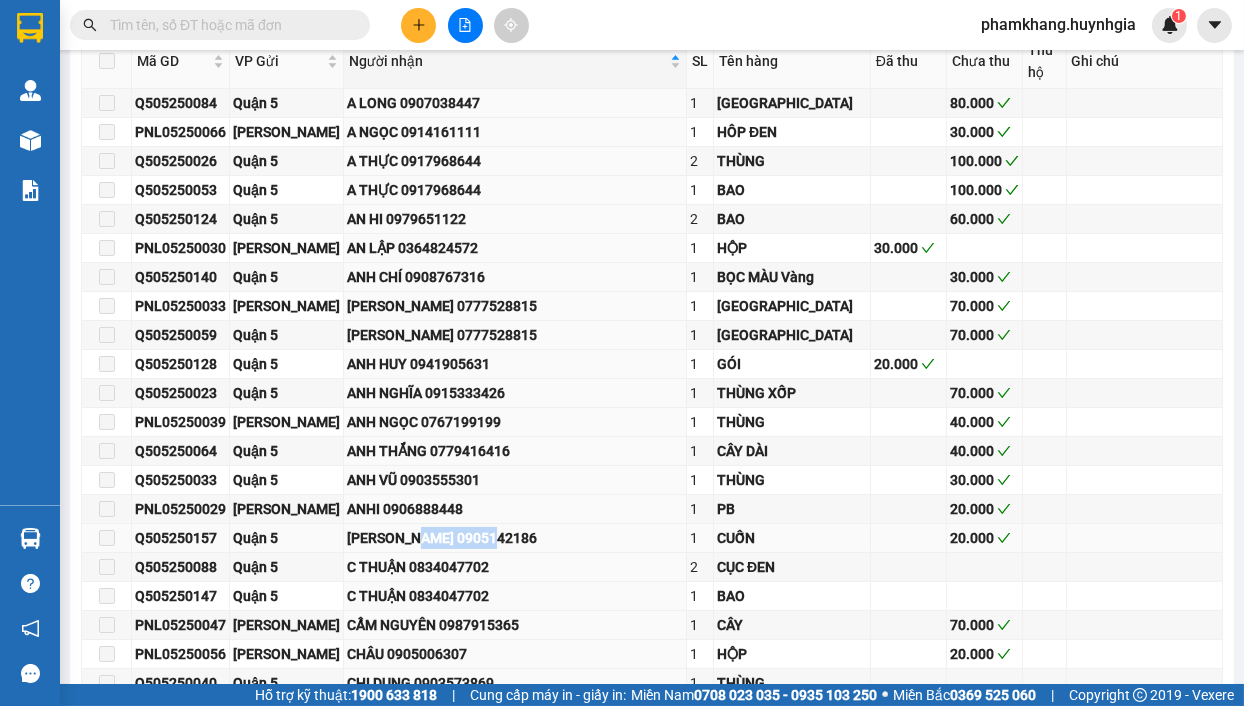 drag, startPoint x: 415, startPoint y: 545, endPoint x: 501, endPoint y: 540, distance: 86.145226 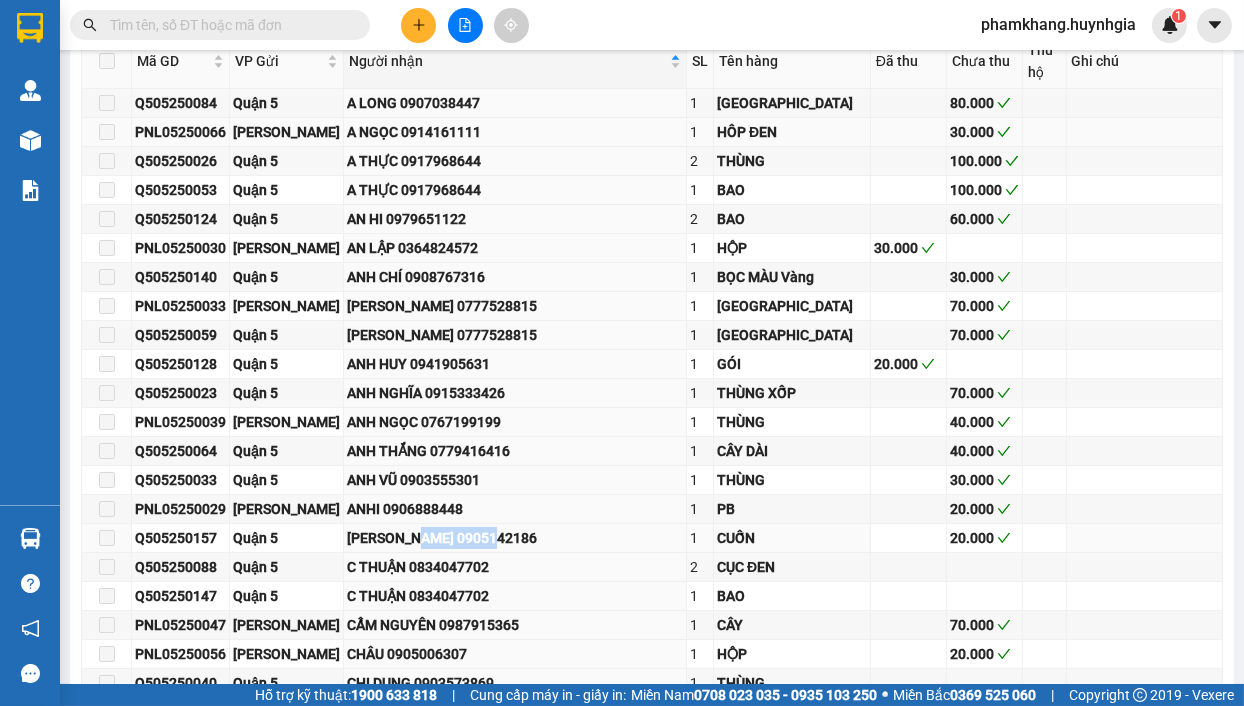 copy on "0905142186" 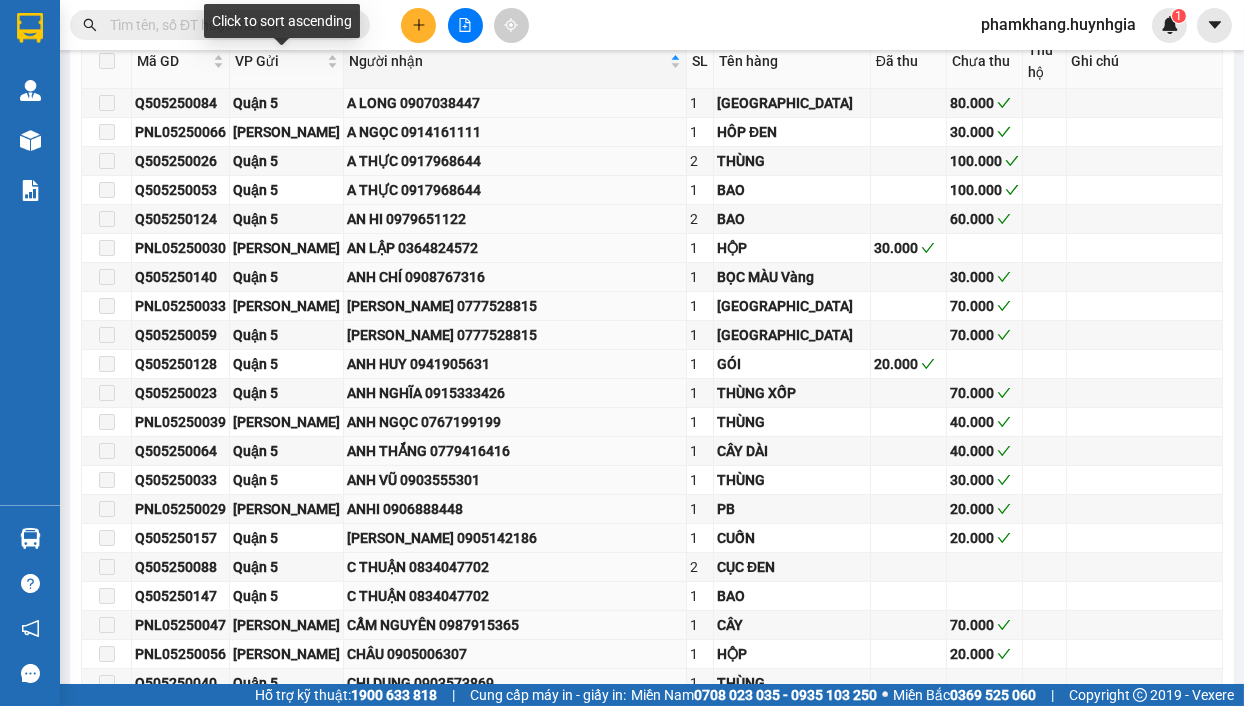 click on "Click to sort ascending" at bounding box center [282, 21] 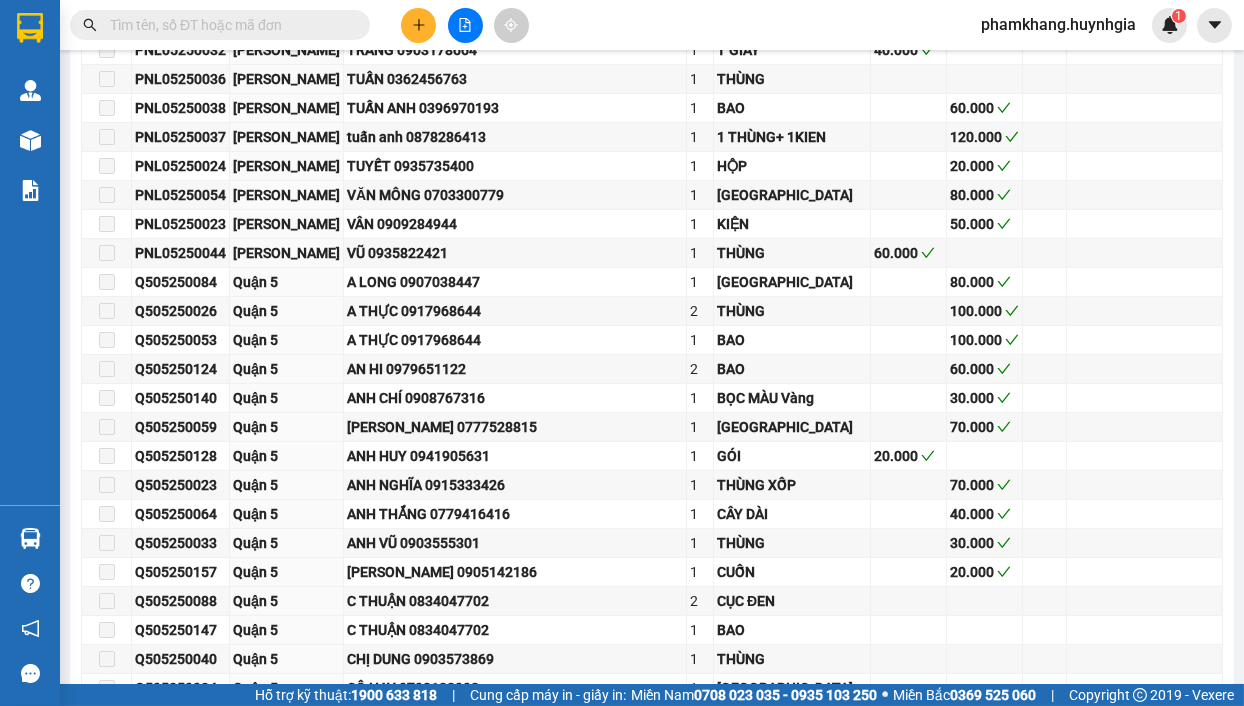 scroll, scrollTop: 2100, scrollLeft: 0, axis: vertical 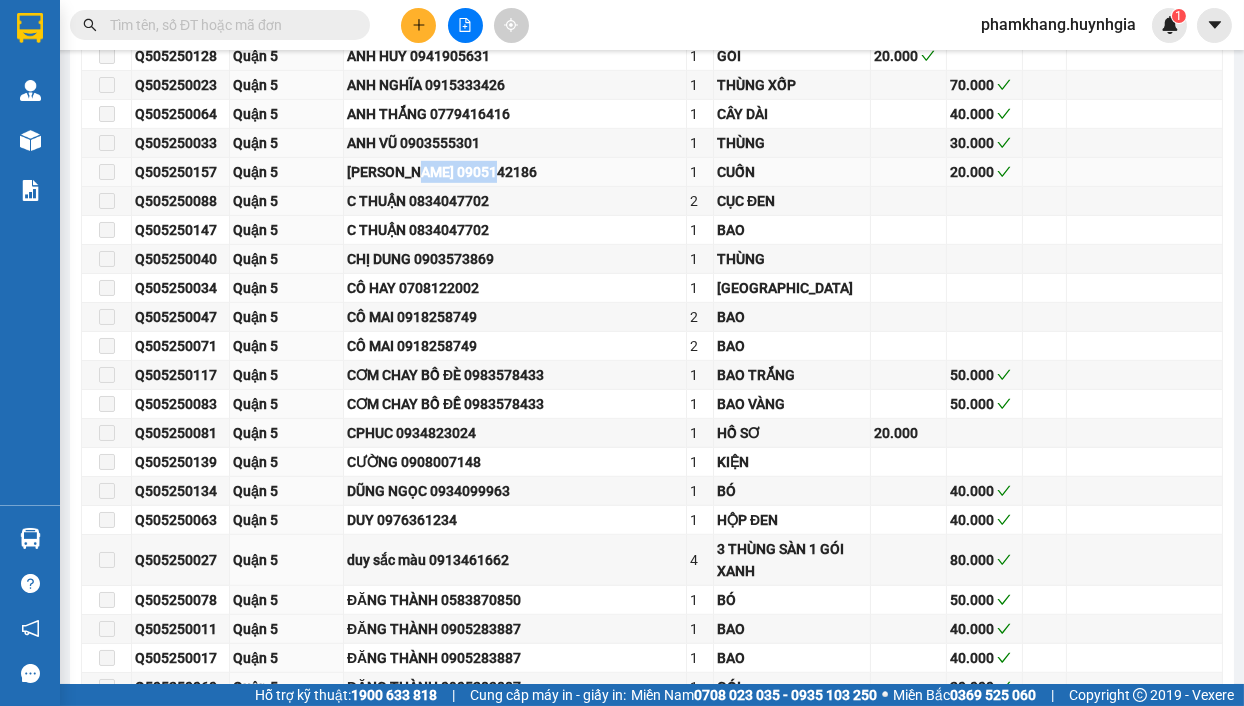 drag, startPoint x: 414, startPoint y: 174, endPoint x: 498, endPoint y: 178, distance: 84.095184 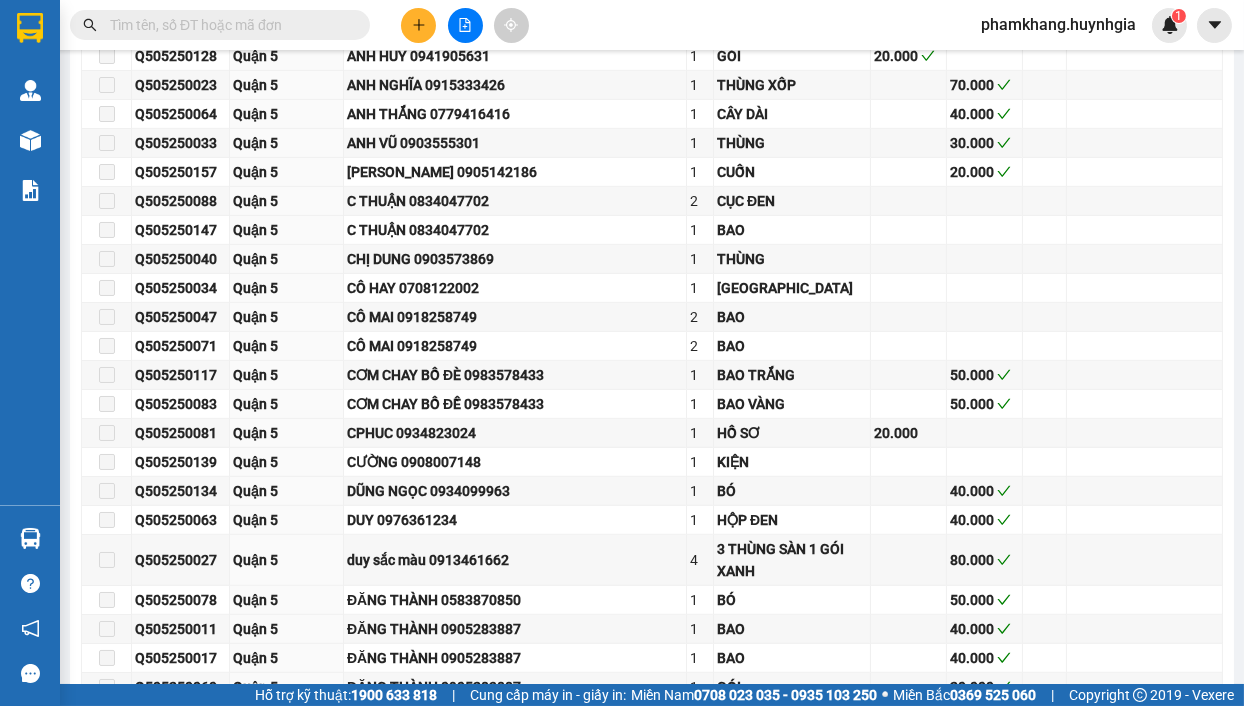click at bounding box center (228, 25) 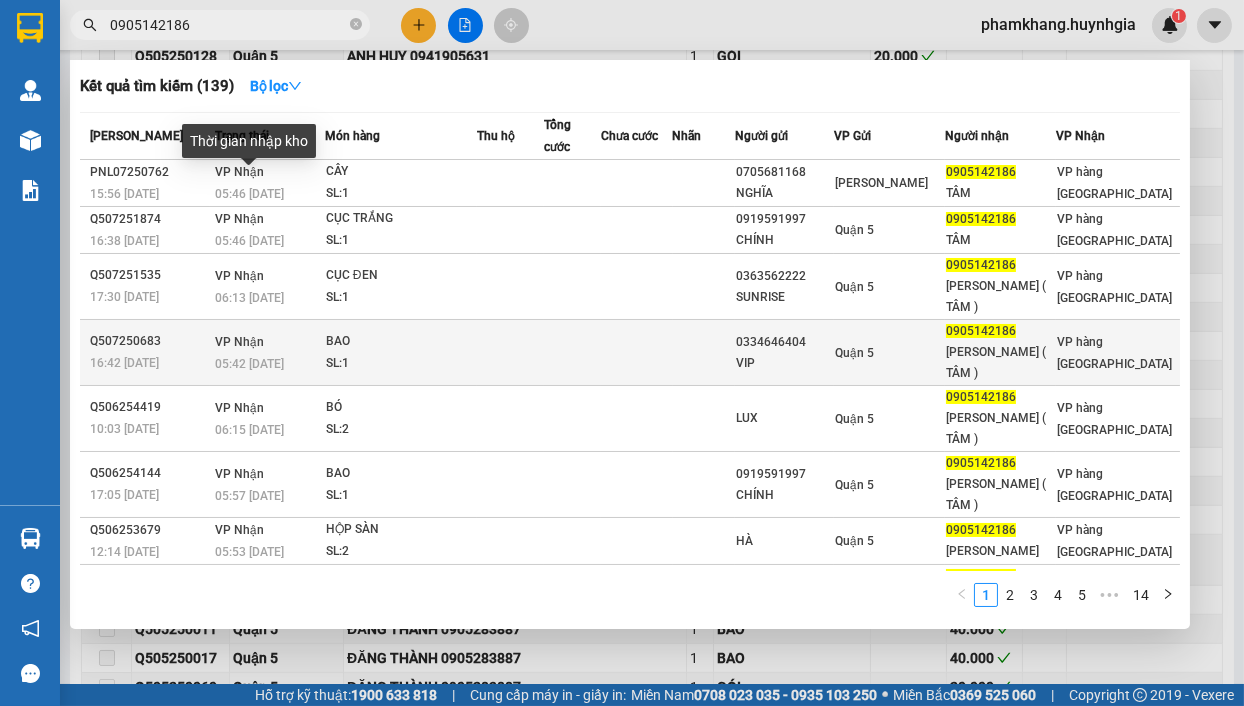 scroll, scrollTop: 178, scrollLeft: 0, axis: vertical 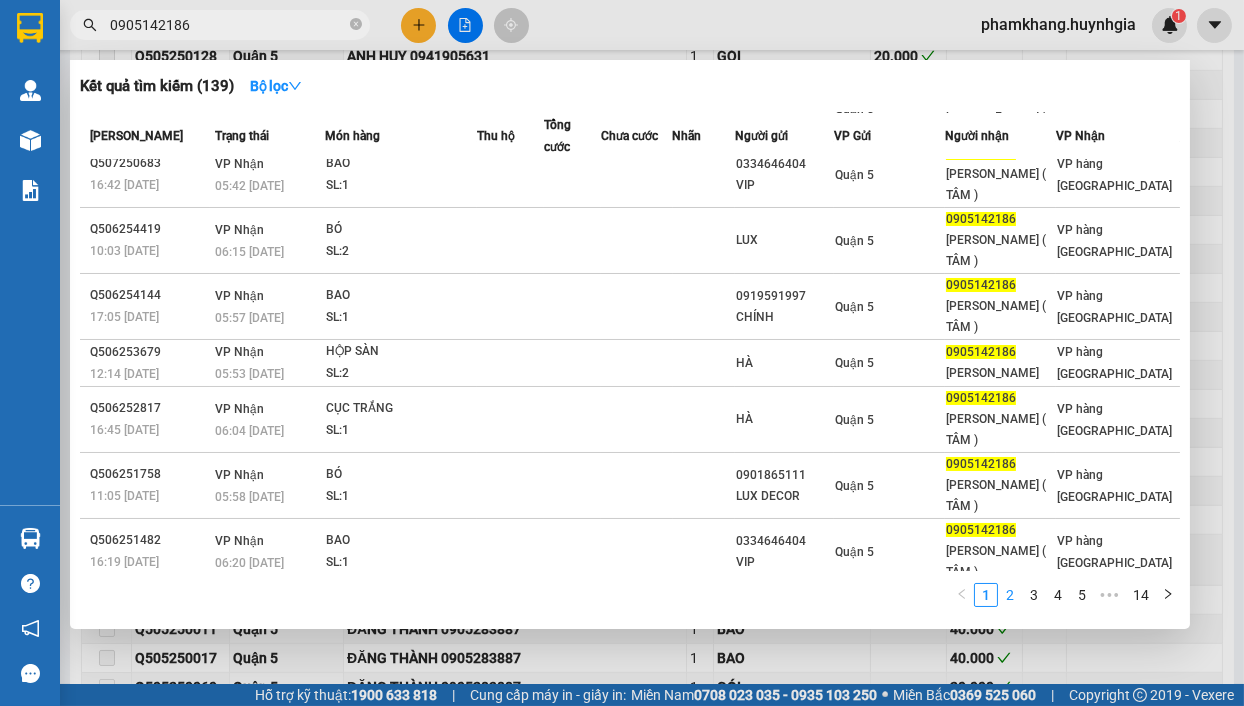 type on "0905142186" 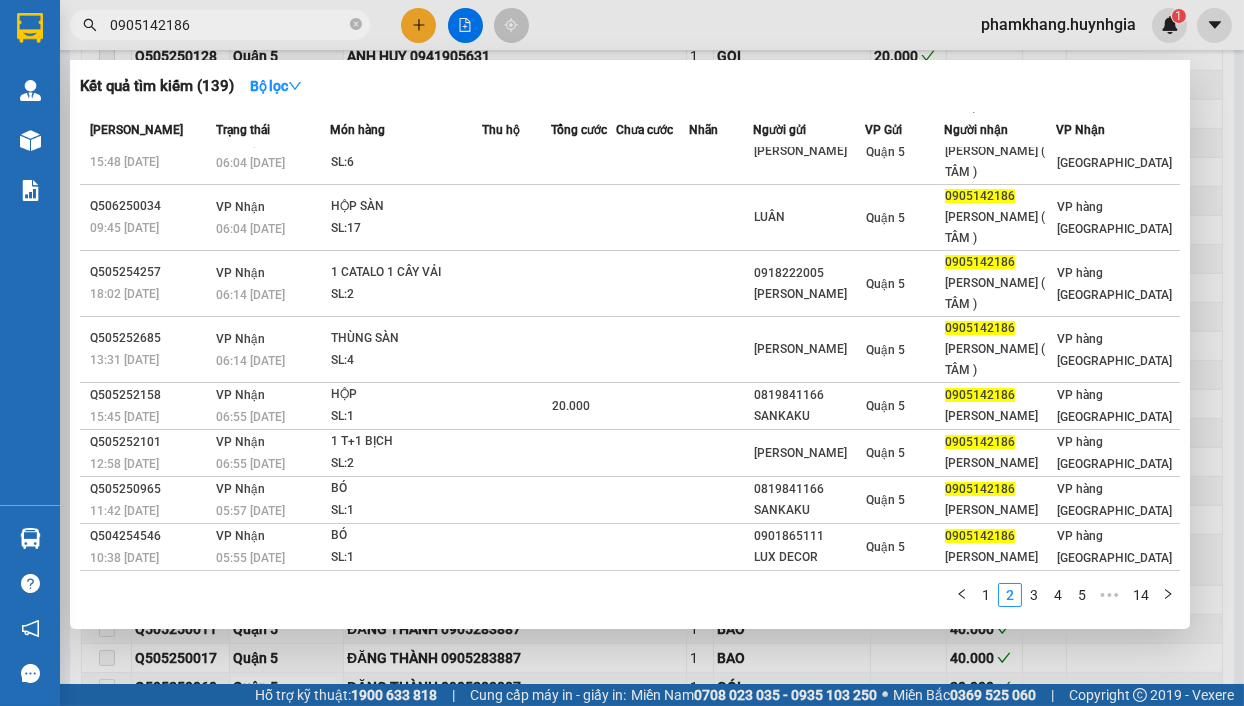 scroll, scrollTop: 159, scrollLeft: 0, axis: vertical 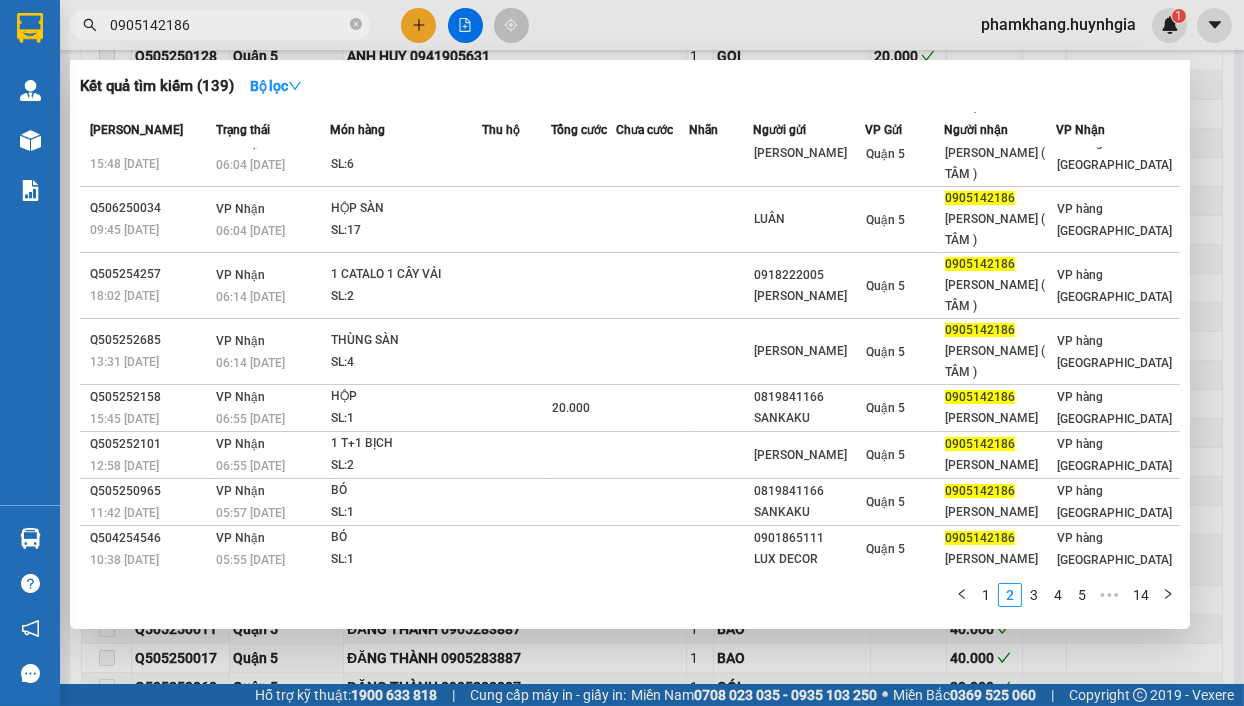 click at bounding box center (622, 353) 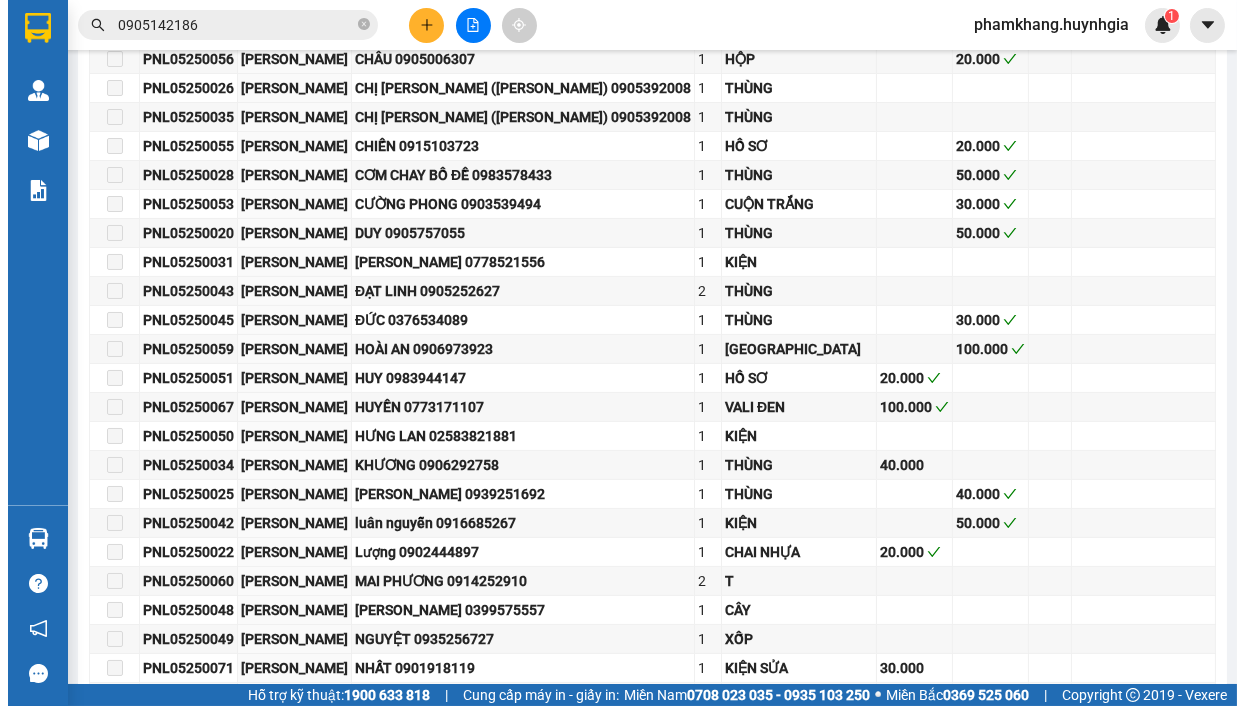 scroll, scrollTop: 0, scrollLeft: 0, axis: both 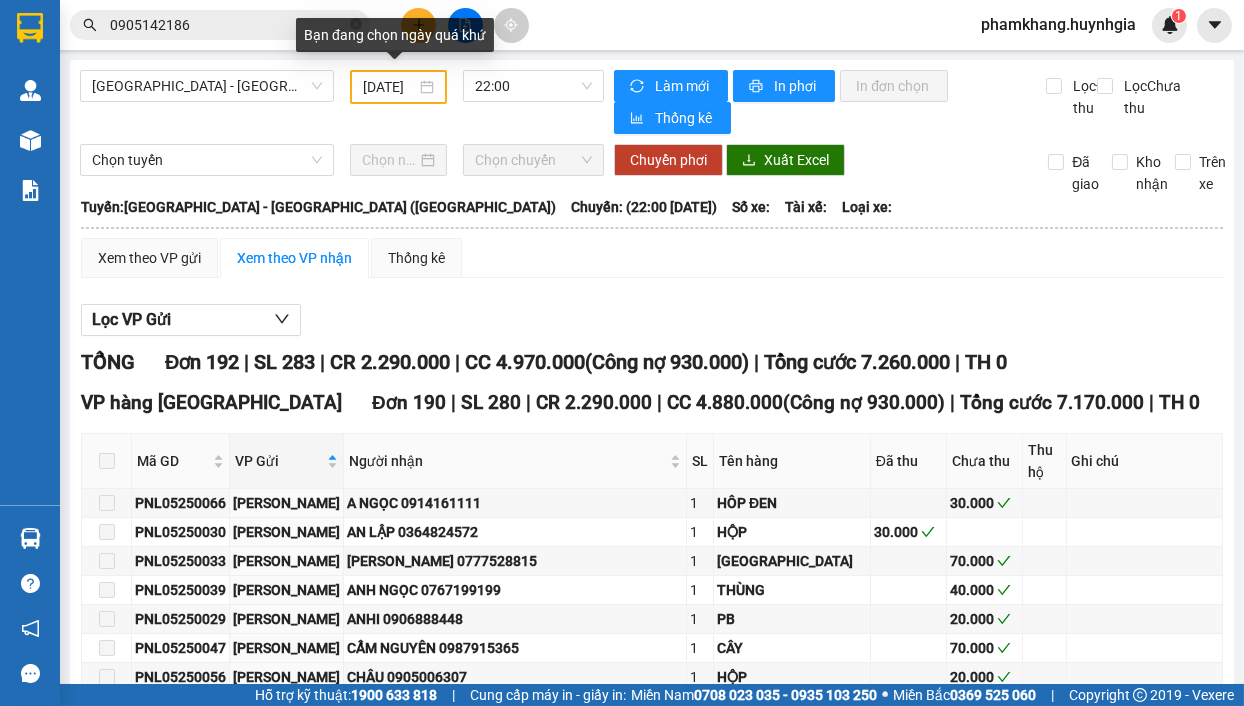 click on "[DATE]" at bounding box center (398, 87) 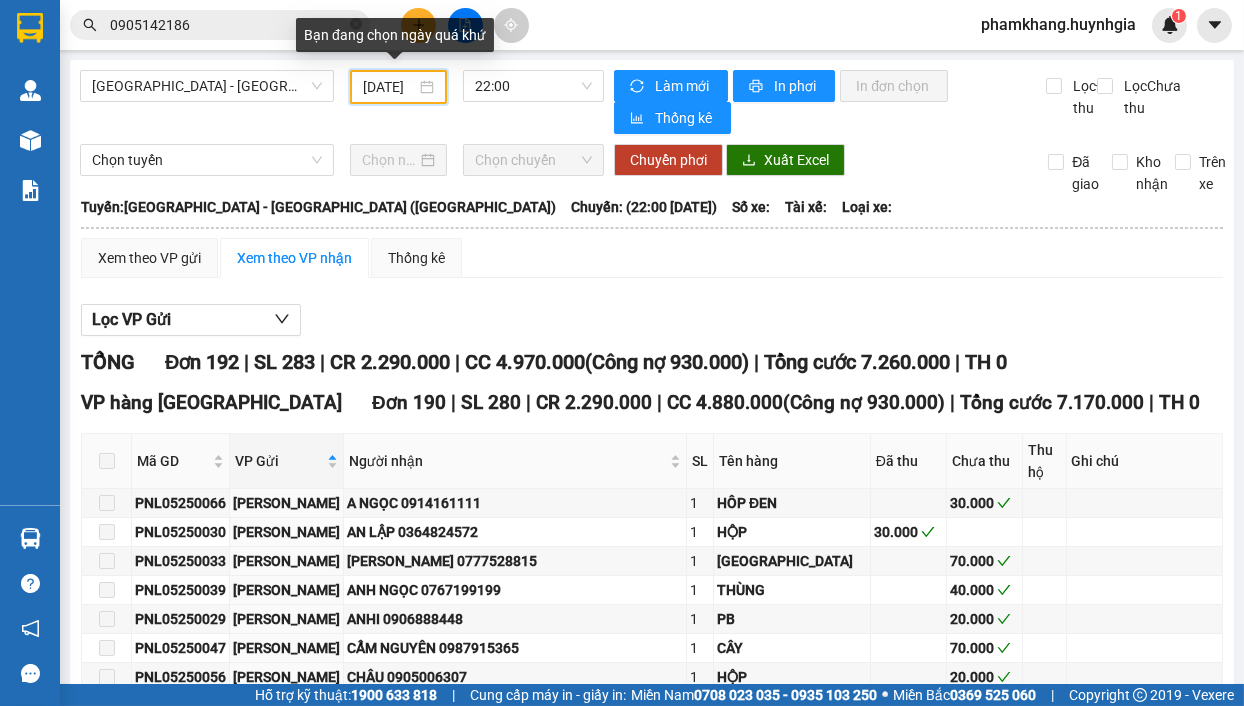 scroll, scrollTop: 0, scrollLeft: 20, axis: horizontal 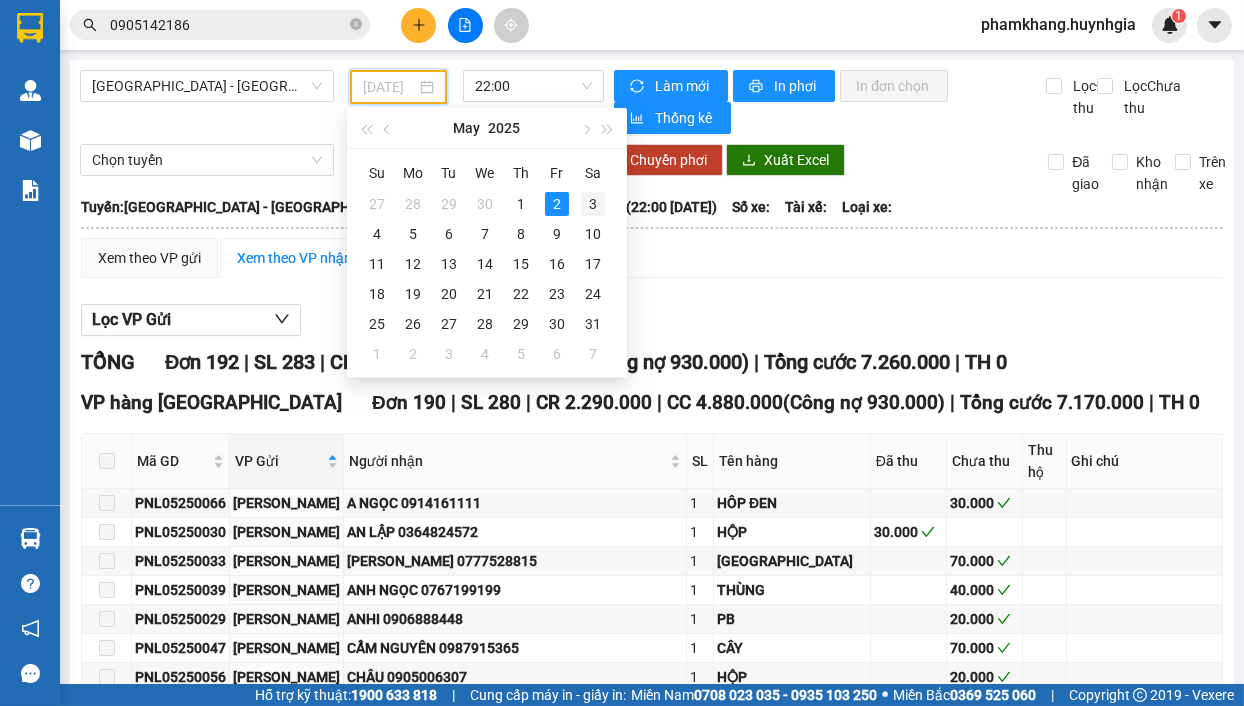 click on "3" at bounding box center [593, 204] 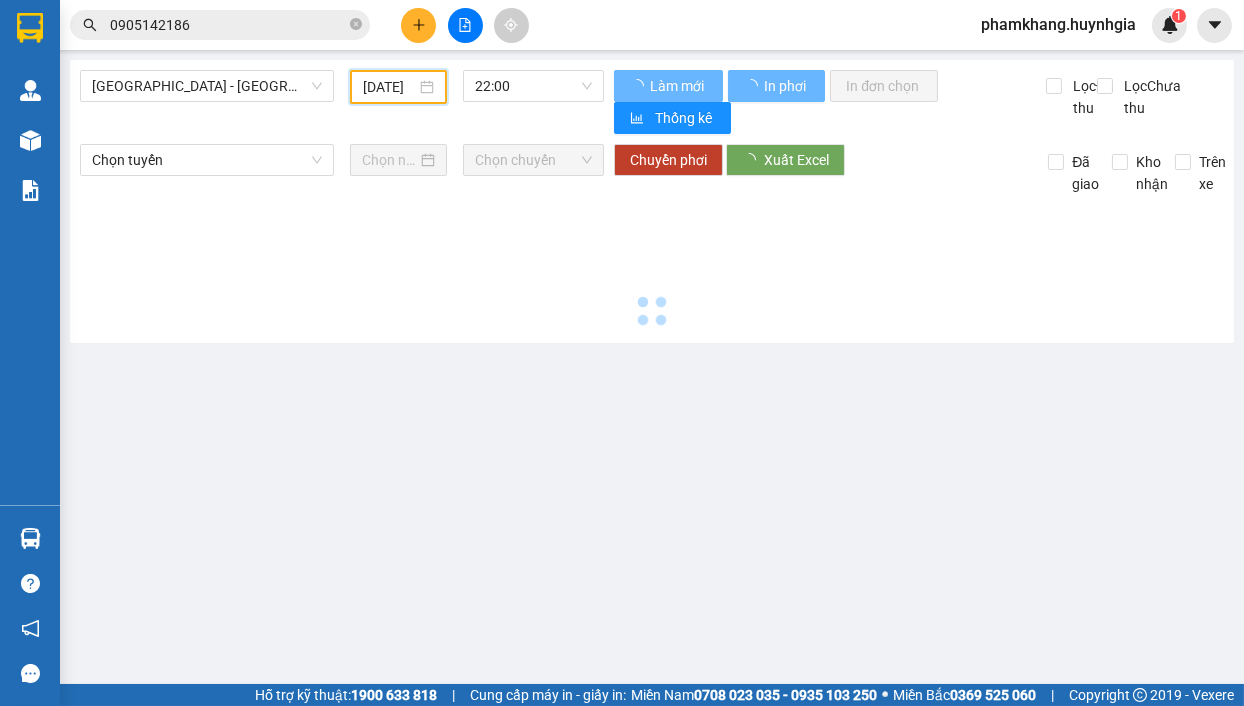 type on "[DATE]" 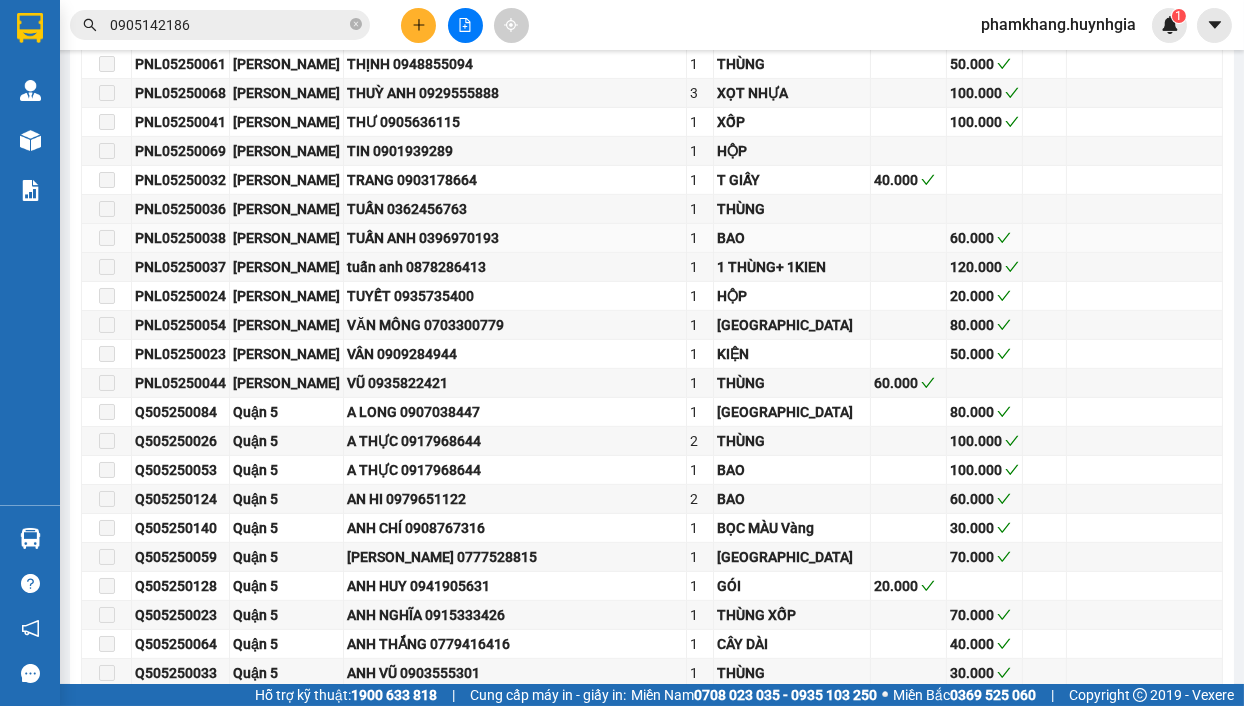 scroll, scrollTop: 1700, scrollLeft: 0, axis: vertical 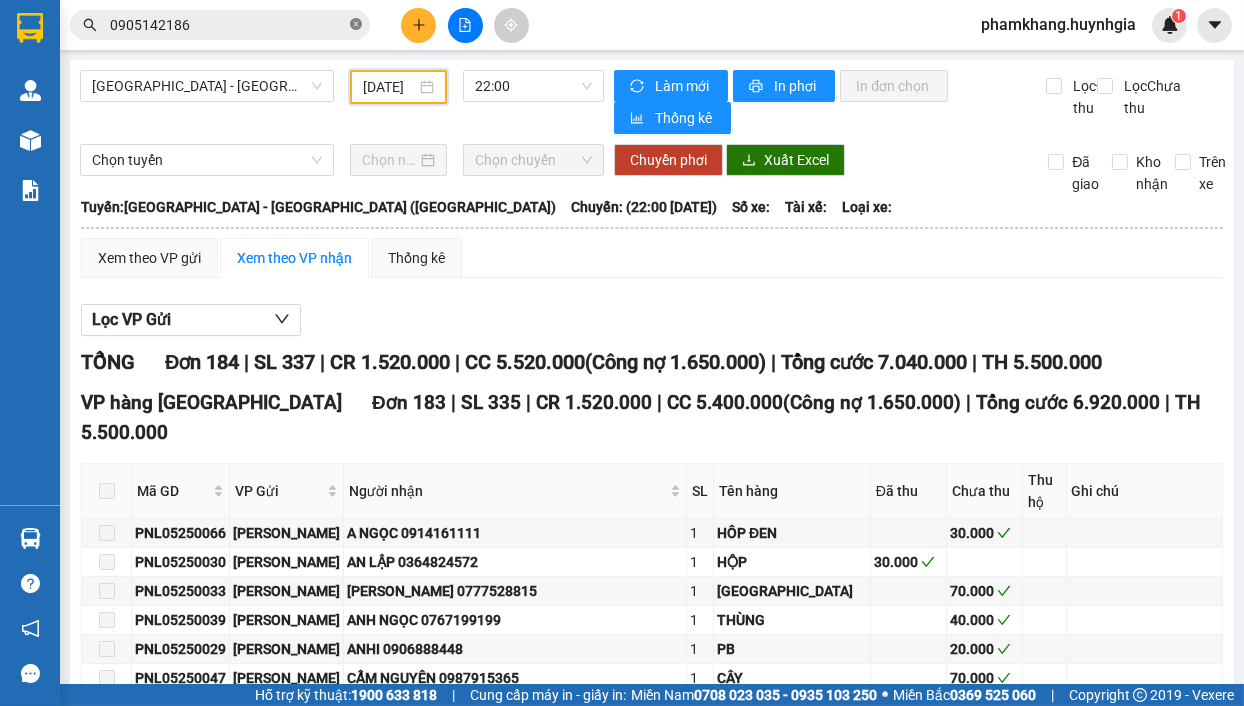 click 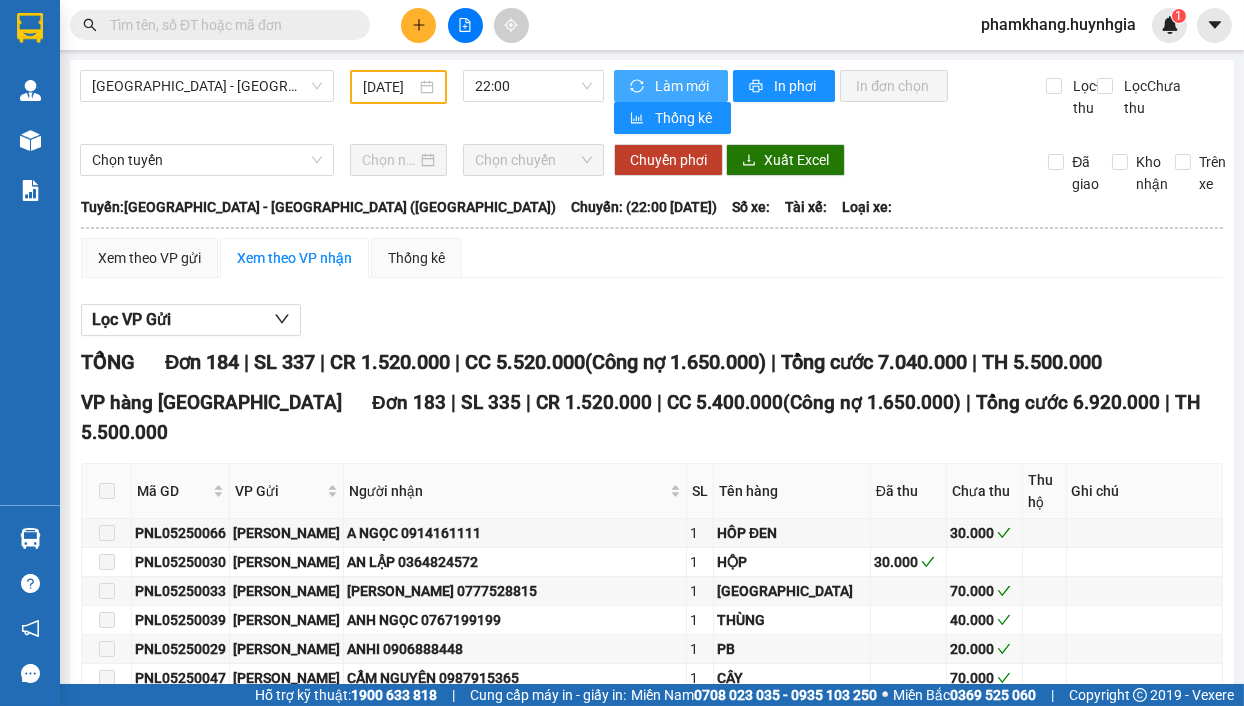 click on "Làm mới" at bounding box center [671, 86] 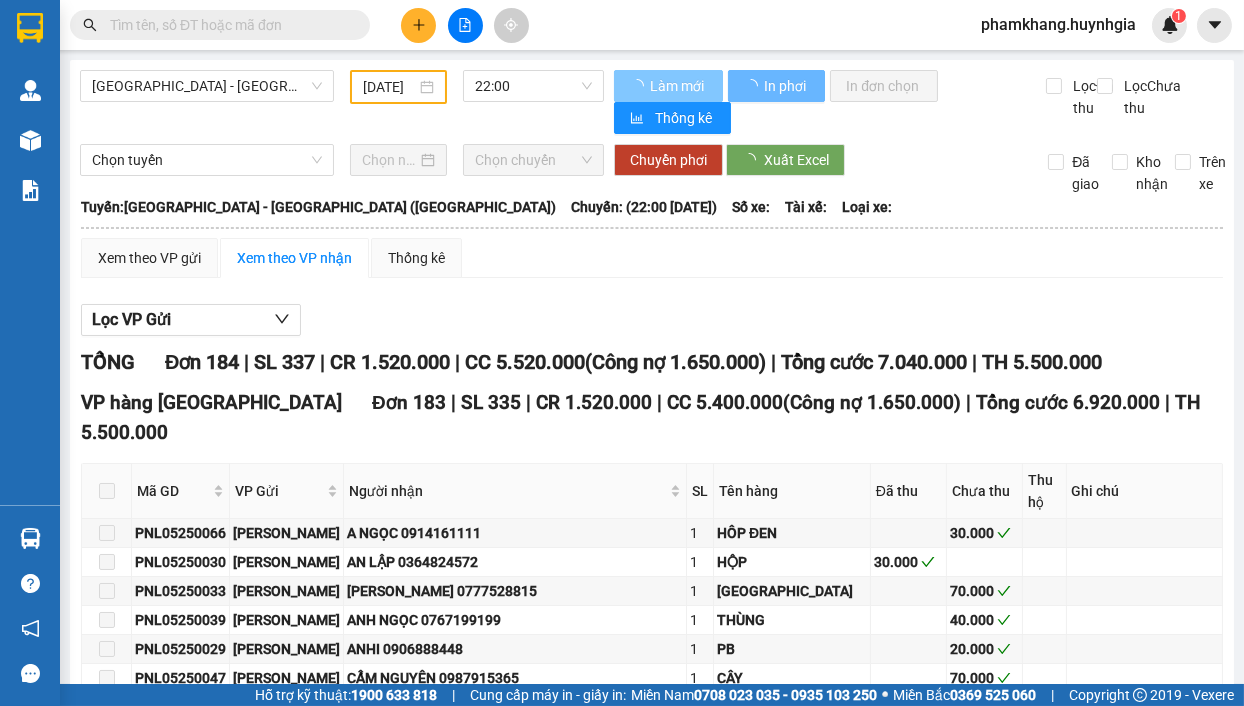 click on "Làm mới" at bounding box center [678, 86] 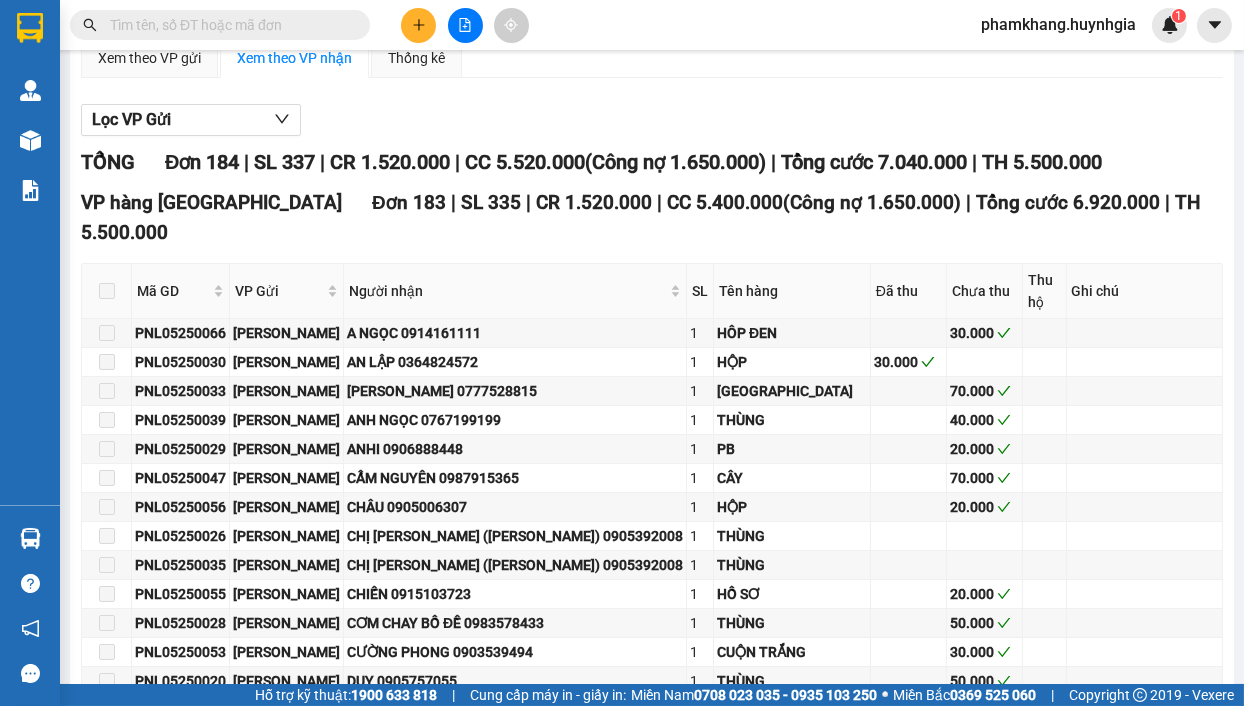 scroll, scrollTop: 0, scrollLeft: 0, axis: both 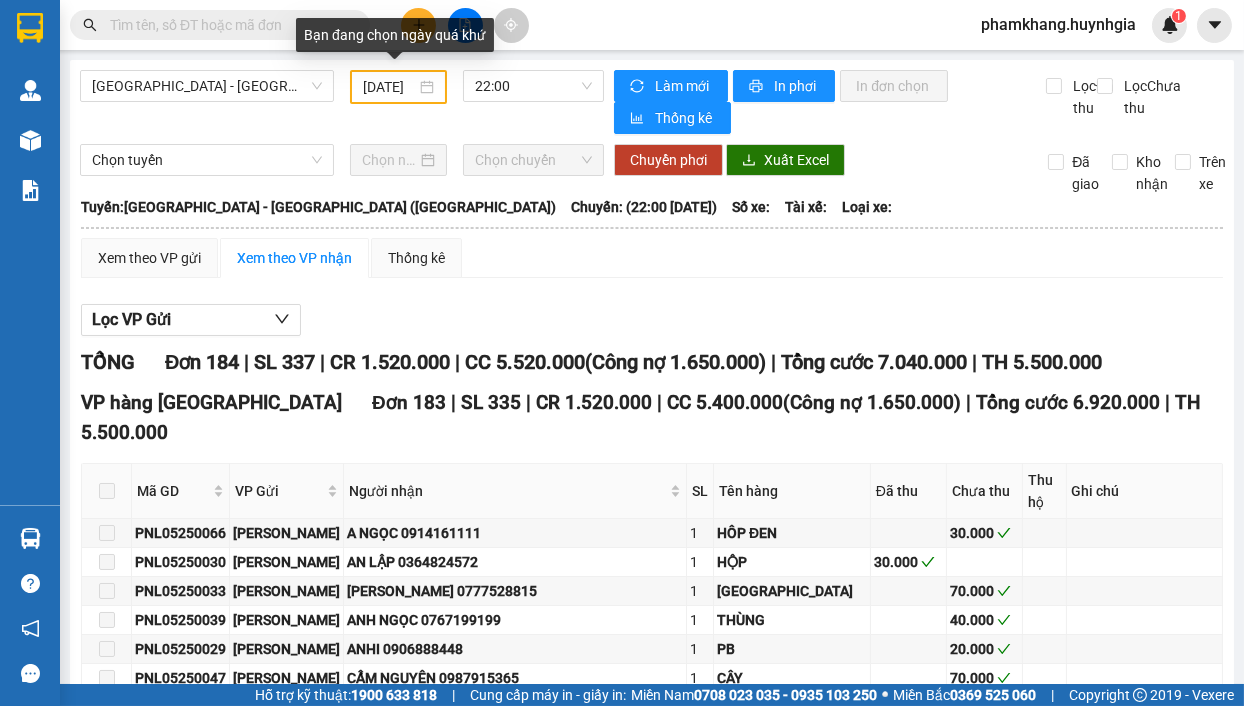 click on "[DATE]" at bounding box center (398, 87) 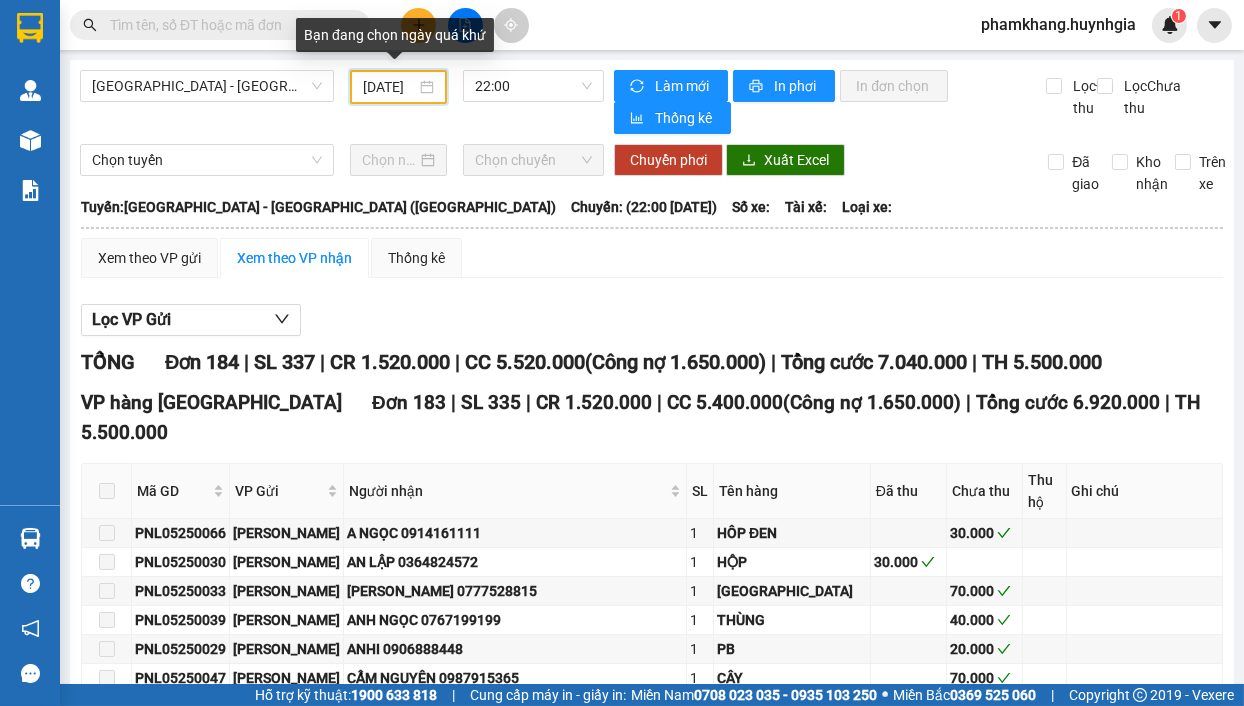 scroll, scrollTop: 0, scrollLeft: 20, axis: horizontal 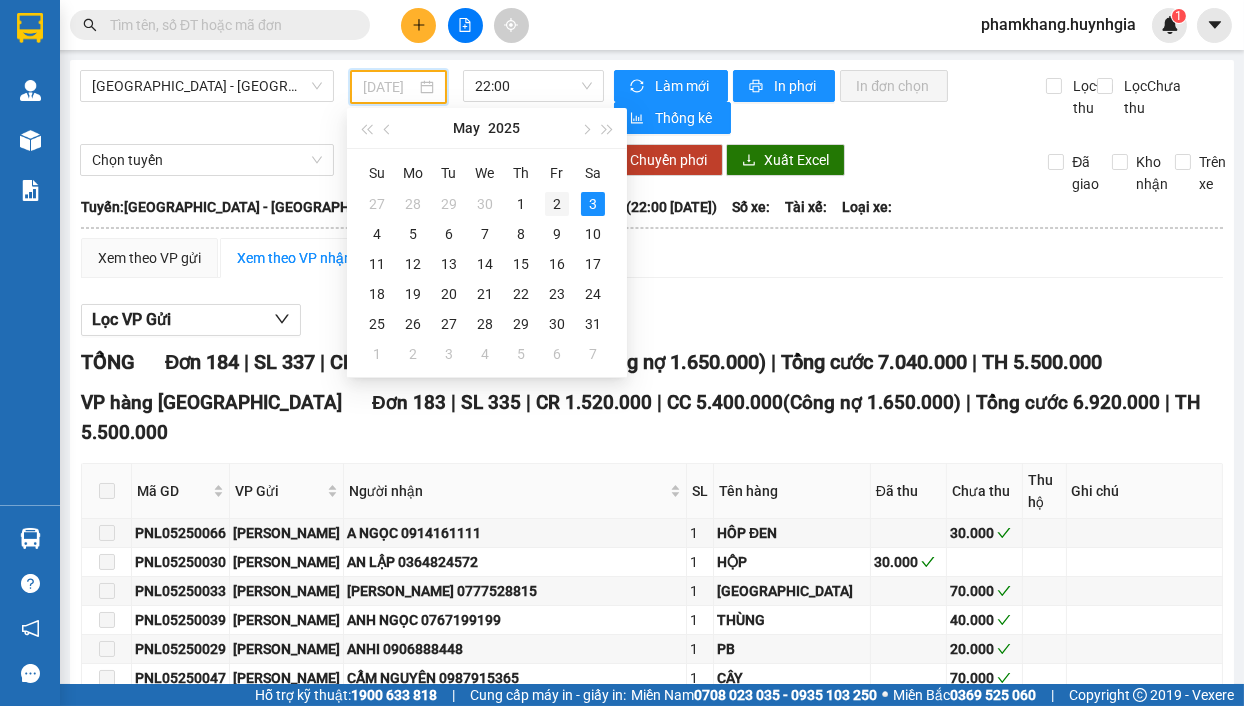 click on "2" at bounding box center (557, 204) 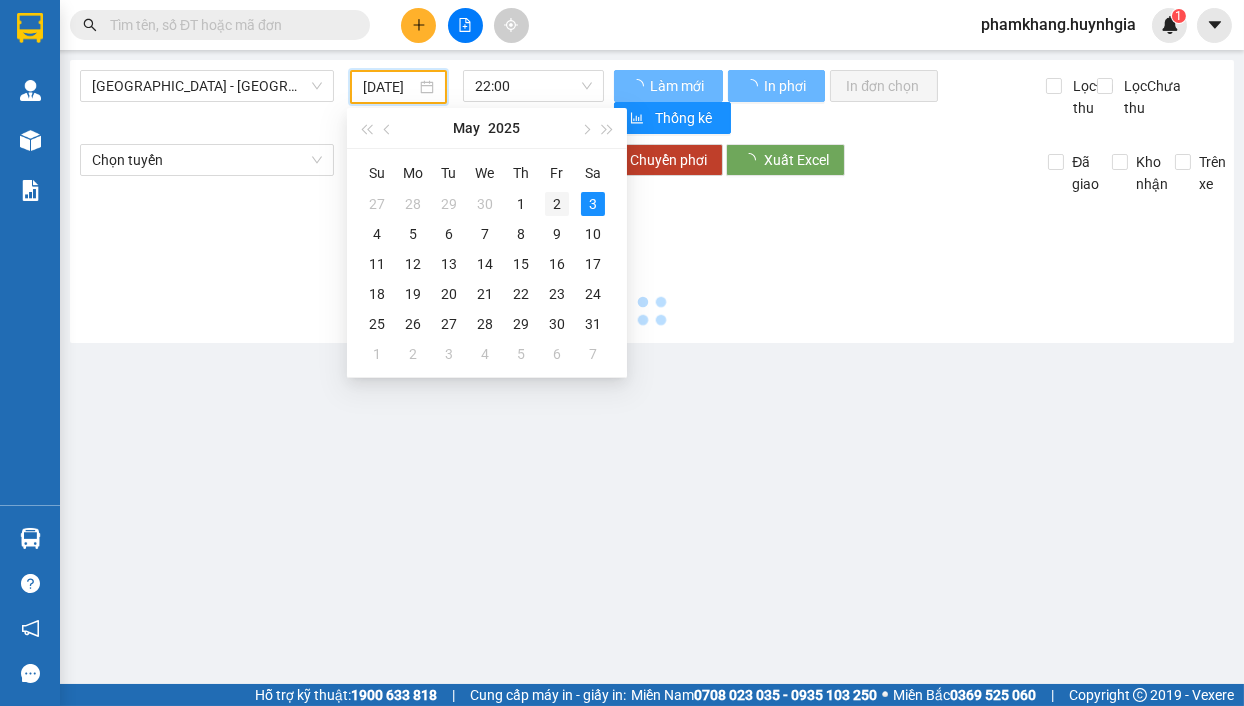 scroll, scrollTop: 0, scrollLeft: 18, axis: horizontal 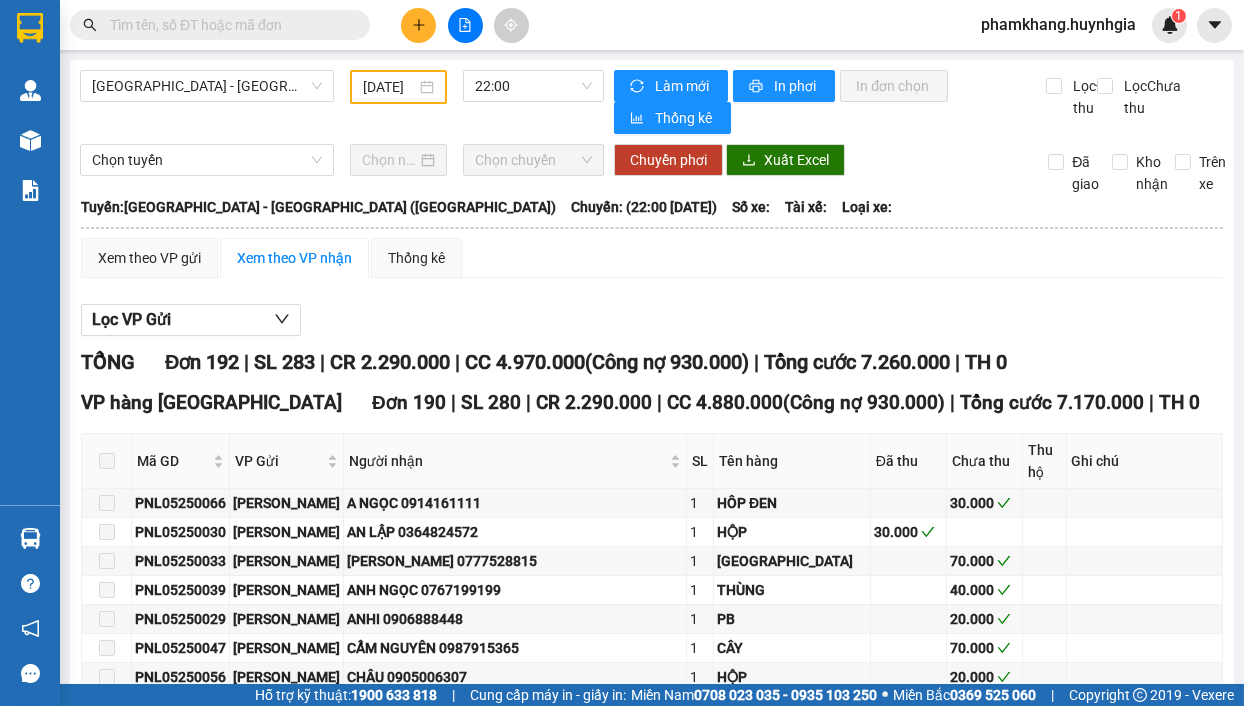 click on "[DATE]" at bounding box center (398, 87) 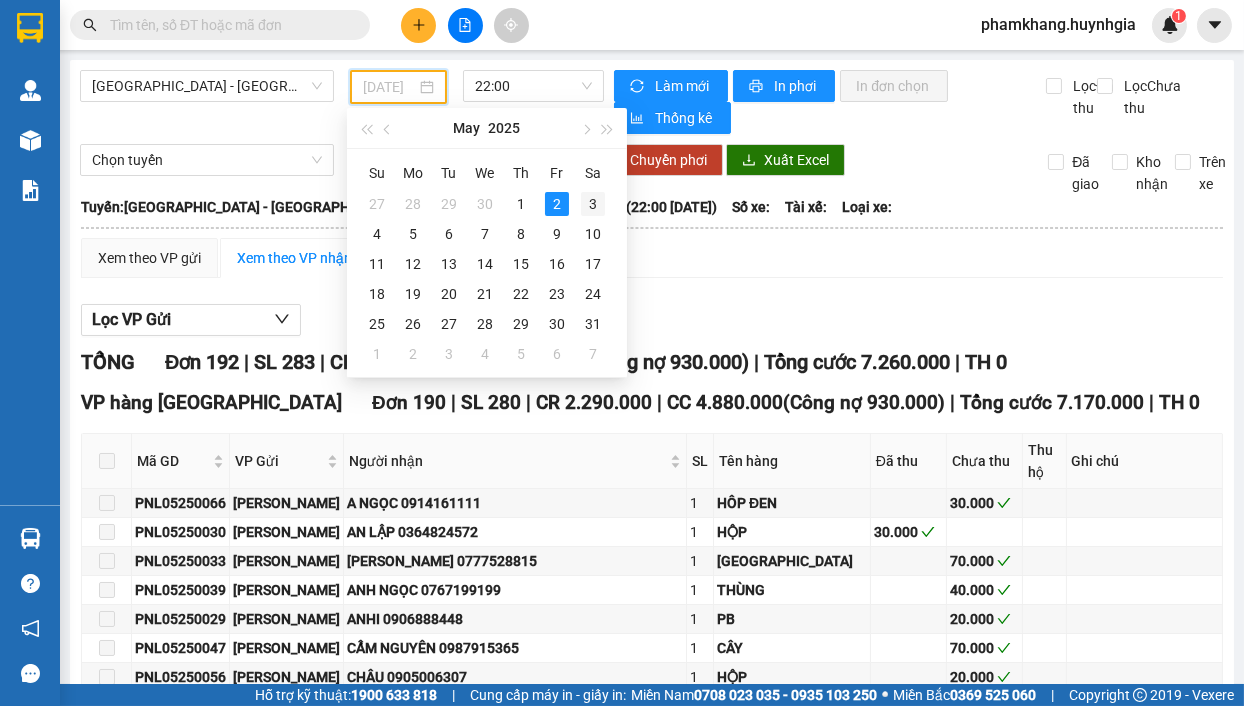 click on "3" at bounding box center (593, 204) 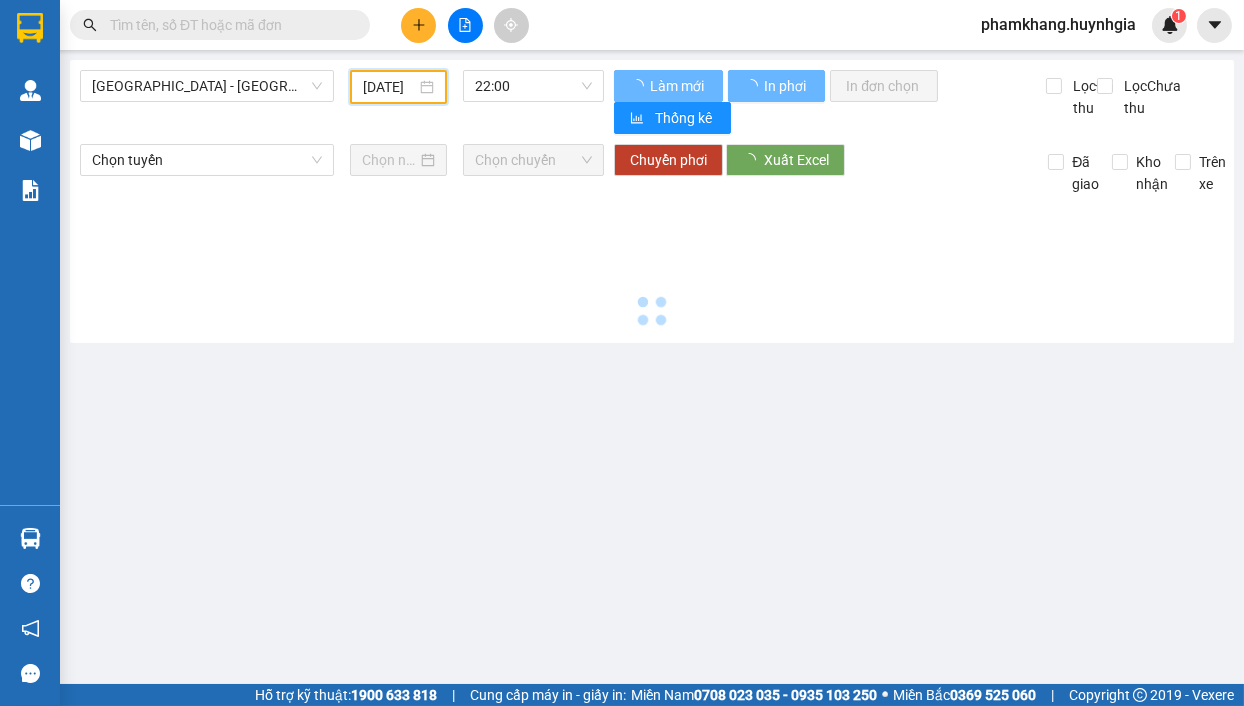 scroll, scrollTop: 0, scrollLeft: 18, axis: horizontal 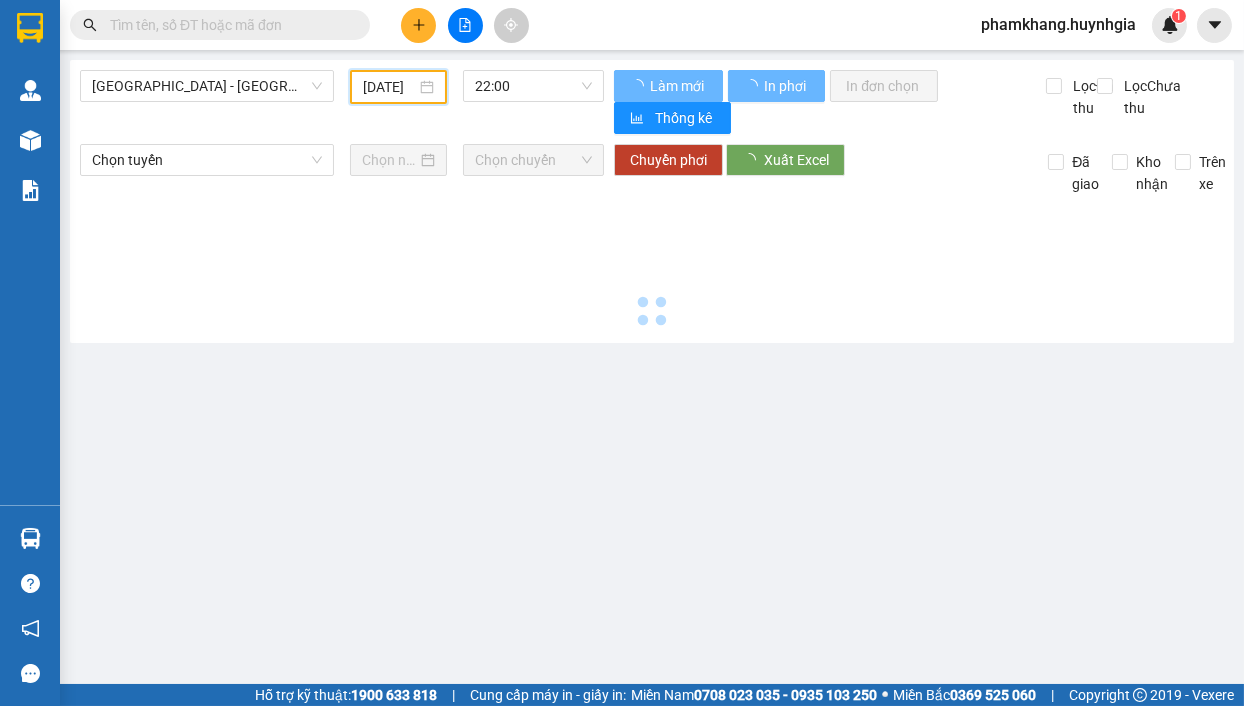 type on "[DATE]" 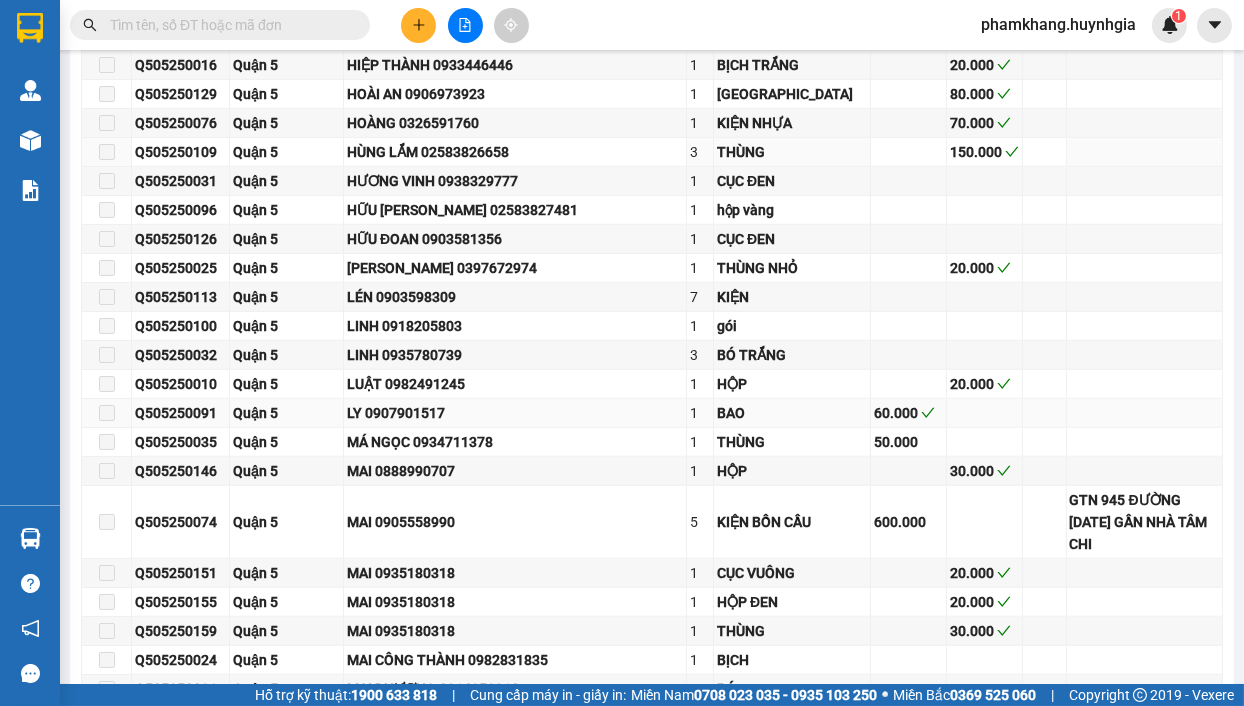 scroll, scrollTop: 3000, scrollLeft: 0, axis: vertical 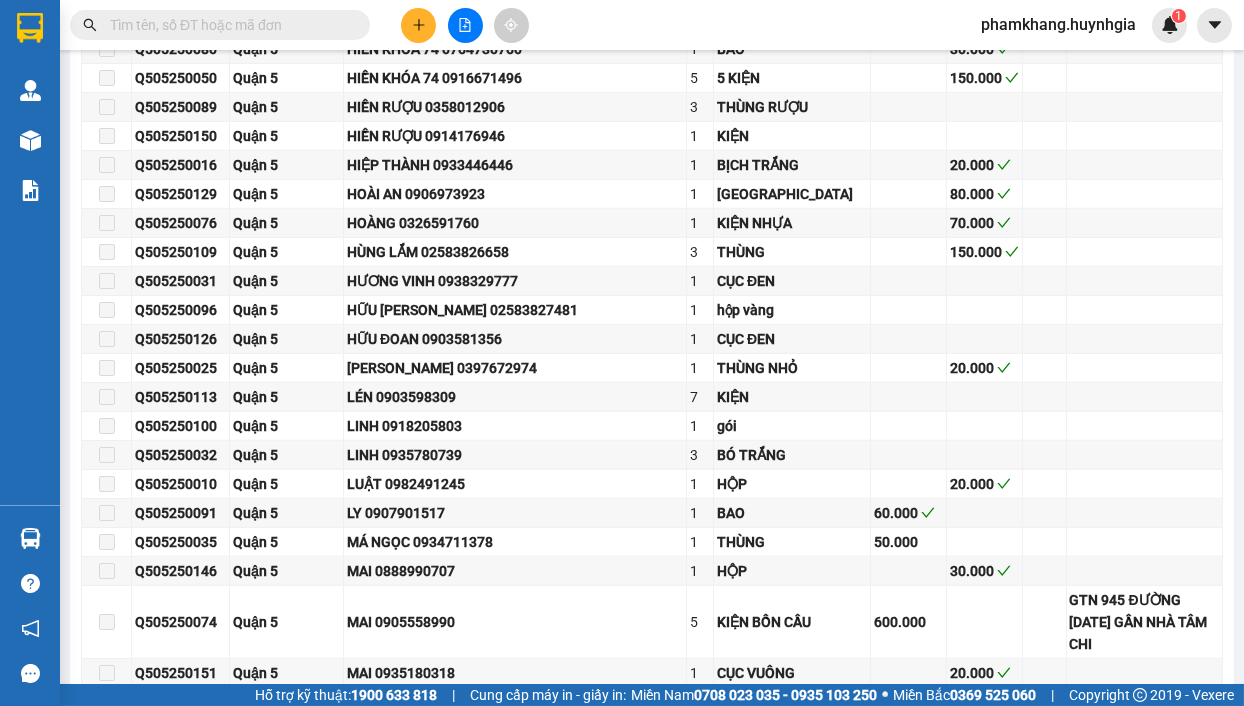 click at bounding box center [228, 25] 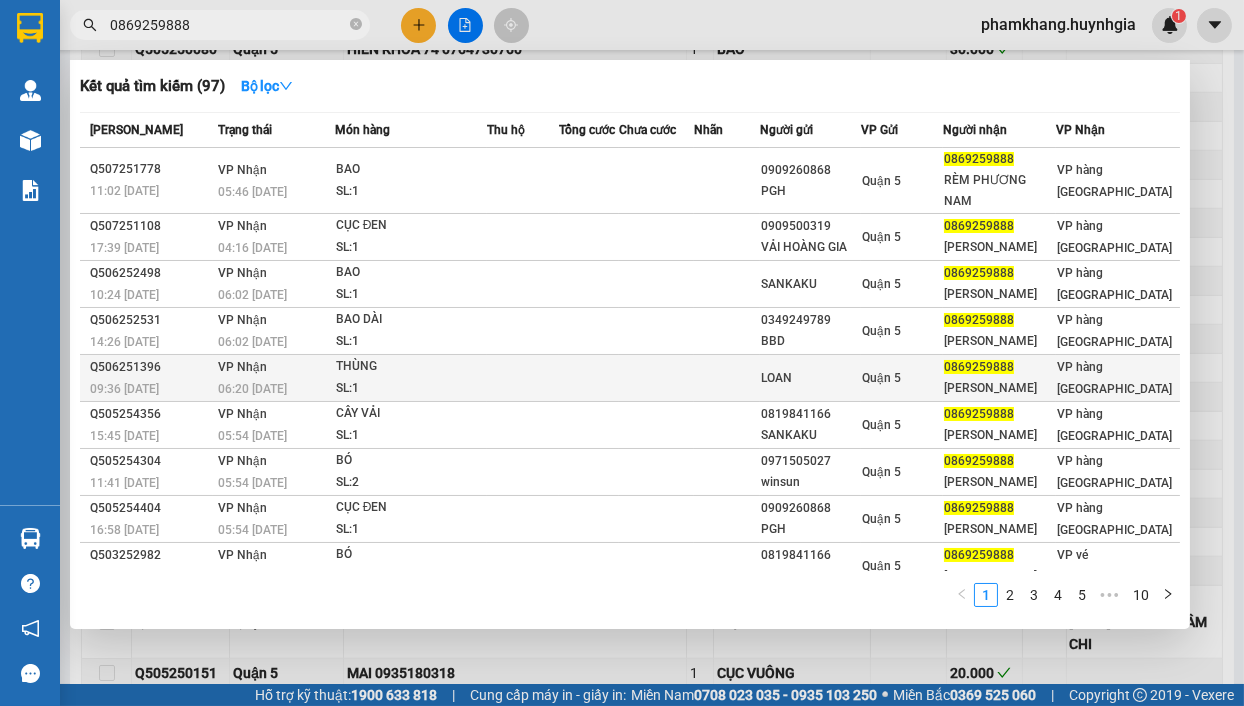 scroll, scrollTop: 63, scrollLeft: 0, axis: vertical 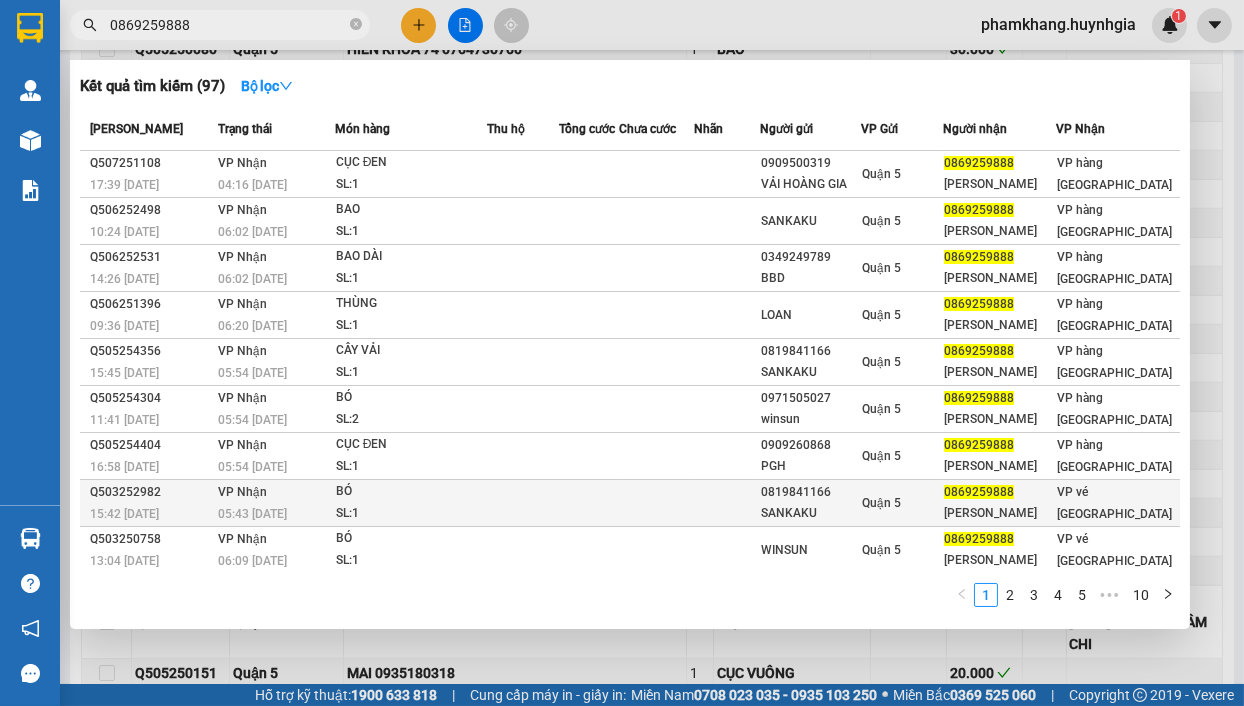 type on "0869259888" 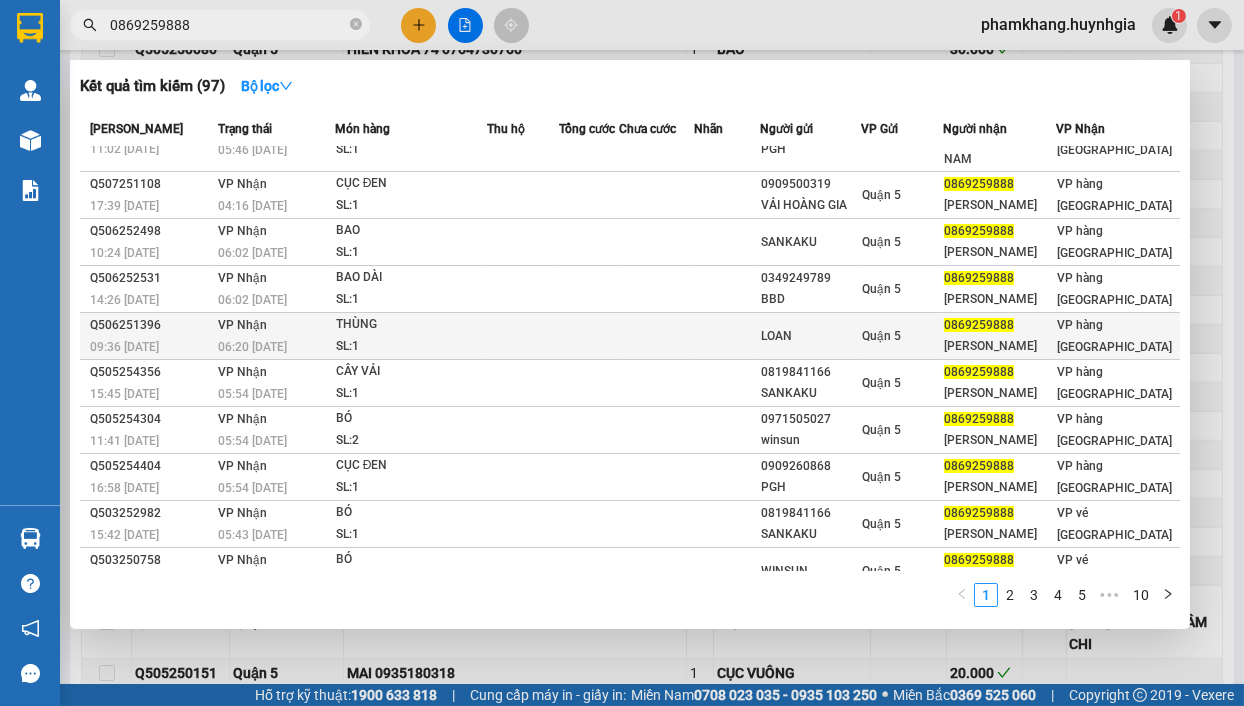 scroll, scrollTop: 63, scrollLeft: 0, axis: vertical 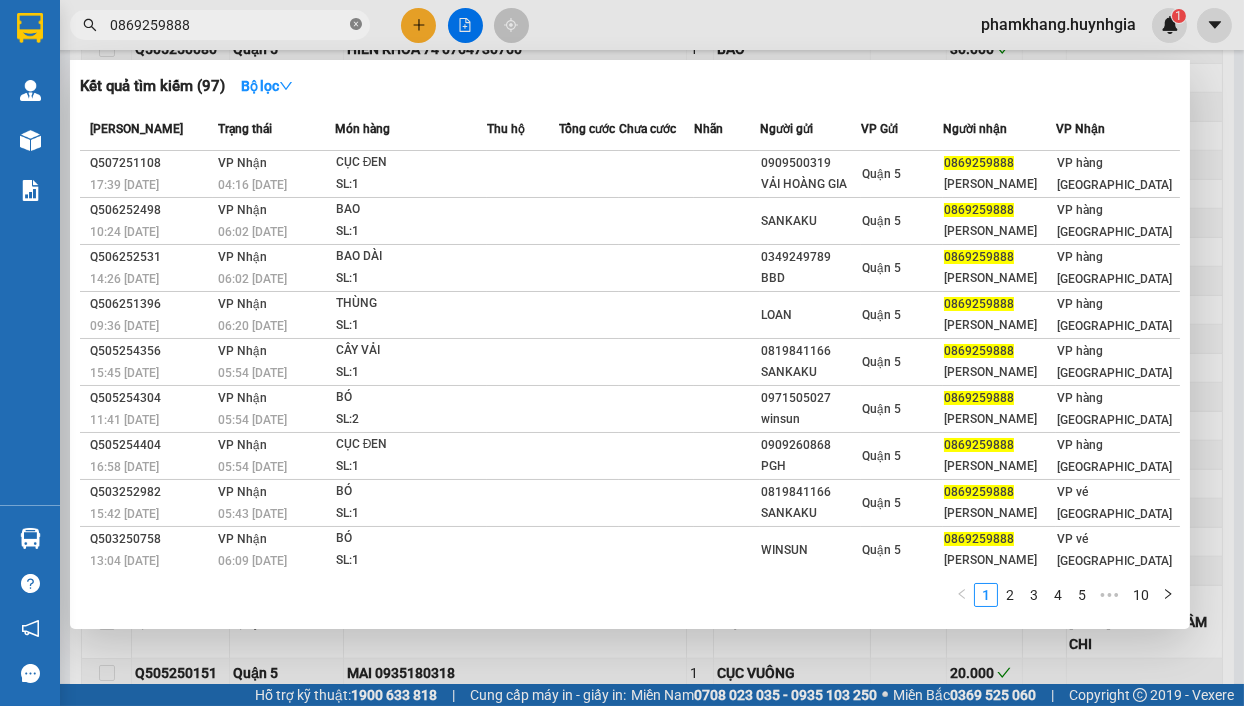 click 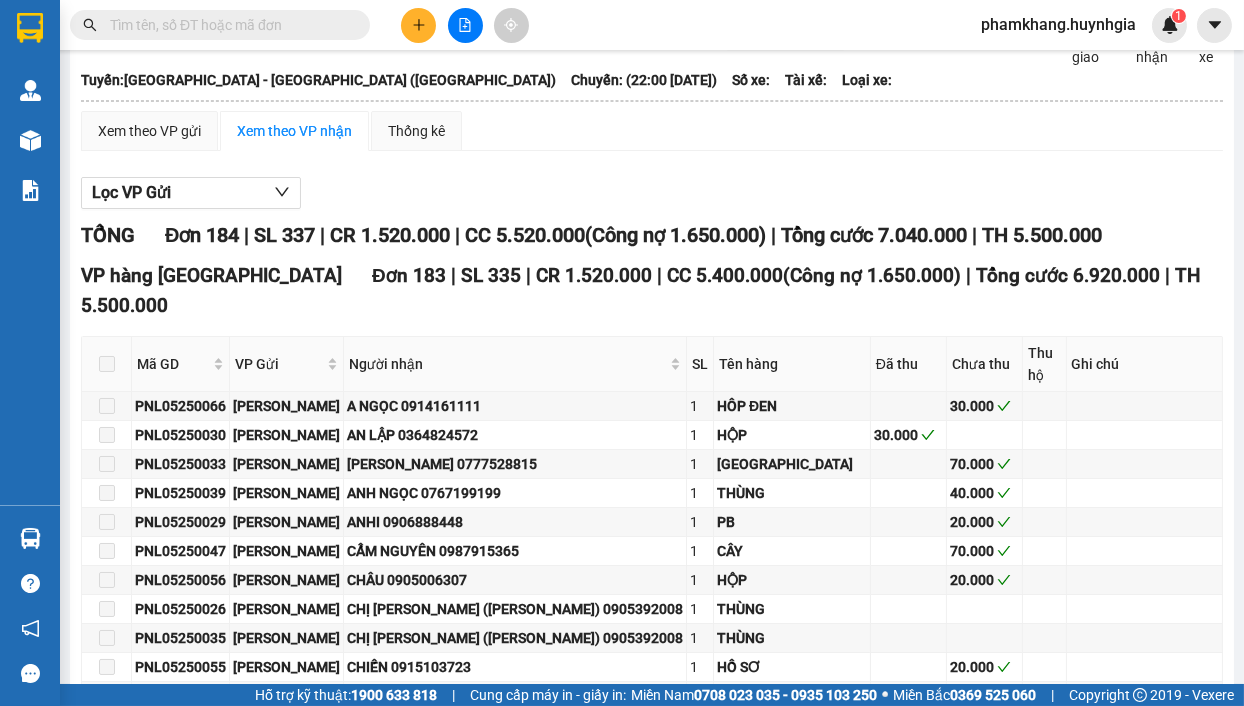 scroll, scrollTop: 0, scrollLeft: 0, axis: both 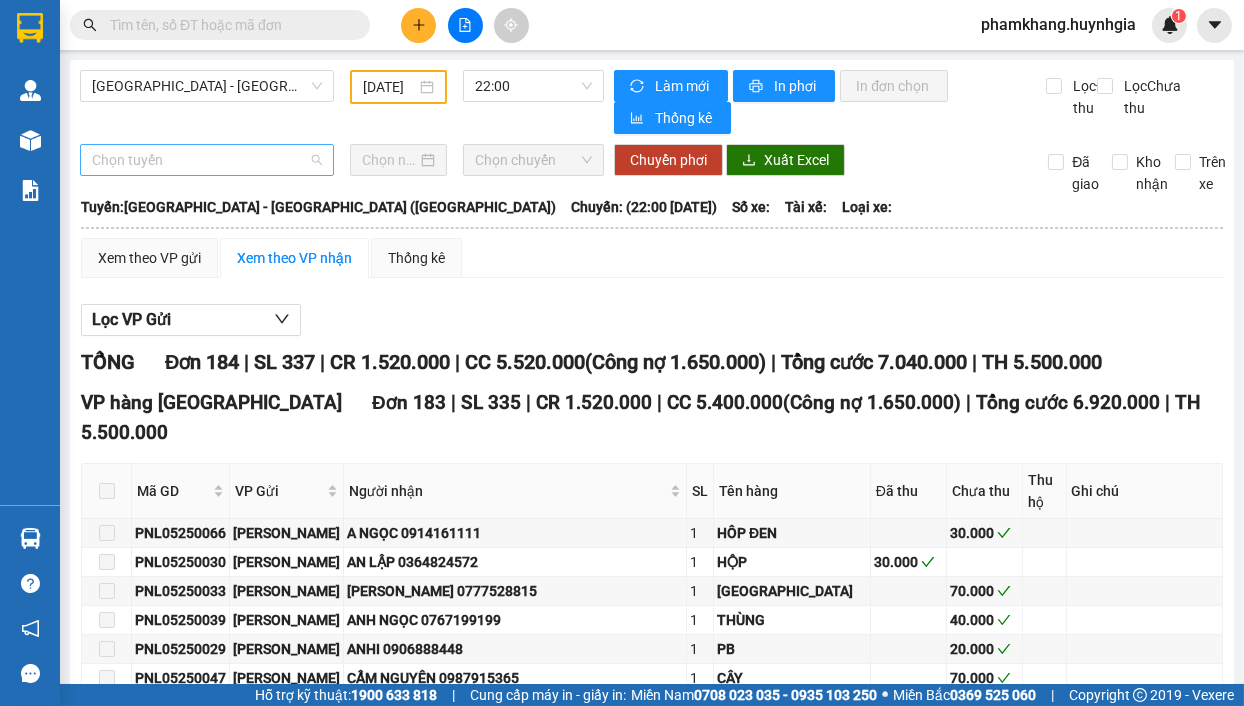 click on "Chọn tuyến" at bounding box center [207, 160] 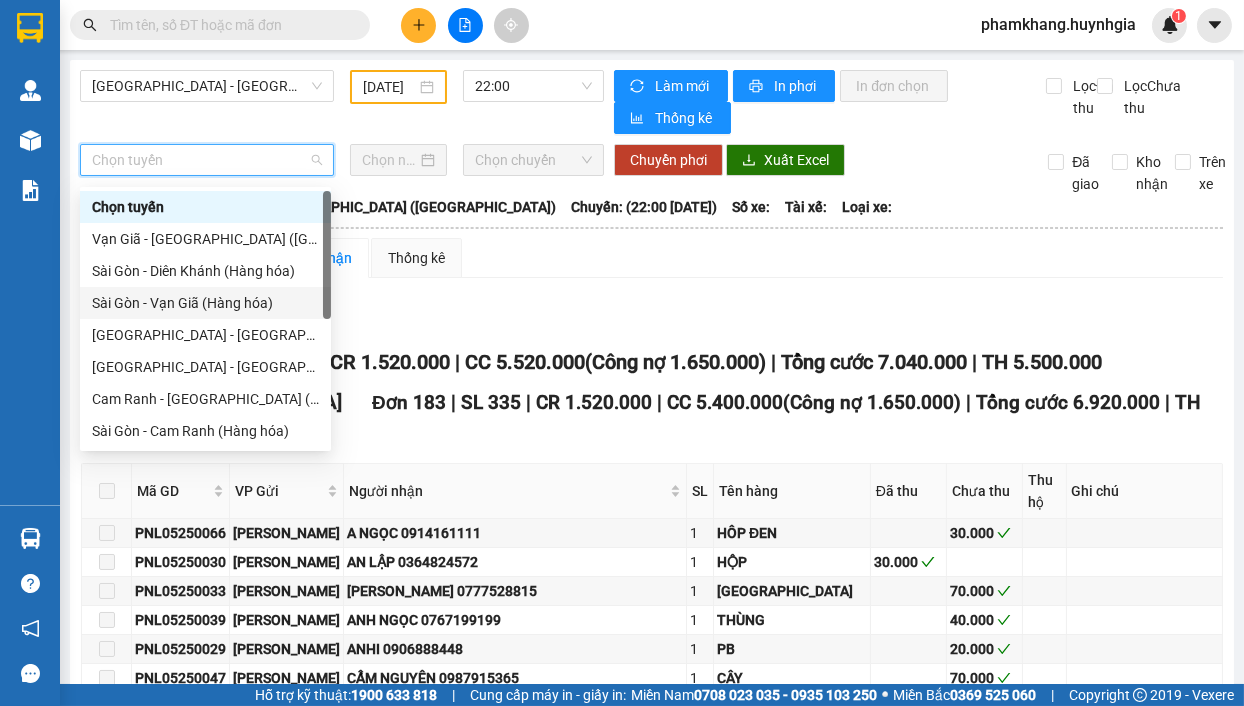 scroll, scrollTop: 320, scrollLeft: 0, axis: vertical 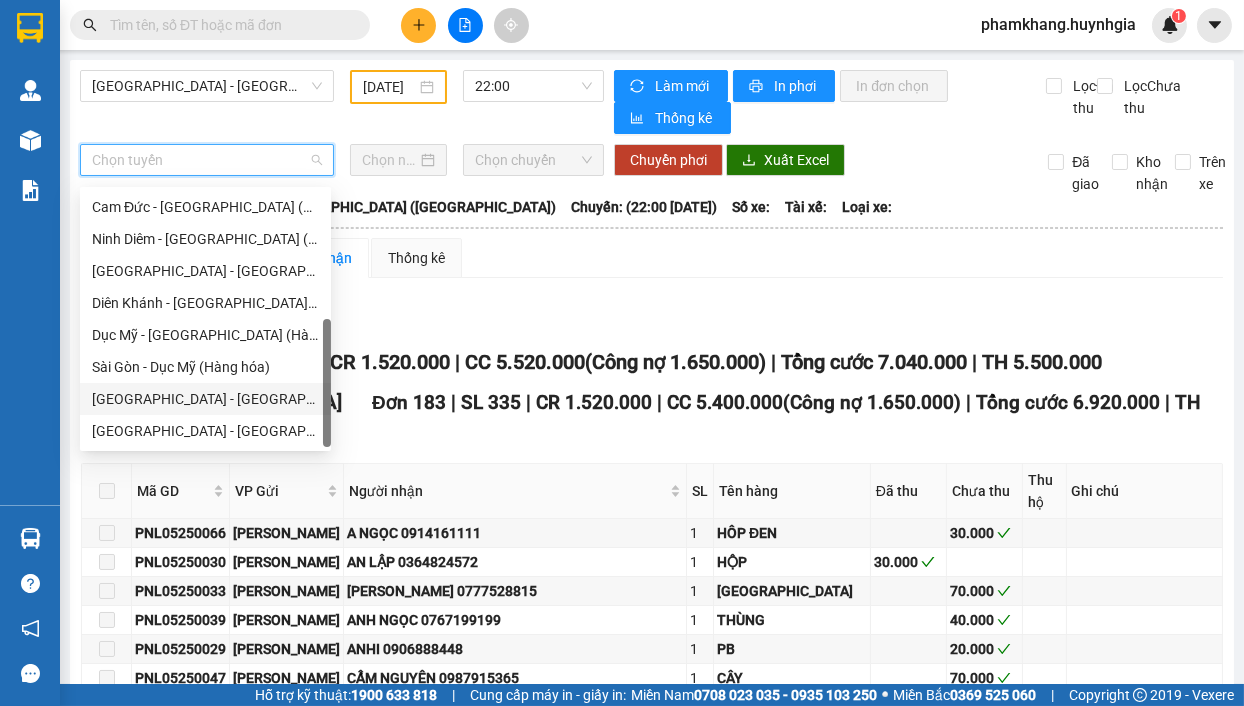 click on "[GEOGRAPHIC_DATA] - [GEOGRAPHIC_DATA] ([GEOGRAPHIC_DATA])" at bounding box center [205, 399] 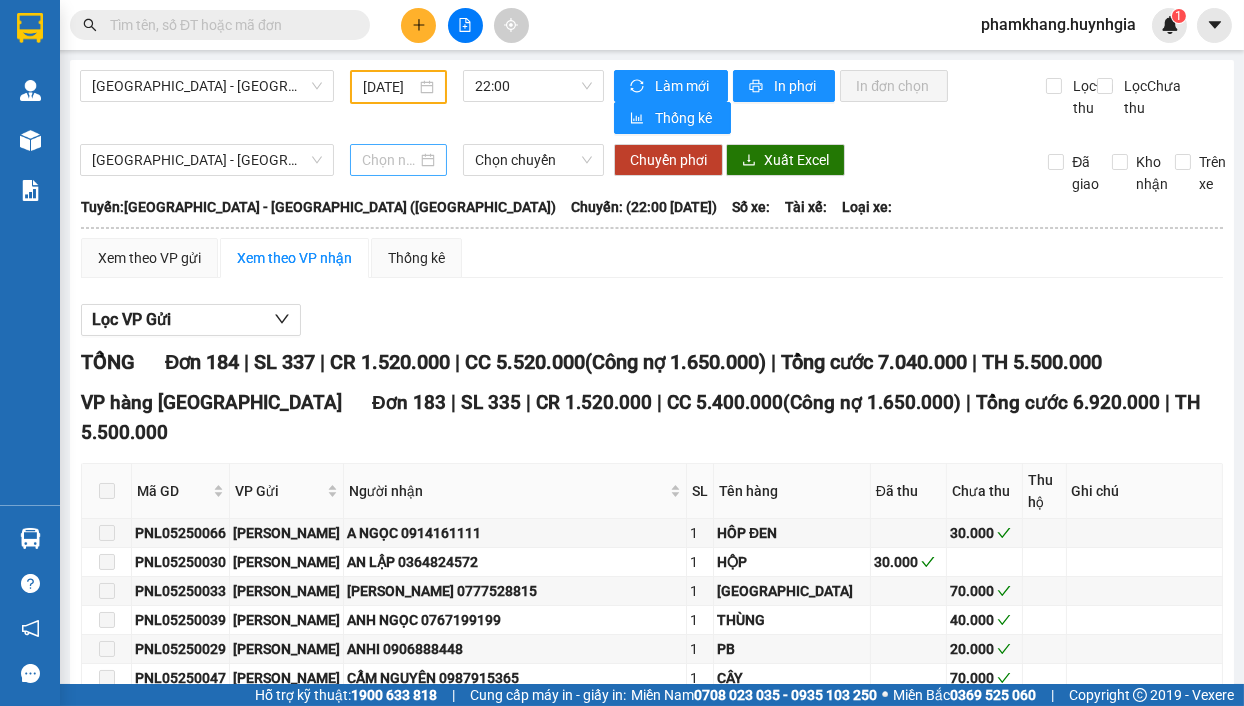 click at bounding box center (398, 160) 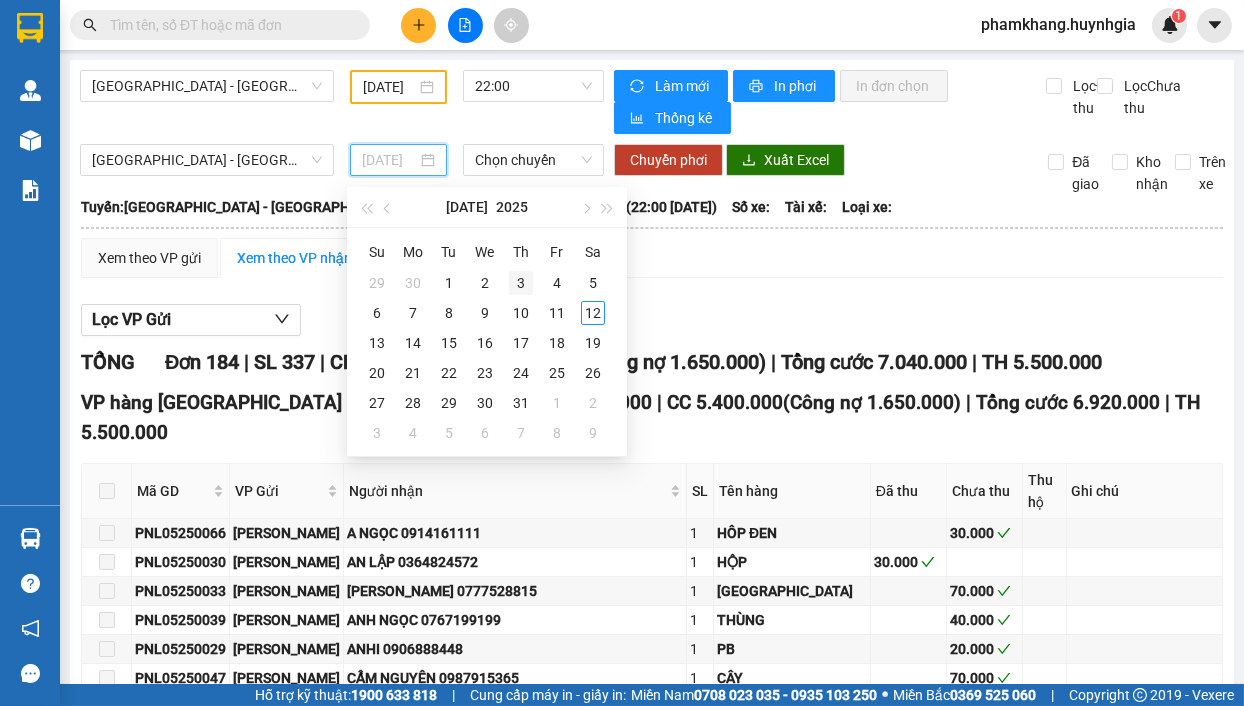 type on "[DATE]" 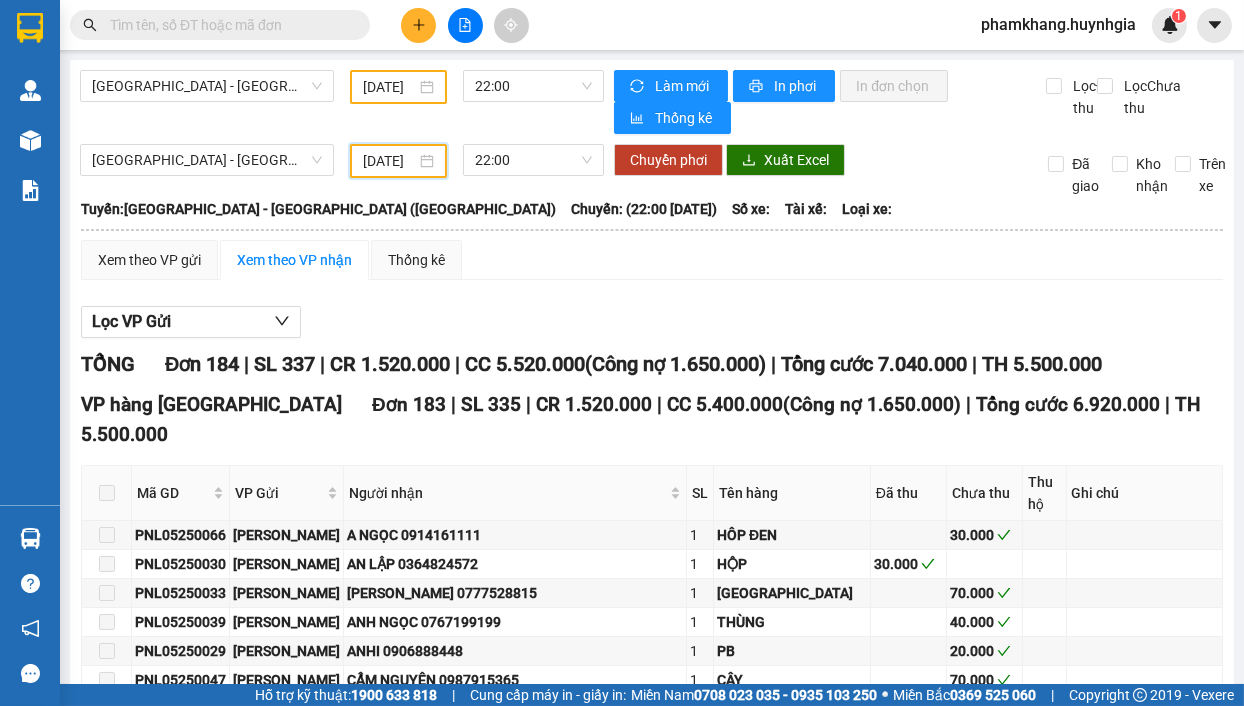click on "[DATE]" at bounding box center (398, 161) 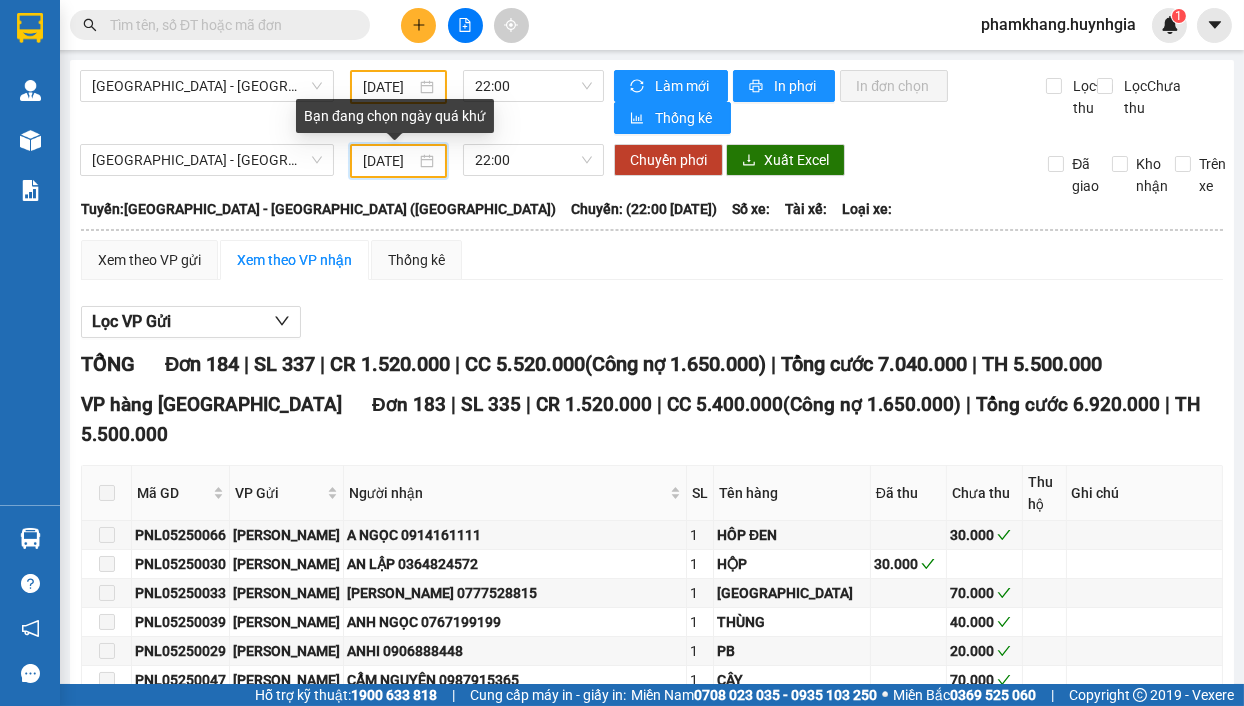 scroll, scrollTop: 0, scrollLeft: 20, axis: horizontal 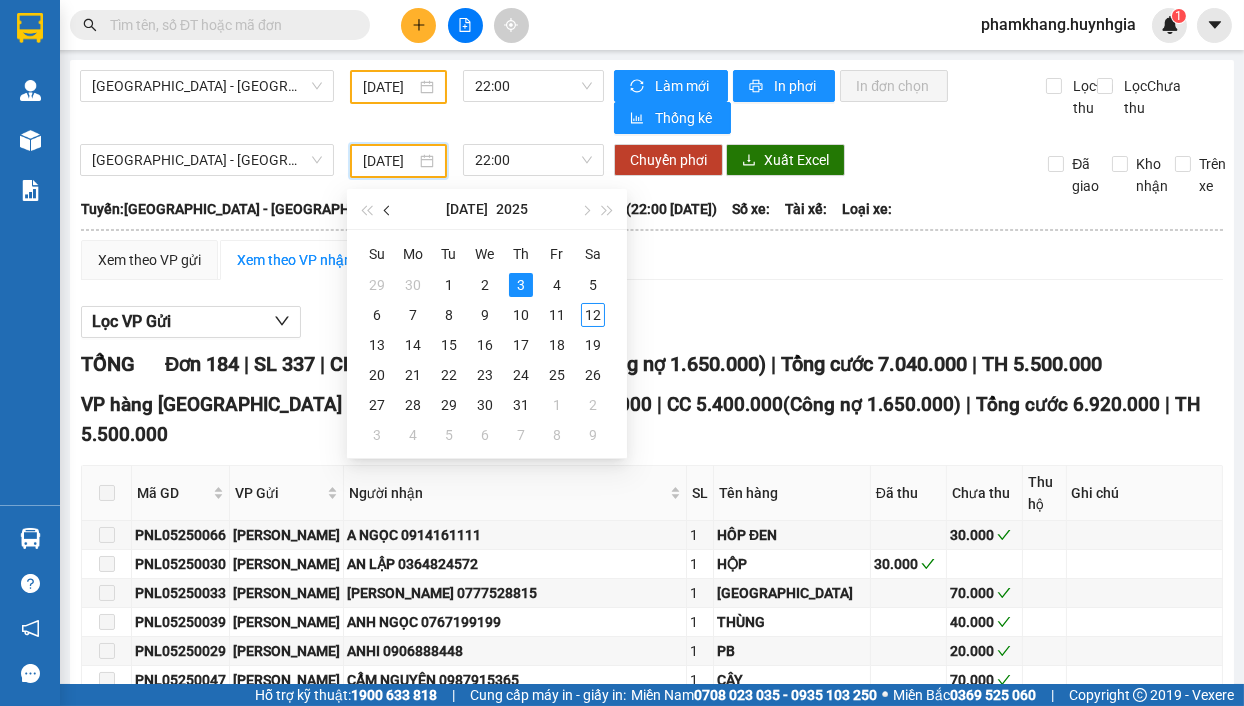 click at bounding box center [388, 209] 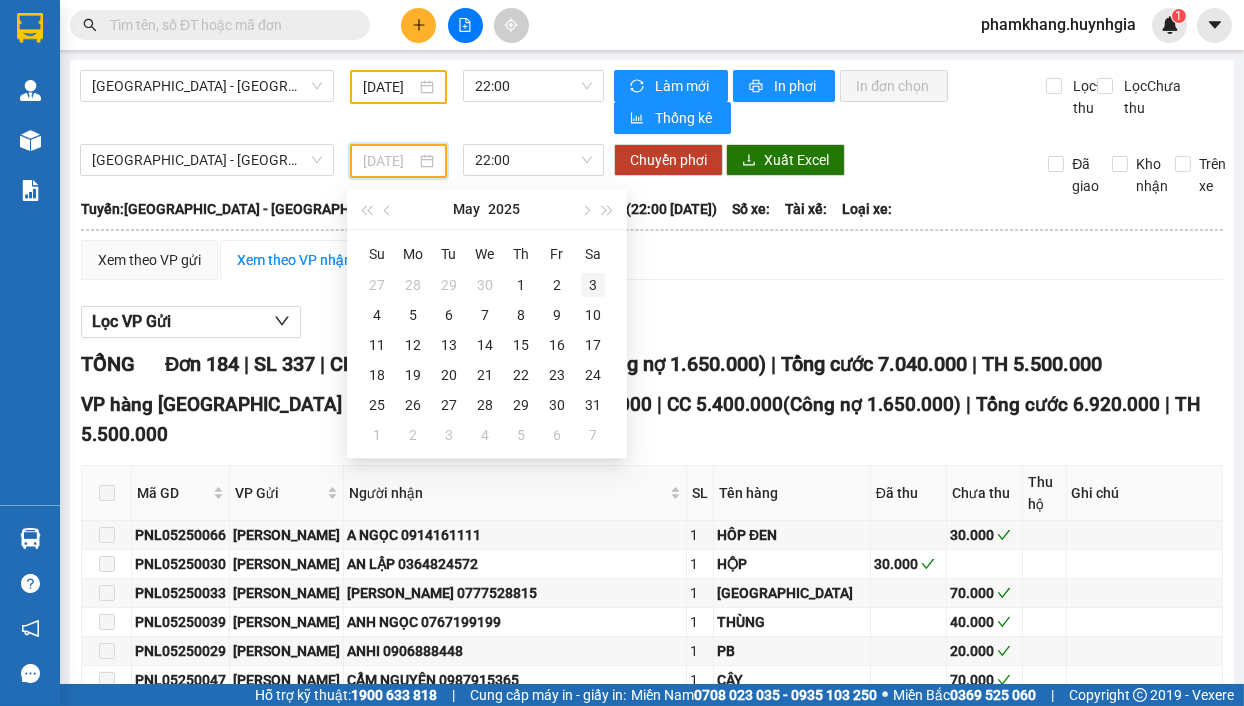 click on "3" at bounding box center [593, 285] 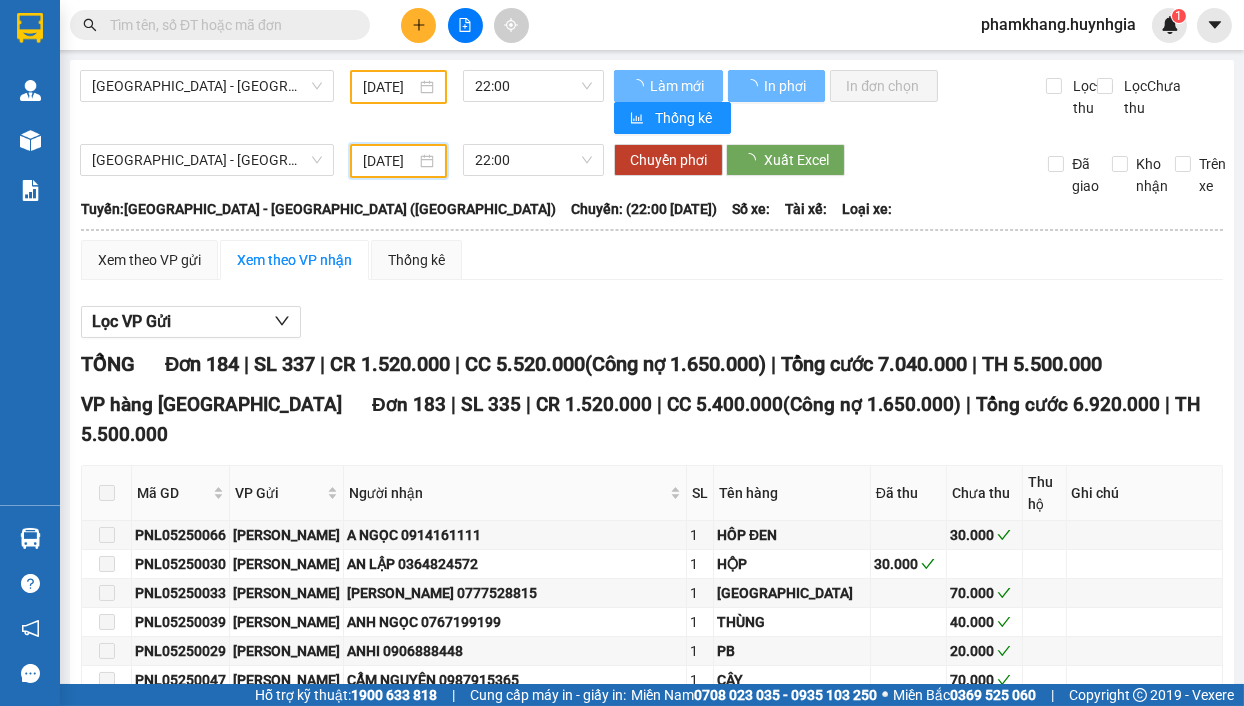 type on "[DATE]" 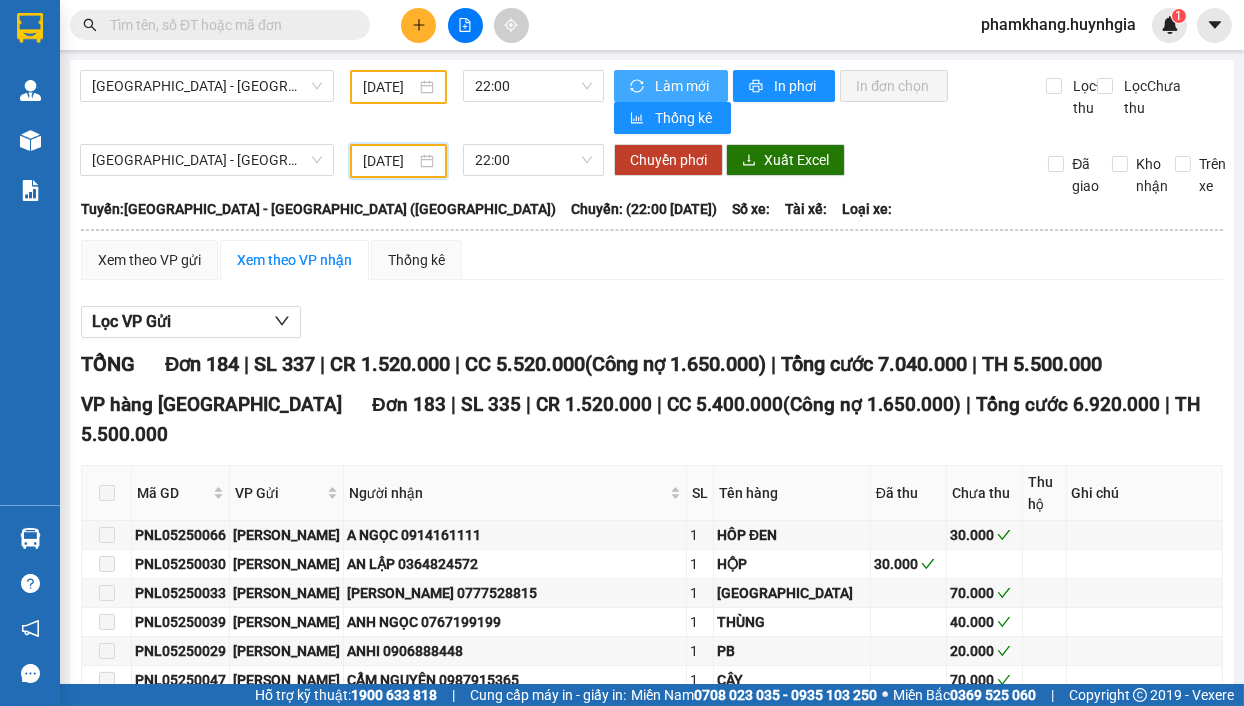 scroll, scrollTop: 0, scrollLeft: 0, axis: both 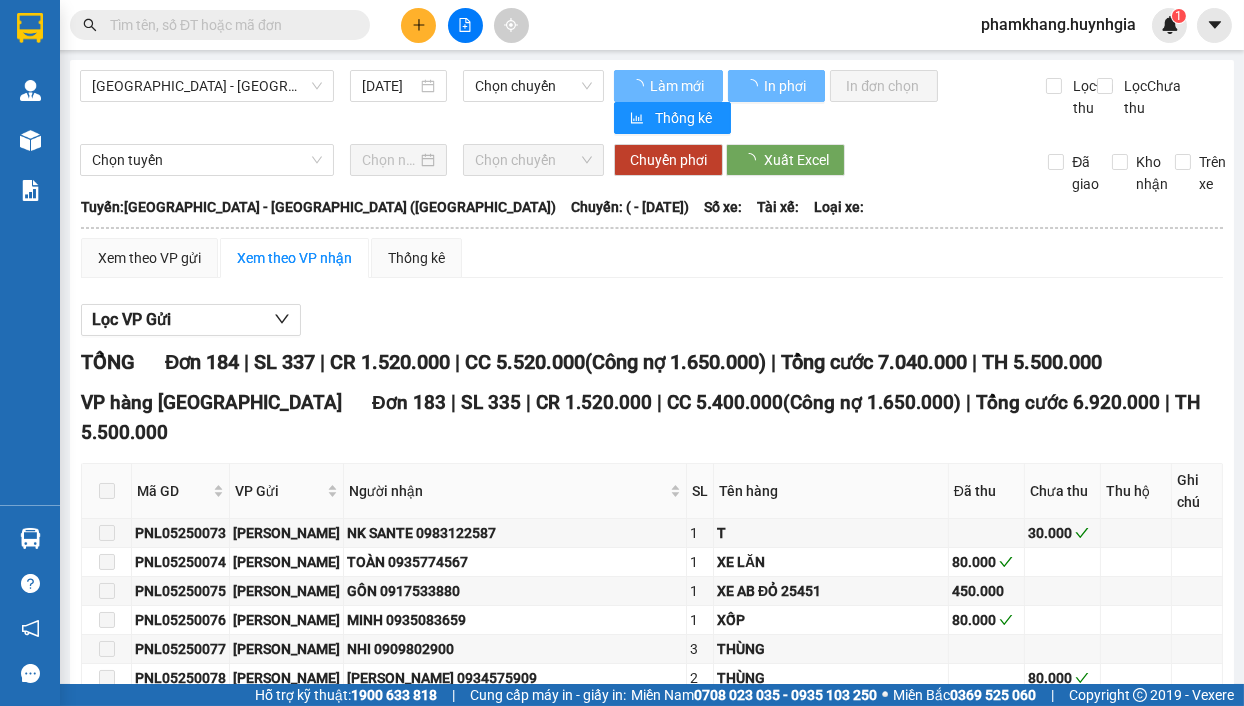 type on "[DATE]" 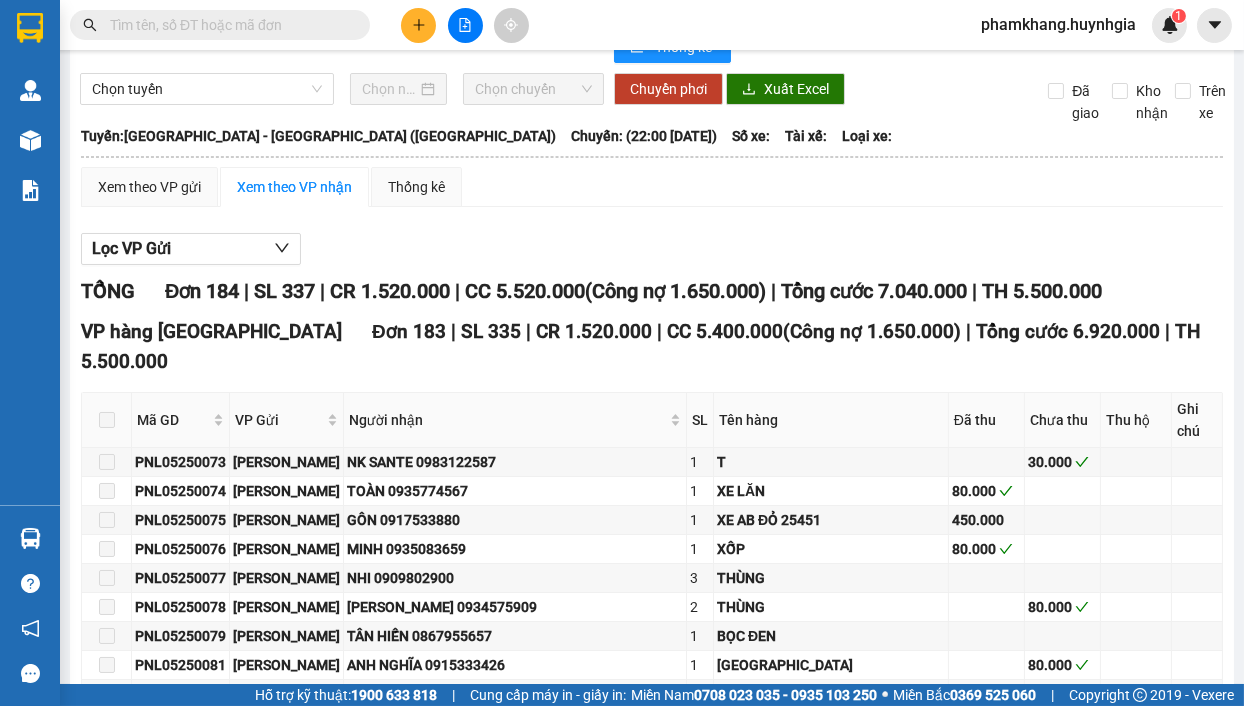 scroll, scrollTop: 0, scrollLeft: 0, axis: both 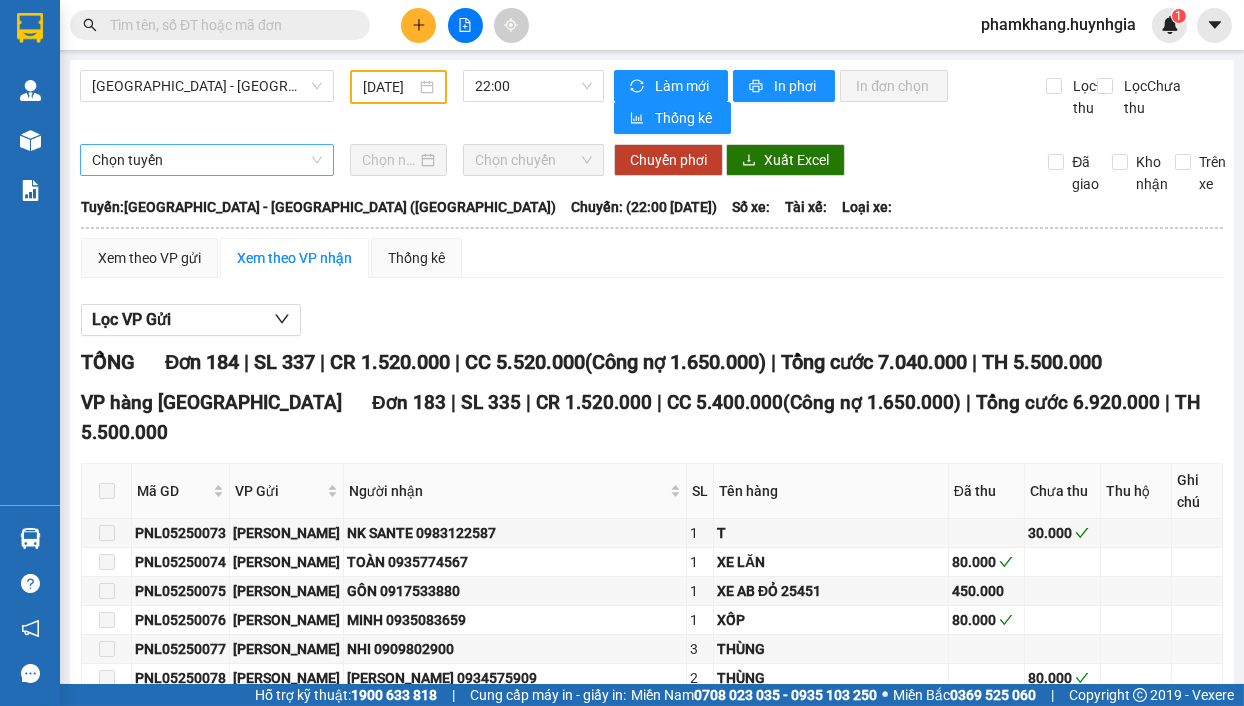 click on "Chọn tuyến" at bounding box center [207, 160] 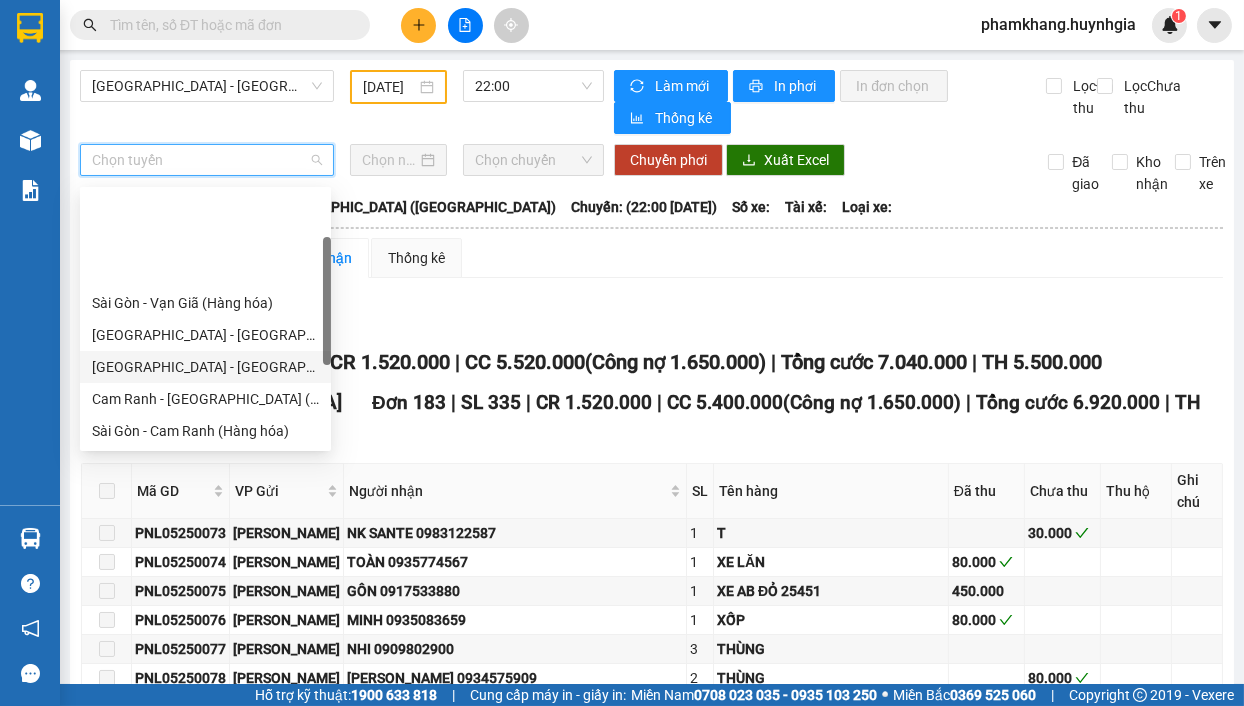 scroll, scrollTop: 320, scrollLeft: 0, axis: vertical 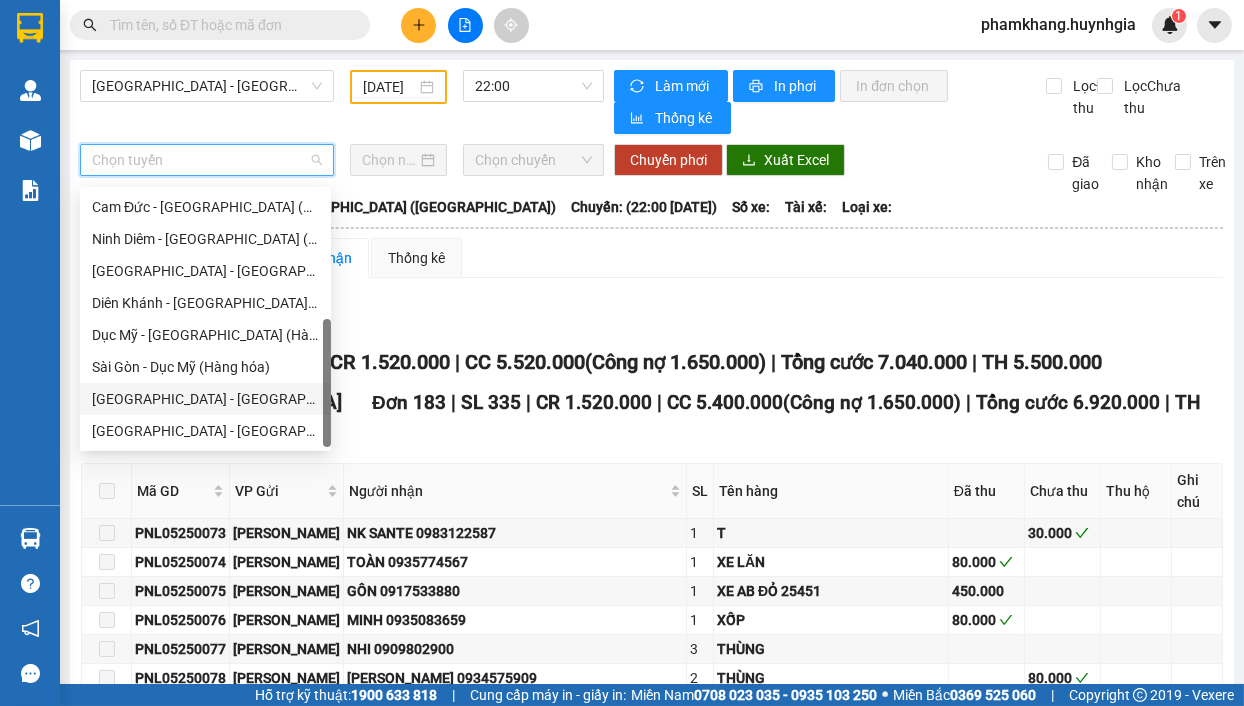 click on "[GEOGRAPHIC_DATA] - [GEOGRAPHIC_DATA] ([GEOGRAPHIC_DATA])" at bounding box center (205, 399) 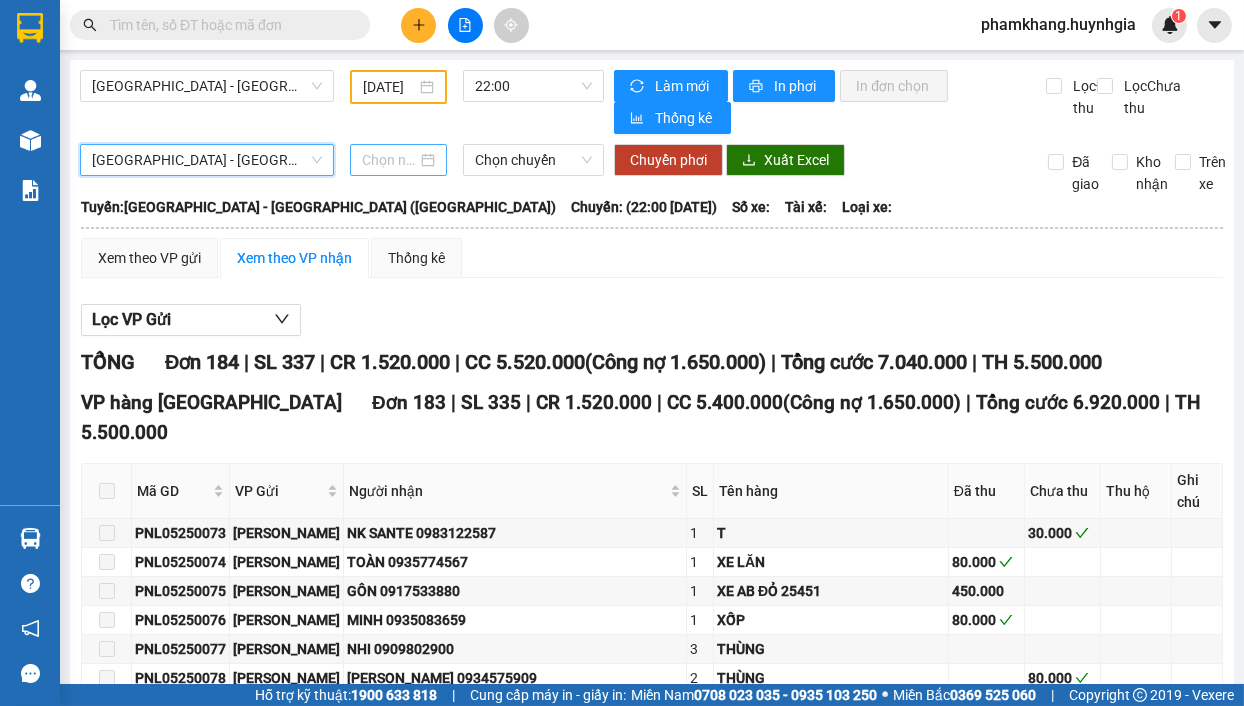 click at bounding box center [398, 160] 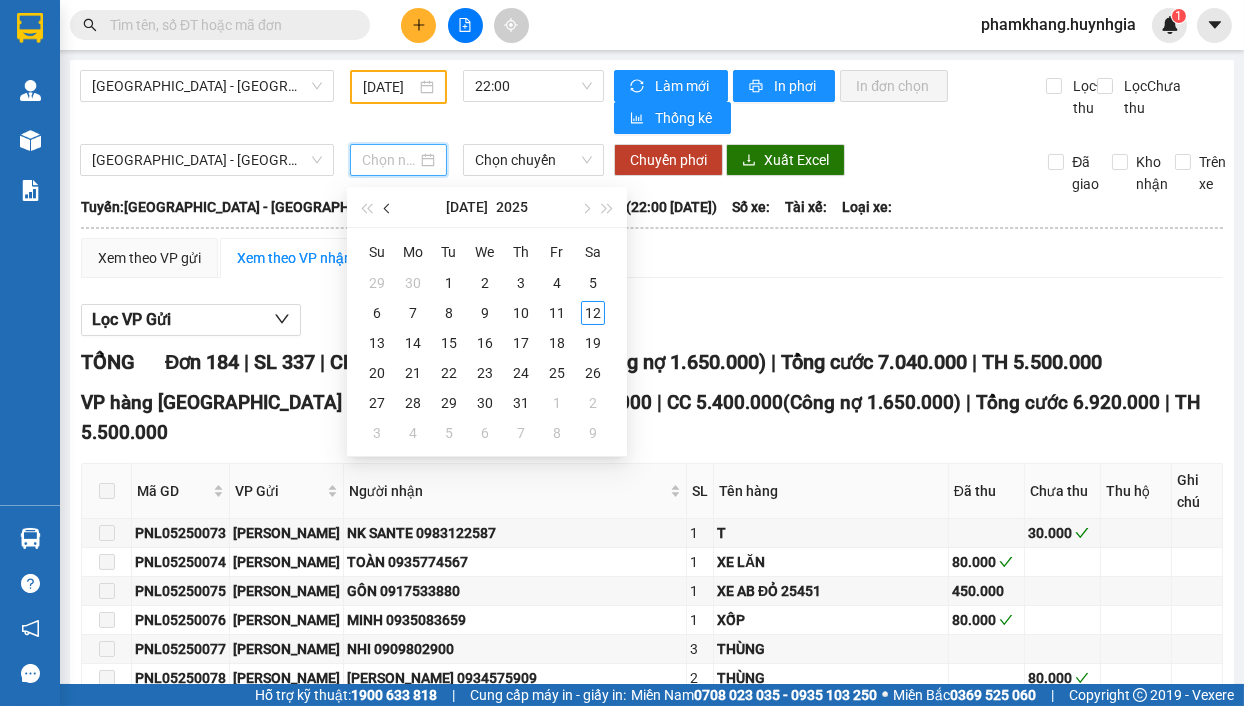 click at bounding box center [388, 207] 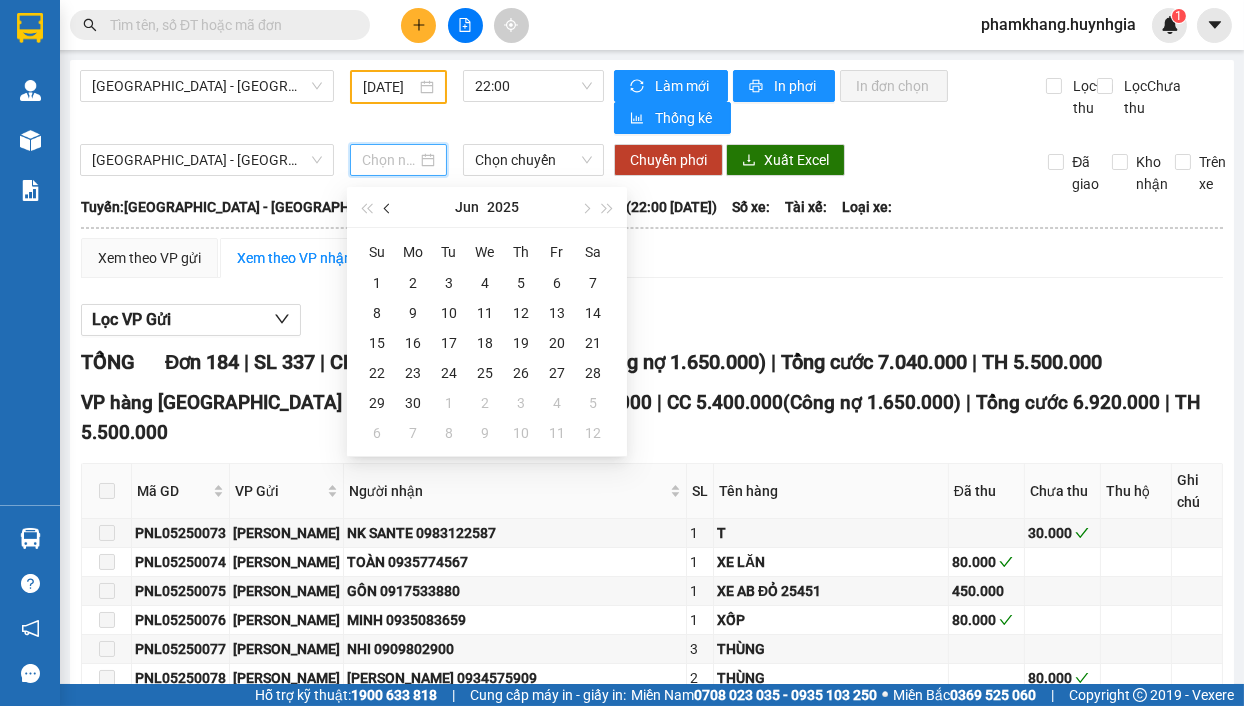 click at bounding box center [388, 207] 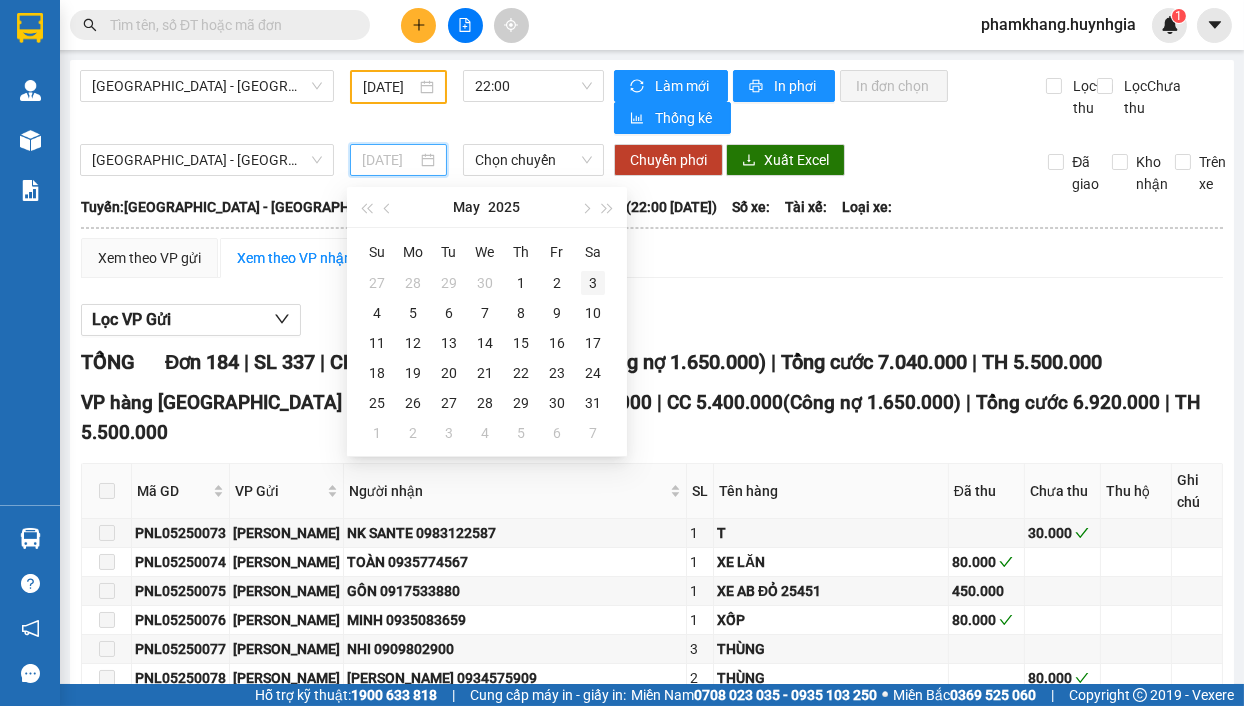 type on "[DATE]" 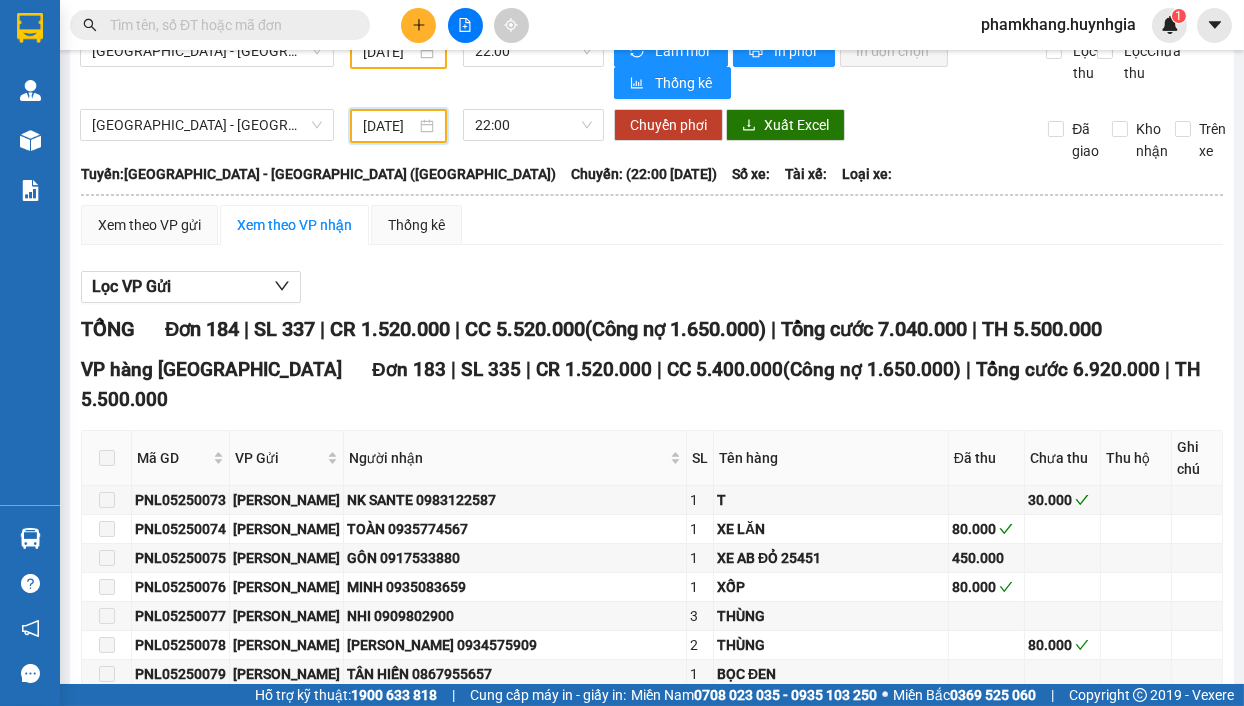 scroll, scrollTop: 0, scrollLeft: 0, axis: both 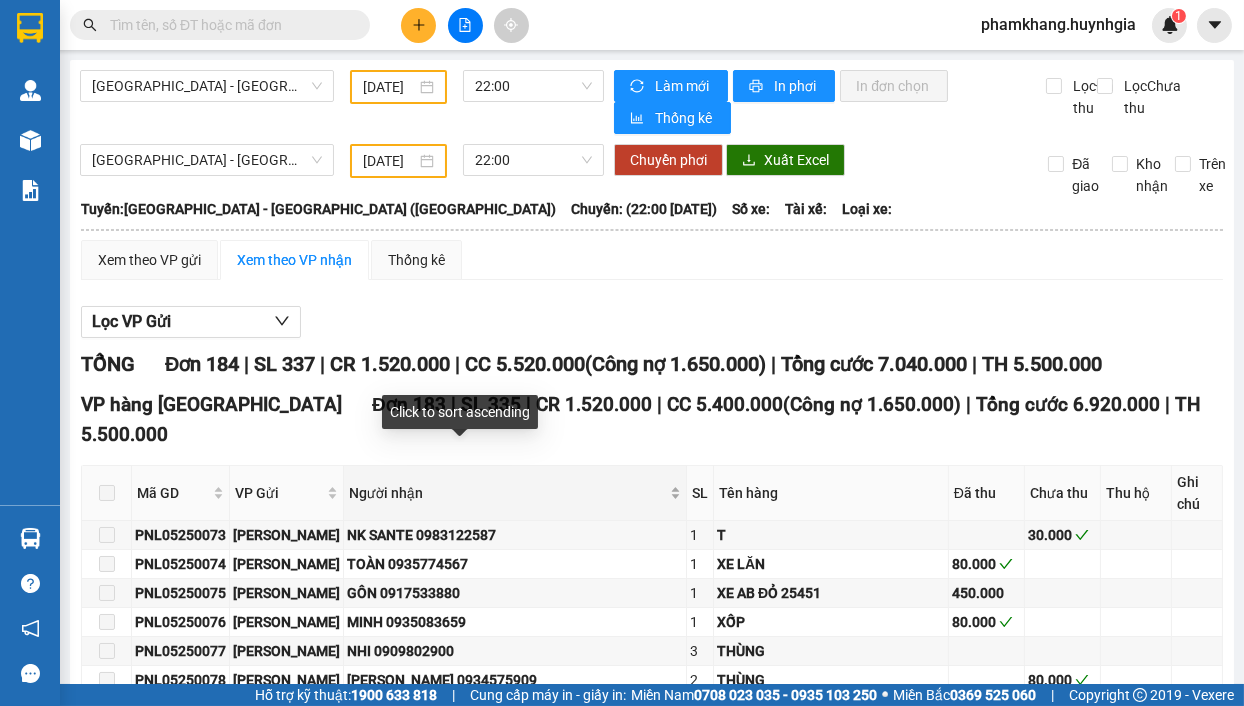 click on "Người nhận" at bounding box center [515, 493] 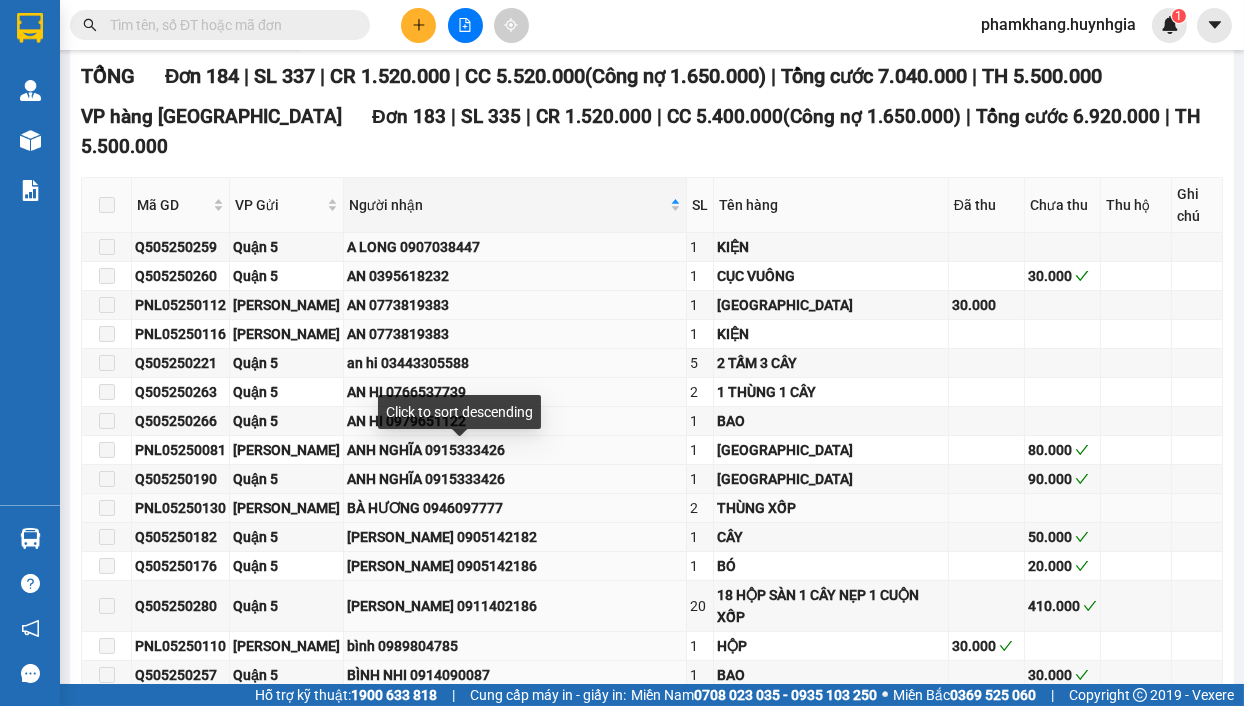 scroll, scrollTop: 300, scrollLeft: 0, axis: vertical 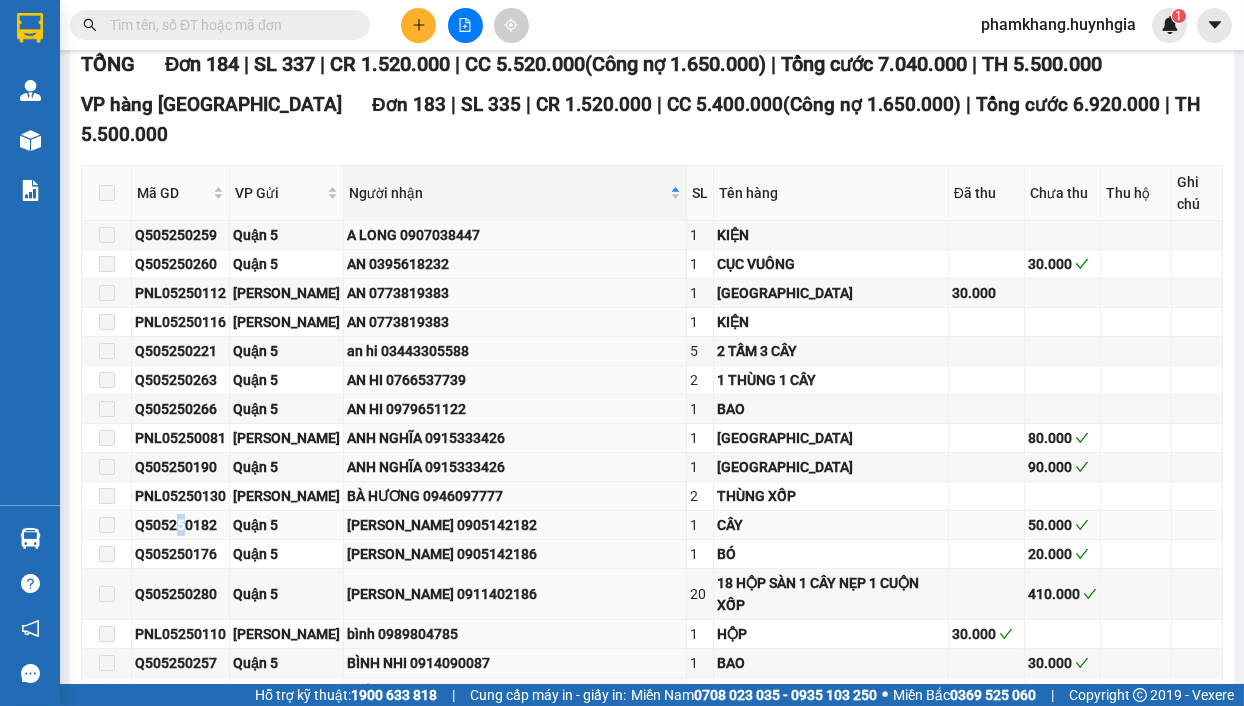 drag, startPoint x: 177, startPoint y: 478, endPoint x: 188, endPoint y: 477, distance: 11.045361 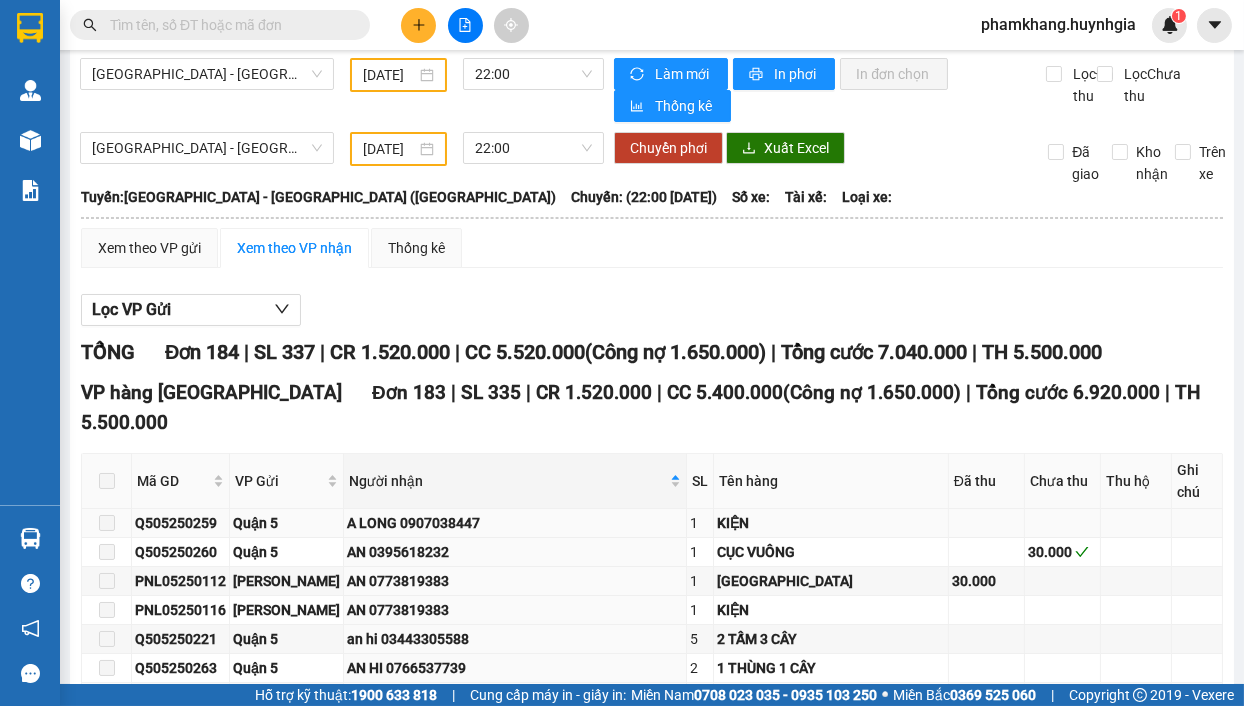 scroll, scrollTop: 0, scrollLeft: 0, axis: both 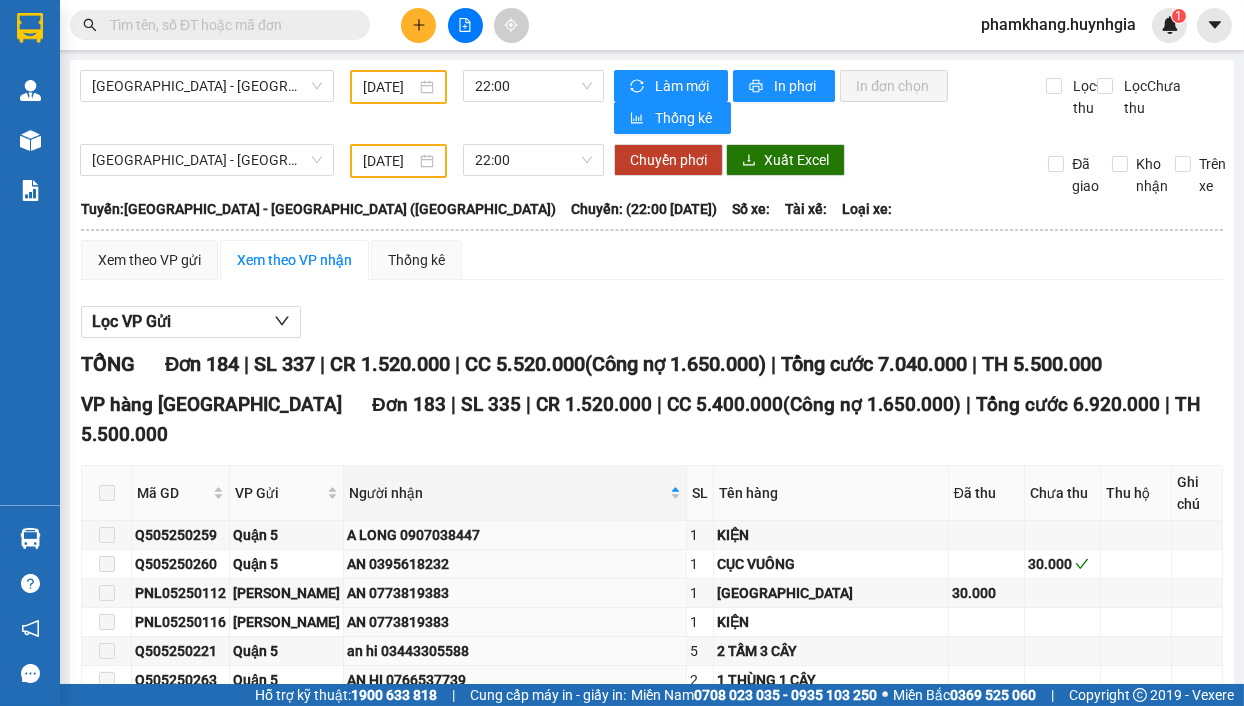 click on "[DATE]" at bounding box center (398, 161) 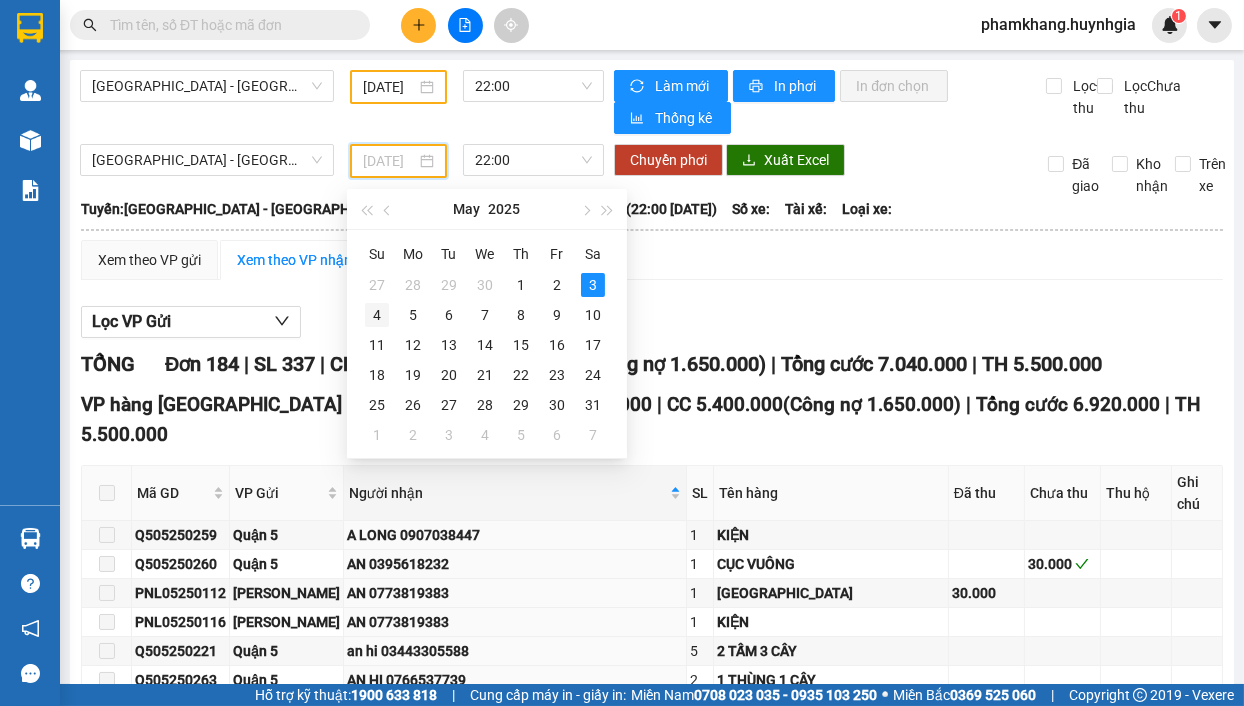 click on "4" at bounding box center [377, 315] 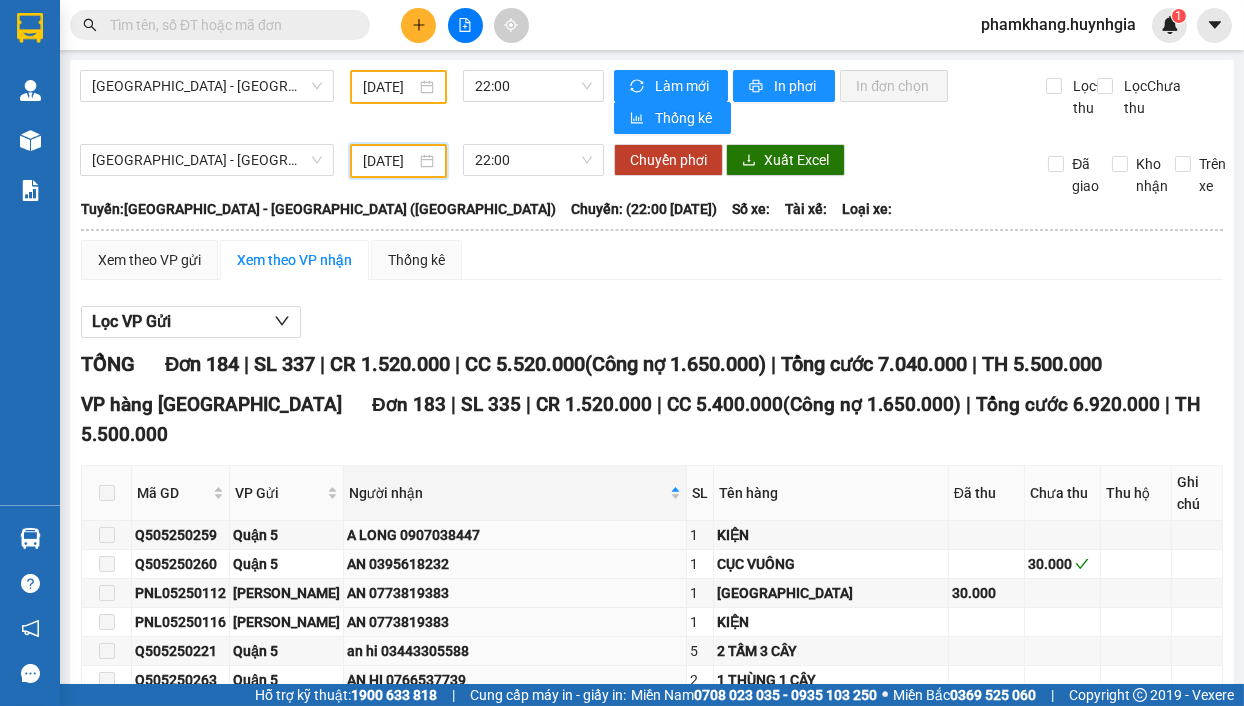 click on "04/05/2025" at bounding box center [398, 161] 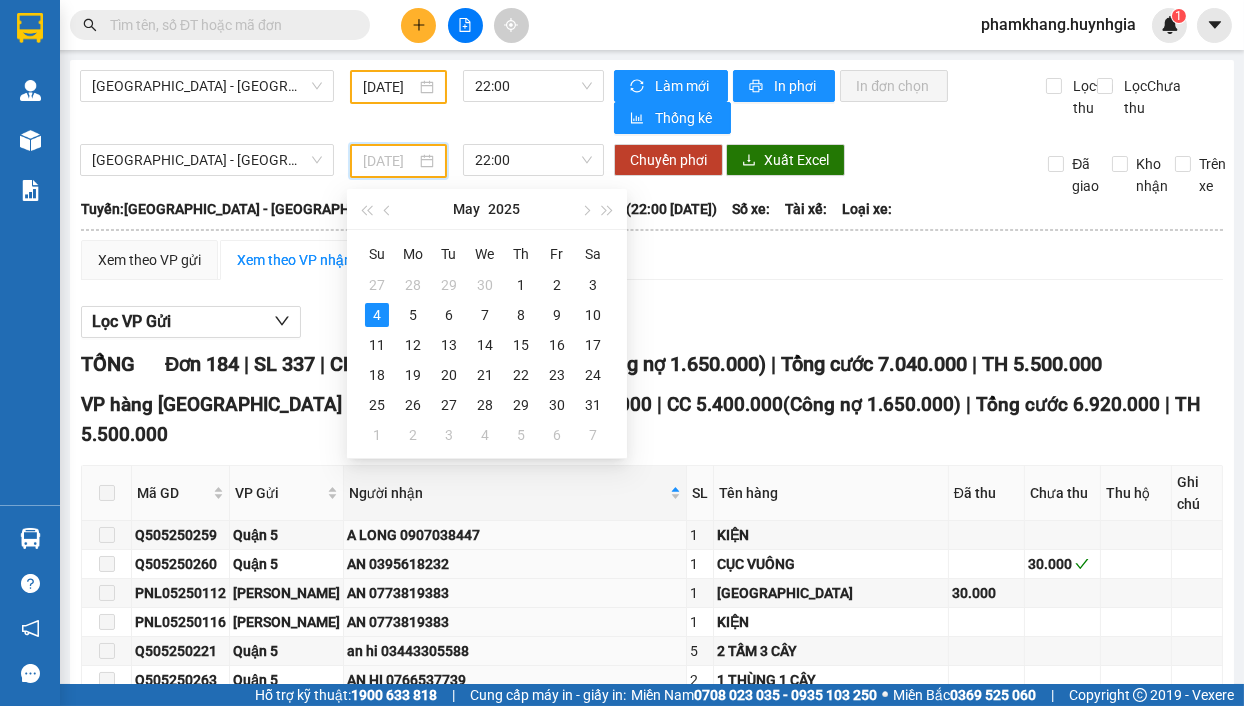 type on "04/05/2025" 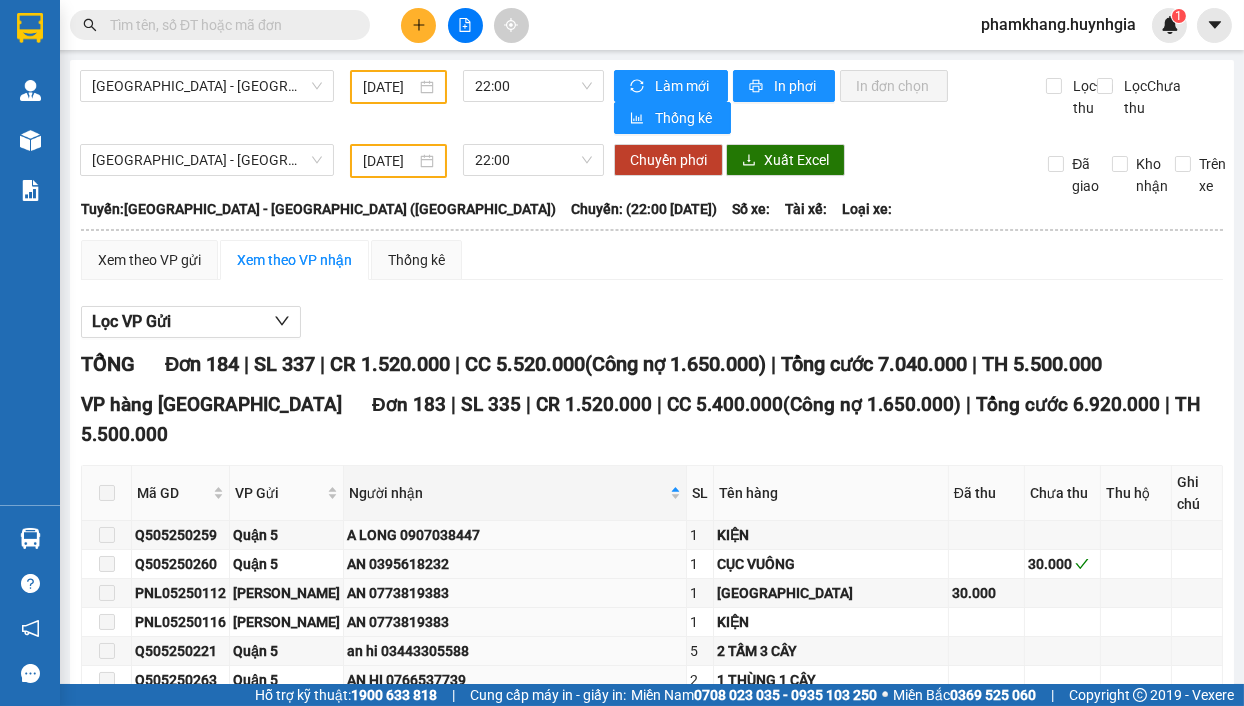 click on "[DATE]" at bounding box center (398, 87) 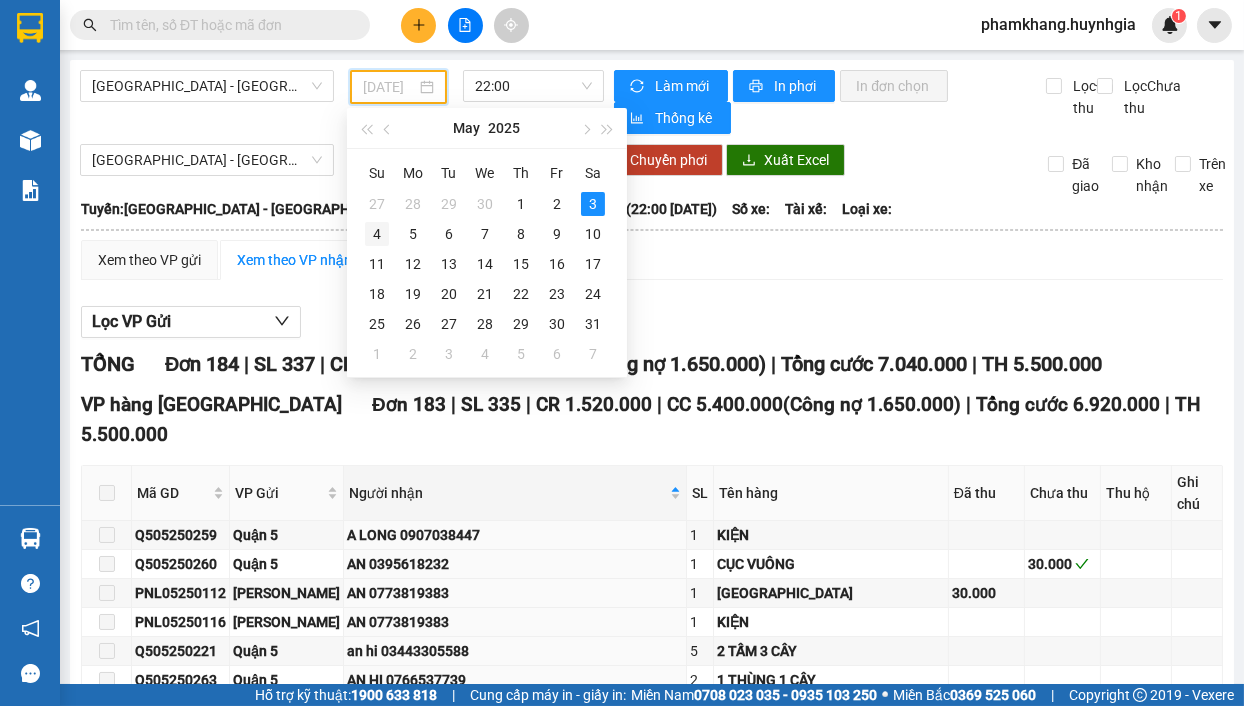 click on "4" at bounding box center (377, 234) 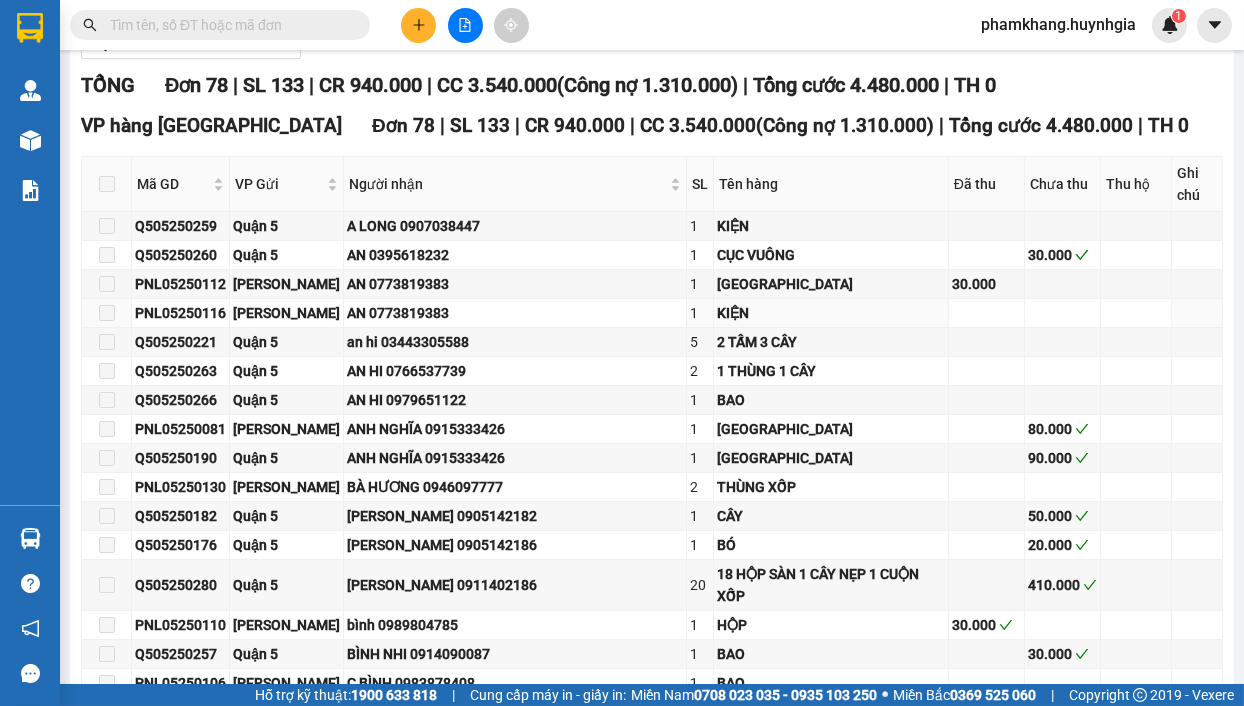 scroll, scrollTop: 300, scrollLeft: 0, axis: vertical 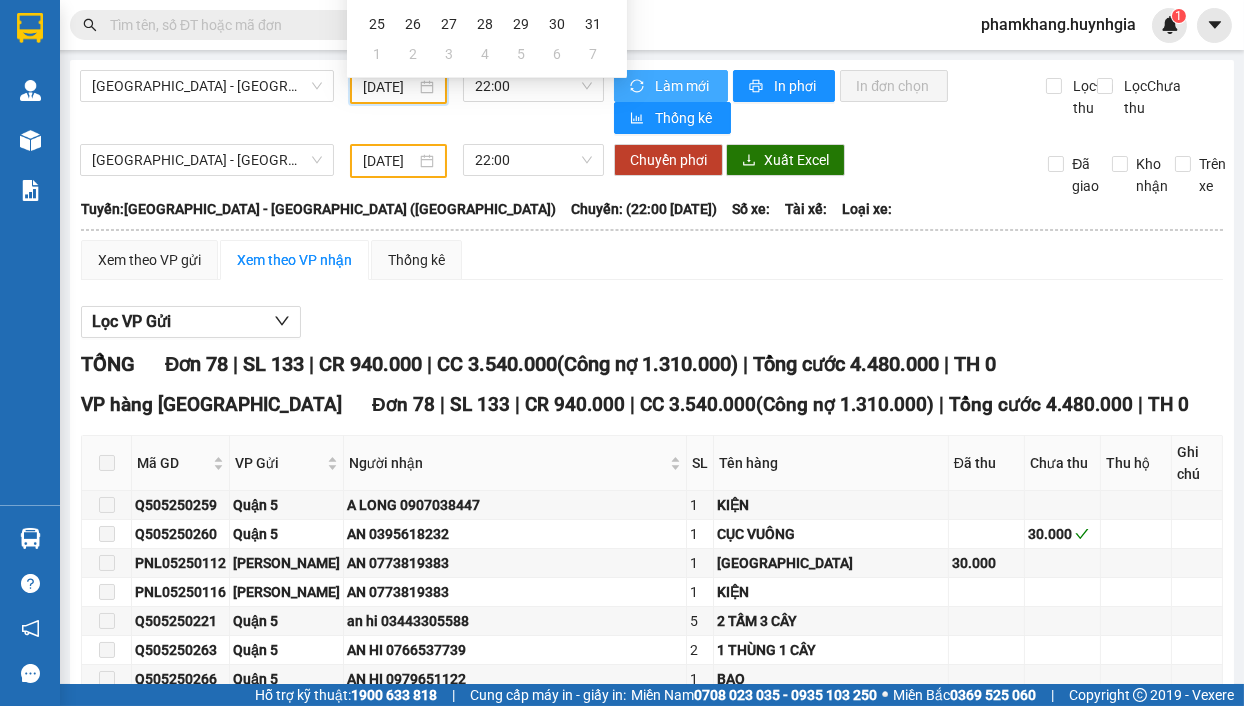 click on "Làm mới" at bounding box center [683, 86] 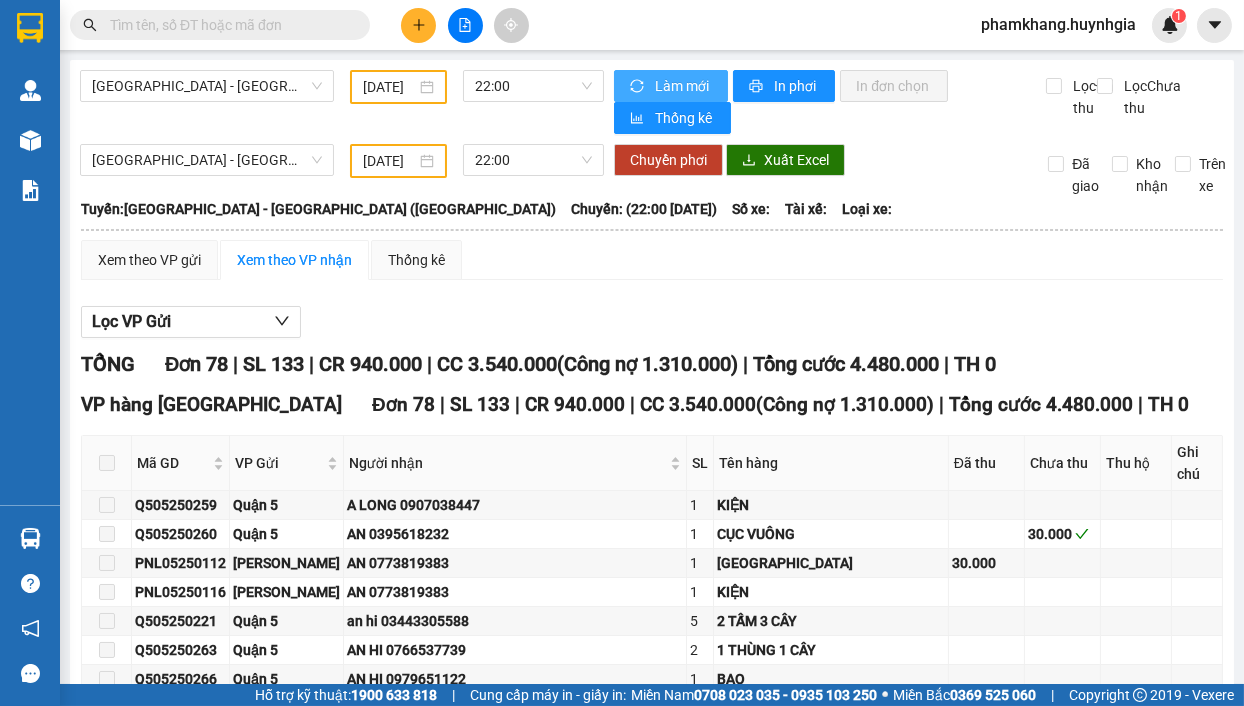 click on "Làm mới" at bounding box center [683, 86] 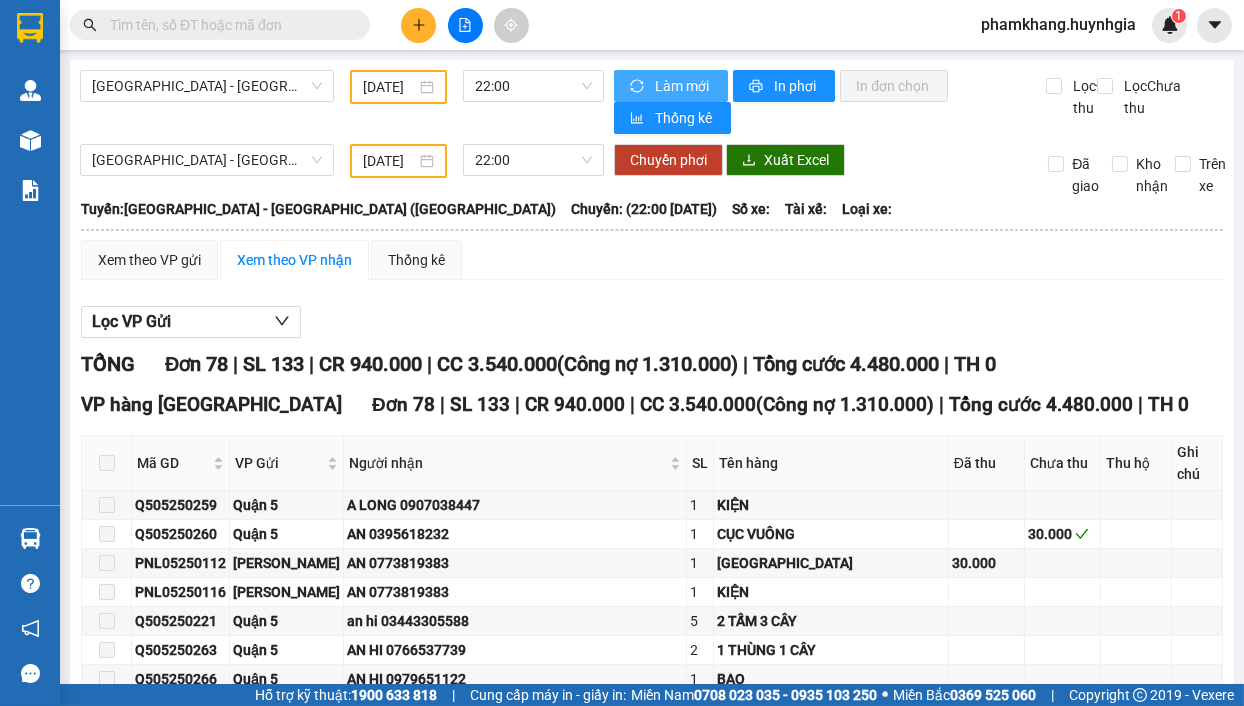 click 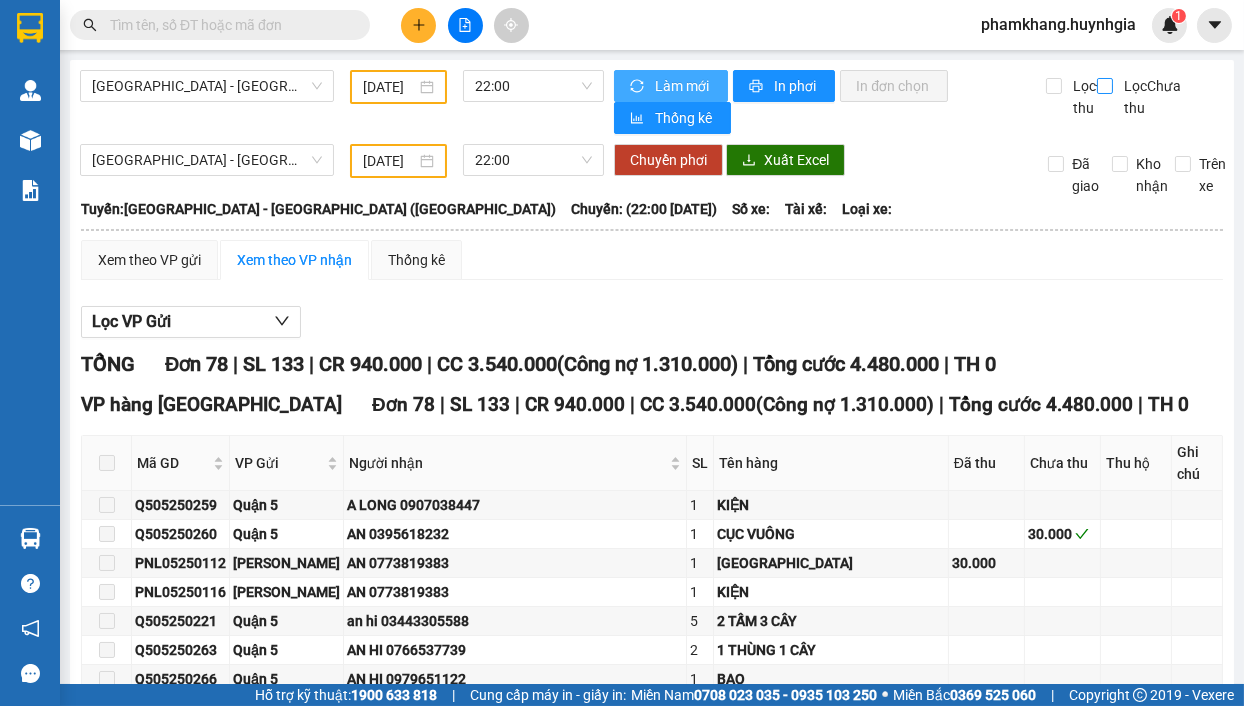click on "Lọc  Chưa thu" at bounding box center (1106, 86) 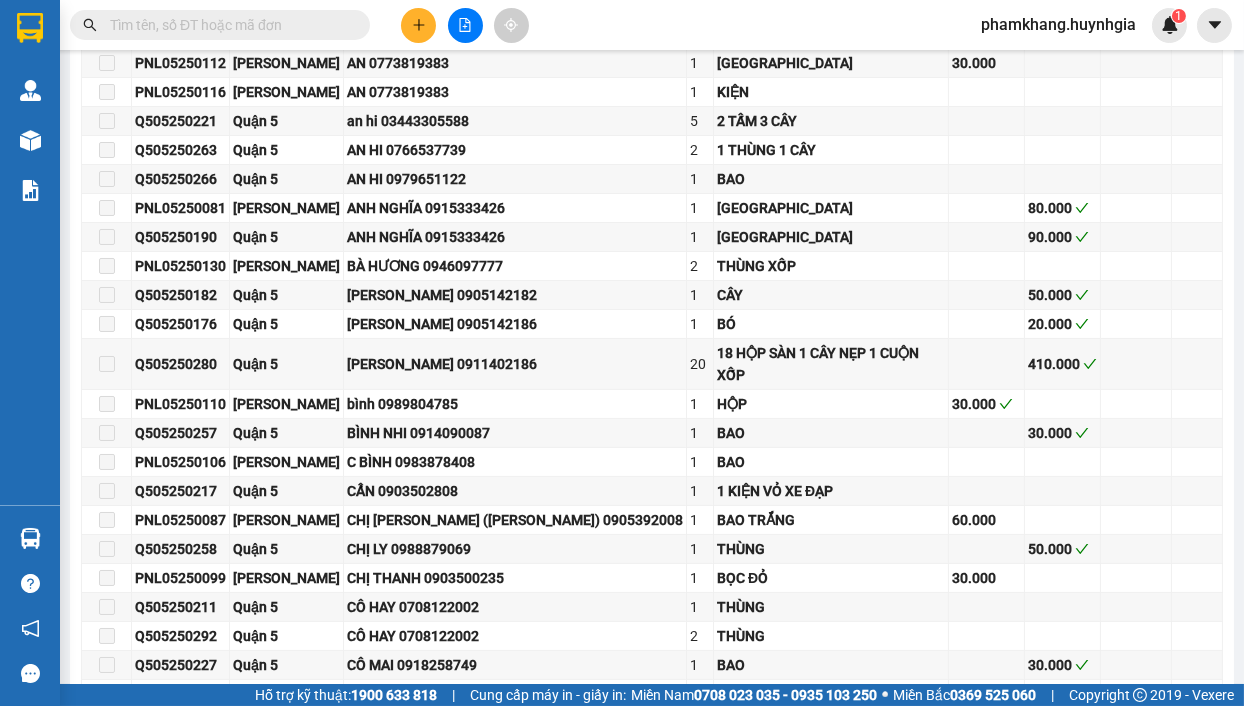 scroll, scrollTop: 0, scrollLeft: 0, axis: both 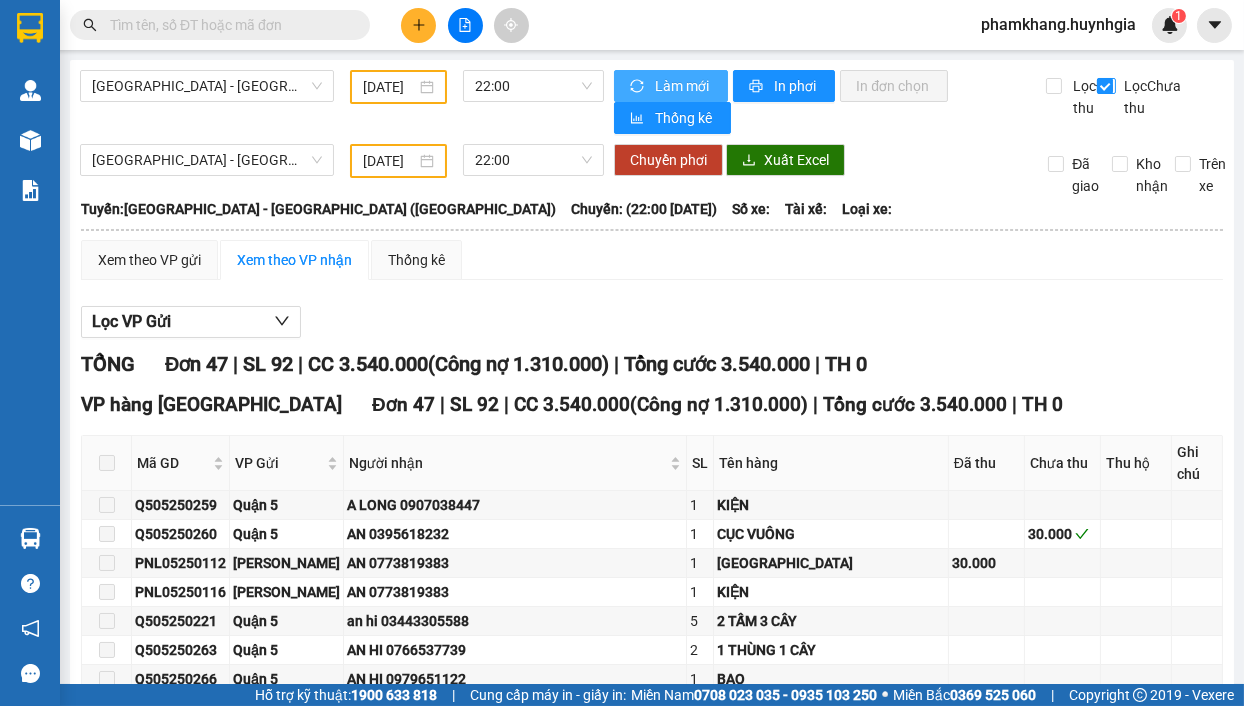 click on "Lọc  Chưa thu" at bounding box center [1106, 86] 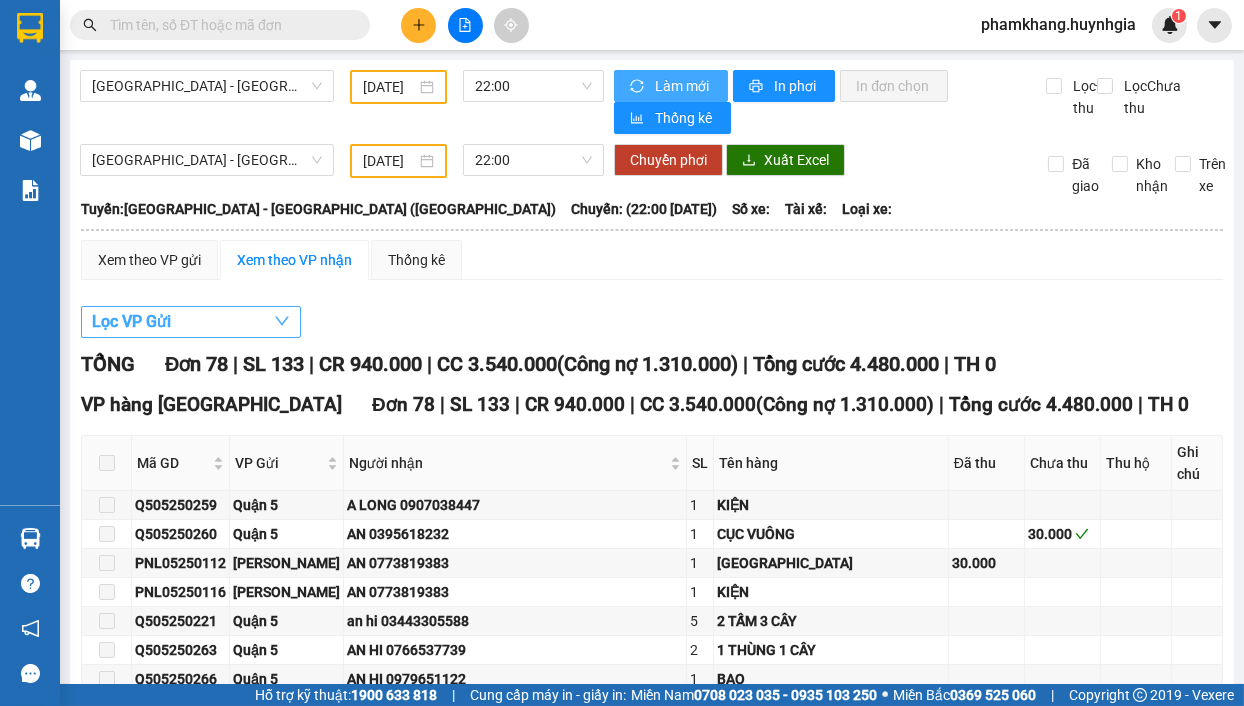 click on "Lọc VP Gửi" at bounding box center (191, 322) 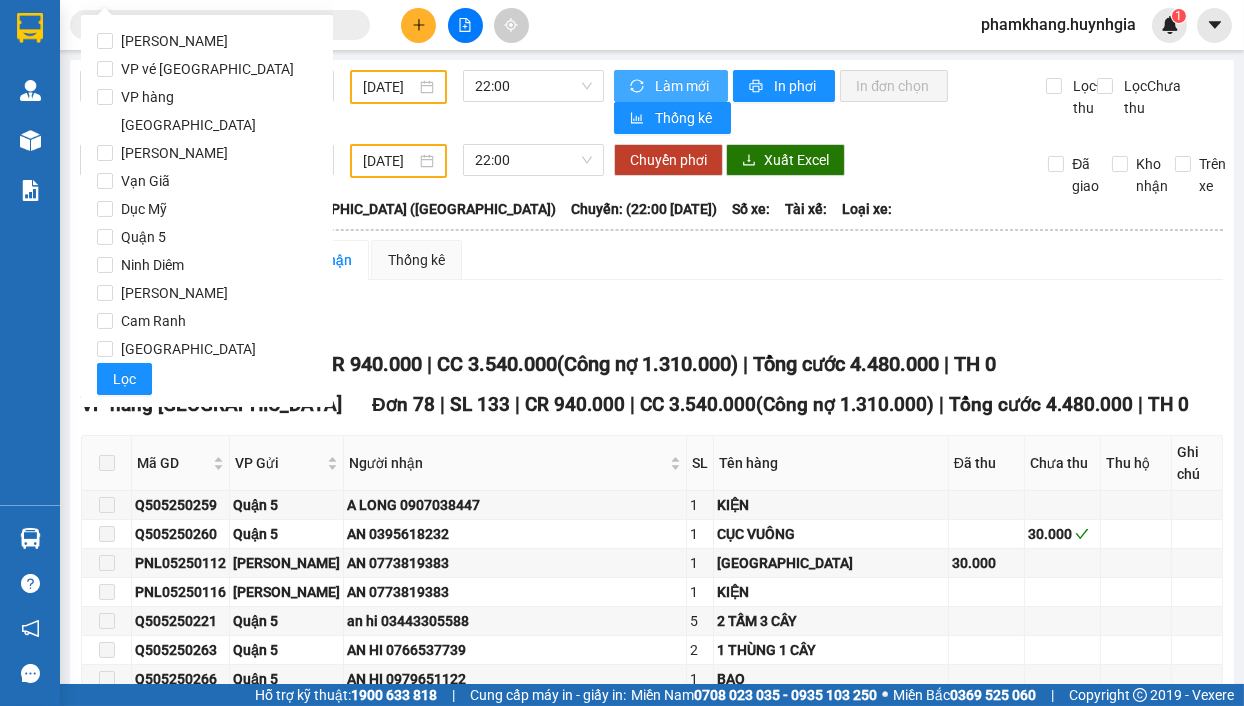 click on "[GEOGRAPHIC_DATA]" at bounding box center [207, 349] 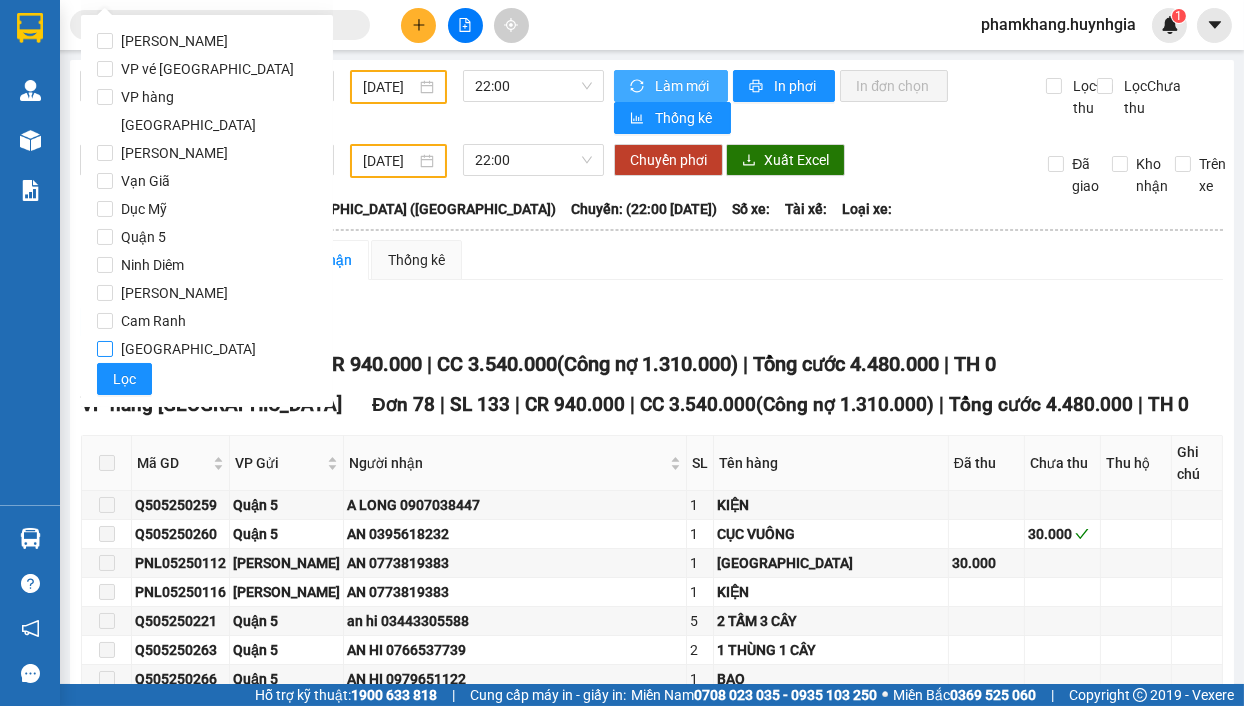 click on "[GEOGRAPHIC_DATA]" at bounding box center [105, 349] 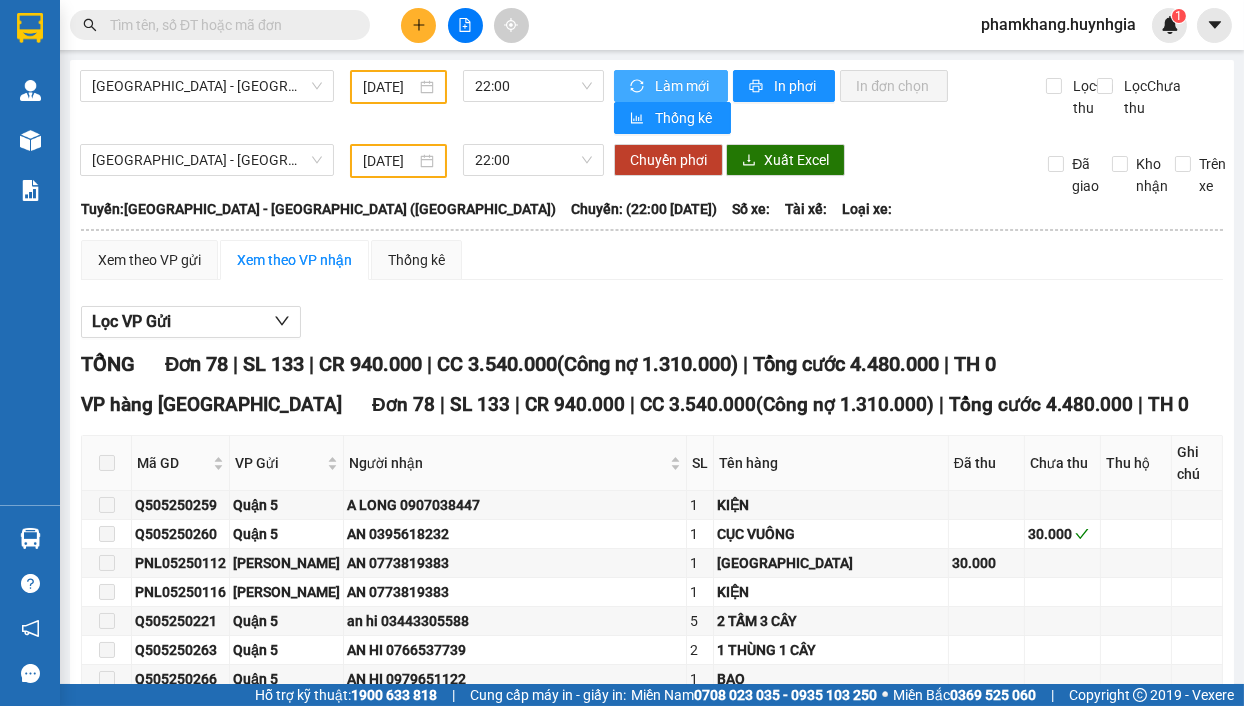 click on "Lọc VP Gửi" at bounding box center (652, 322) 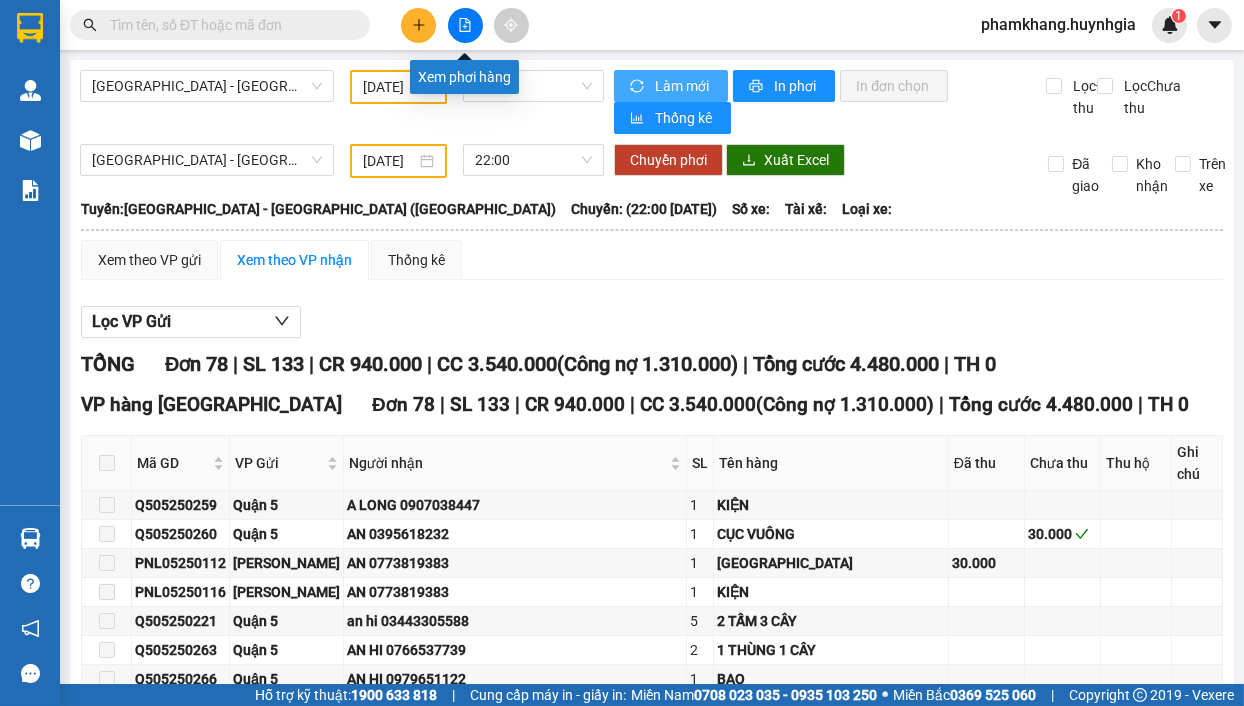 click 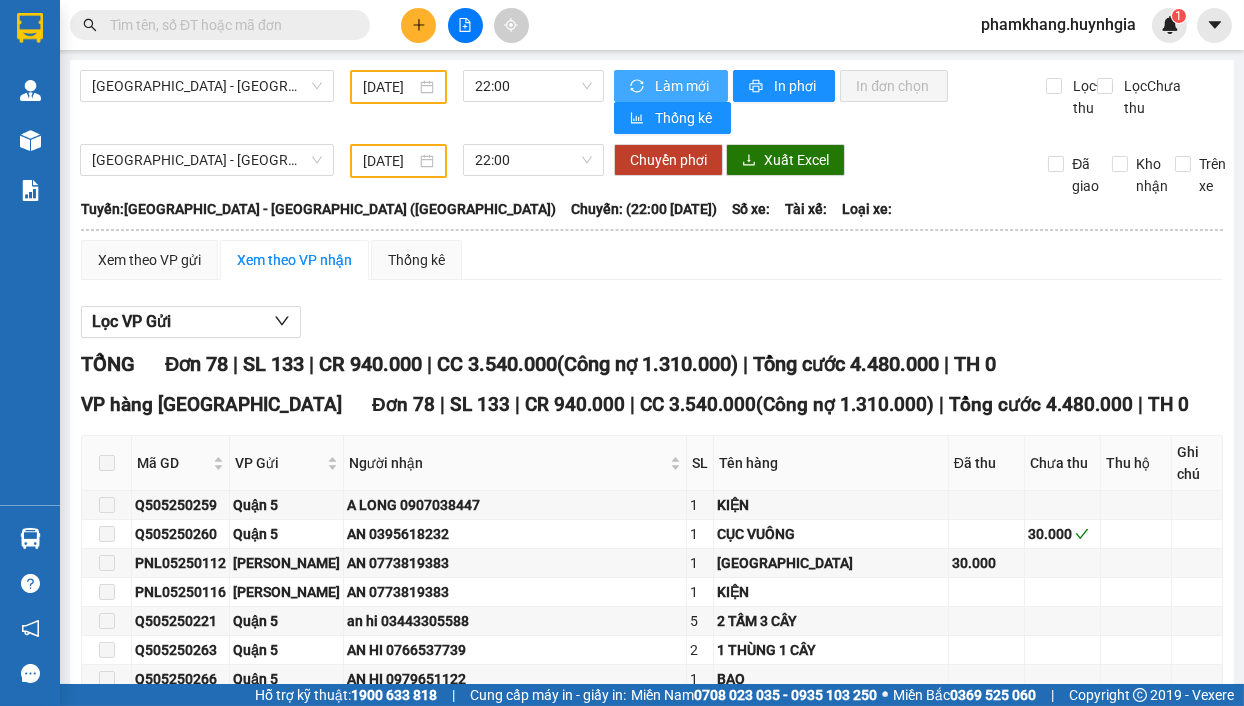 click on "04/05/2025" at bounding box center [398, 161] 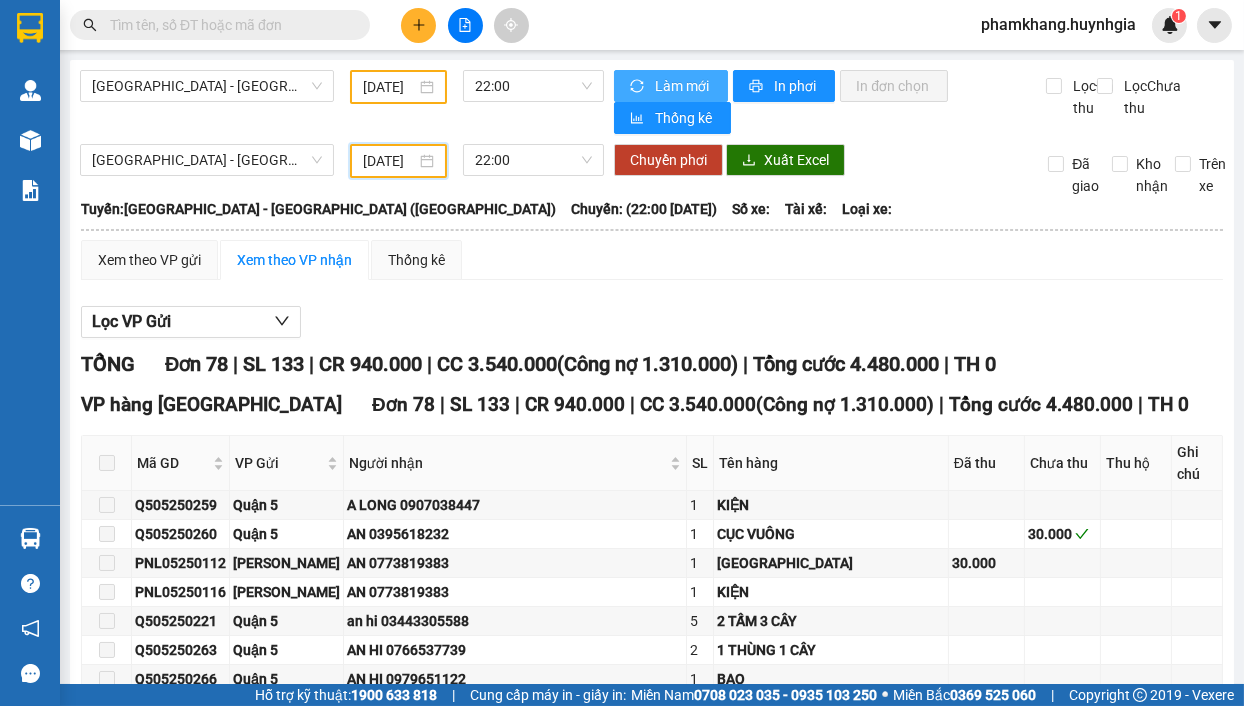 scroll, scrollTop: 0, scrollLeft: 20, axis: horizontal 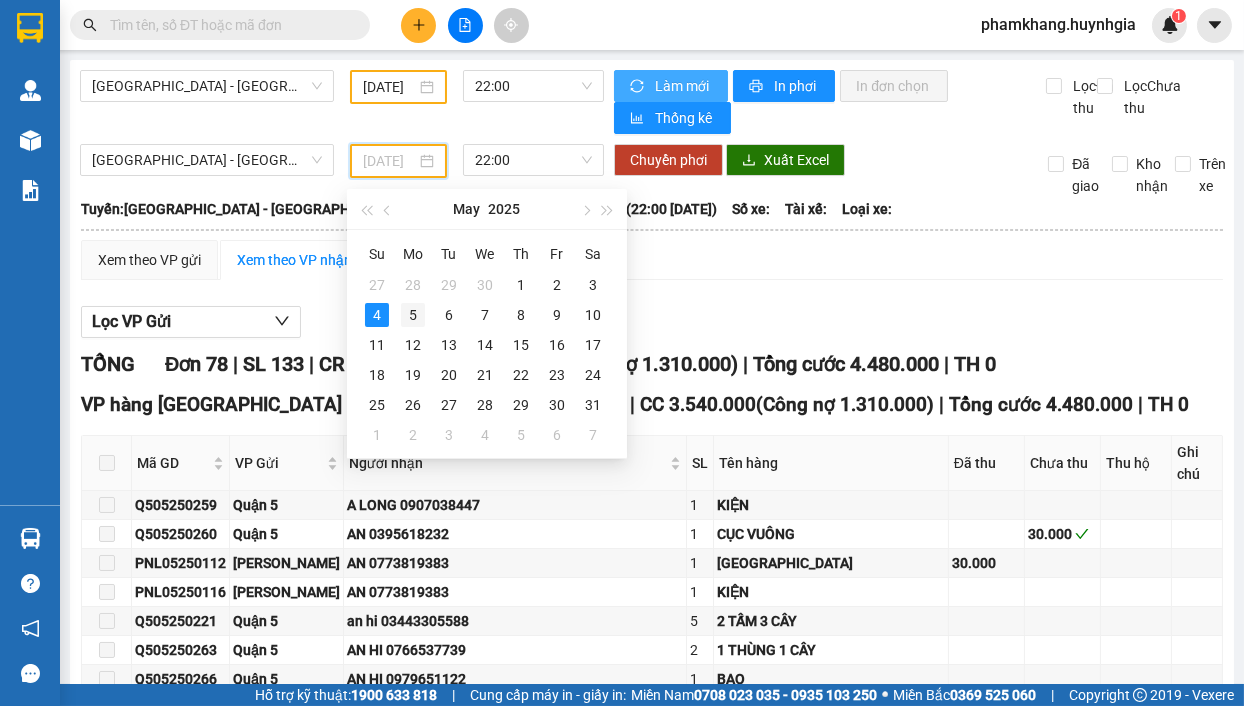 click on "5" at bounding box center (413, 315) 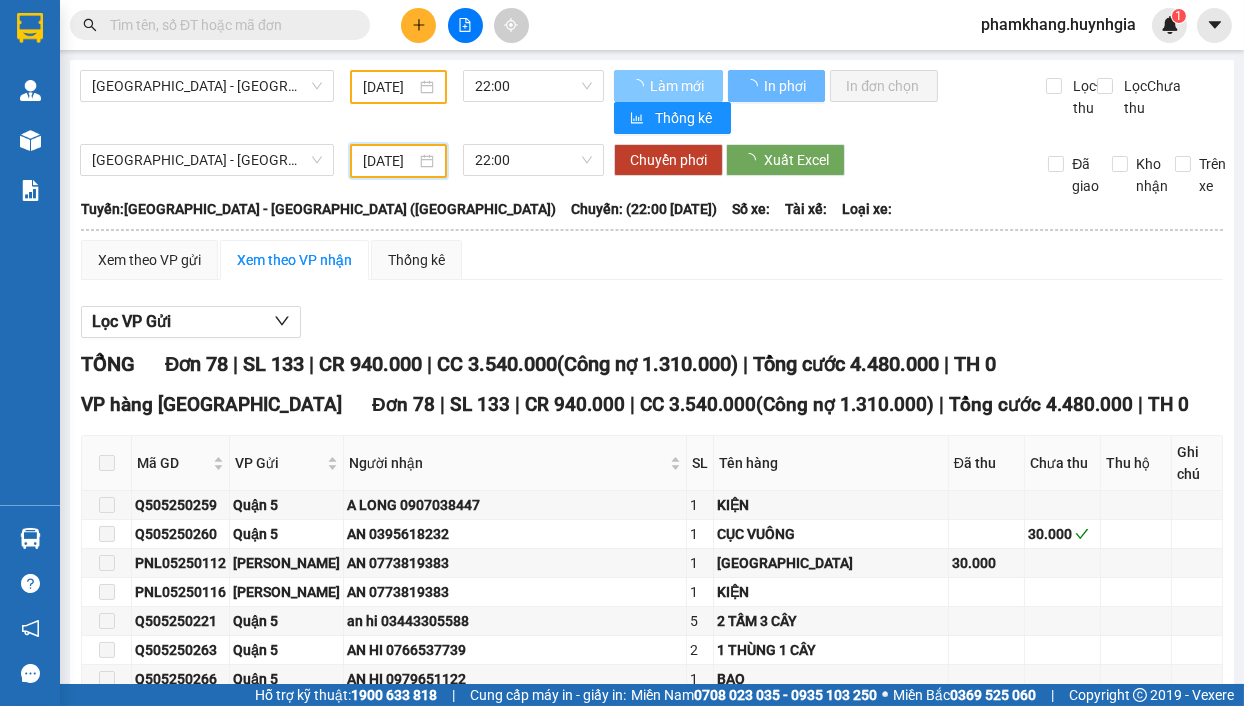 type on "05/05/2025" 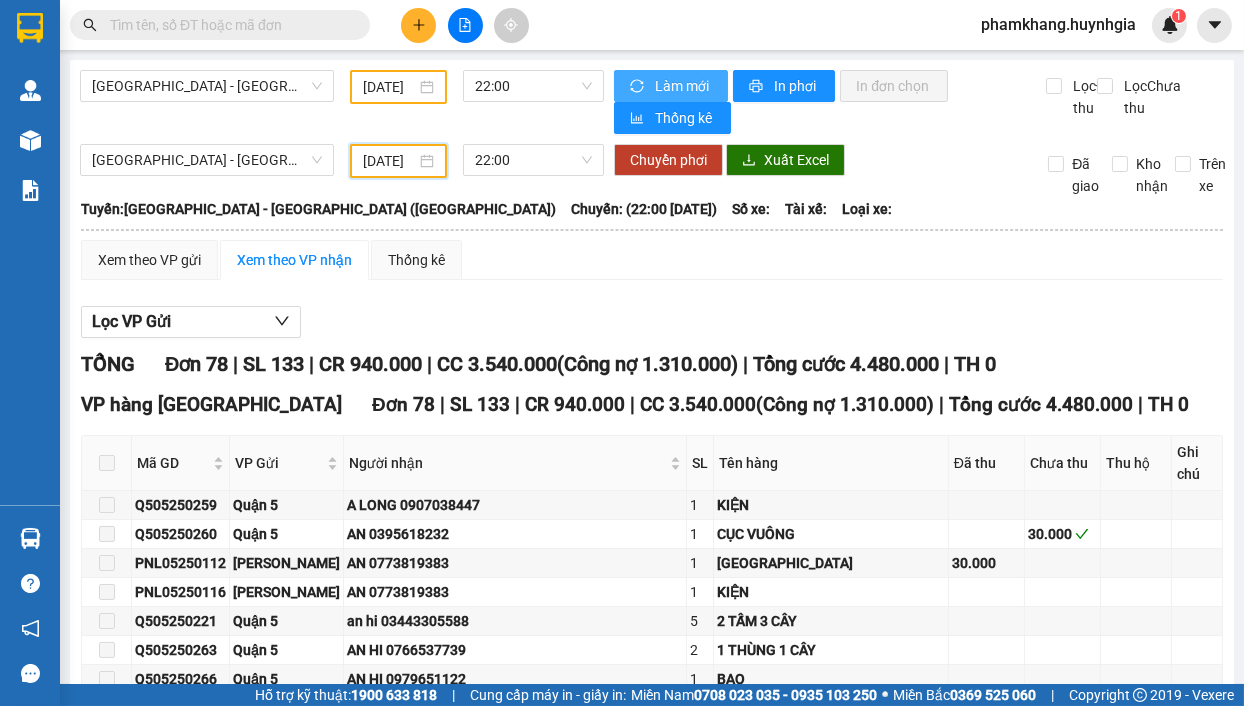 click on "04/05/2025" at bounding box center (398, 87) 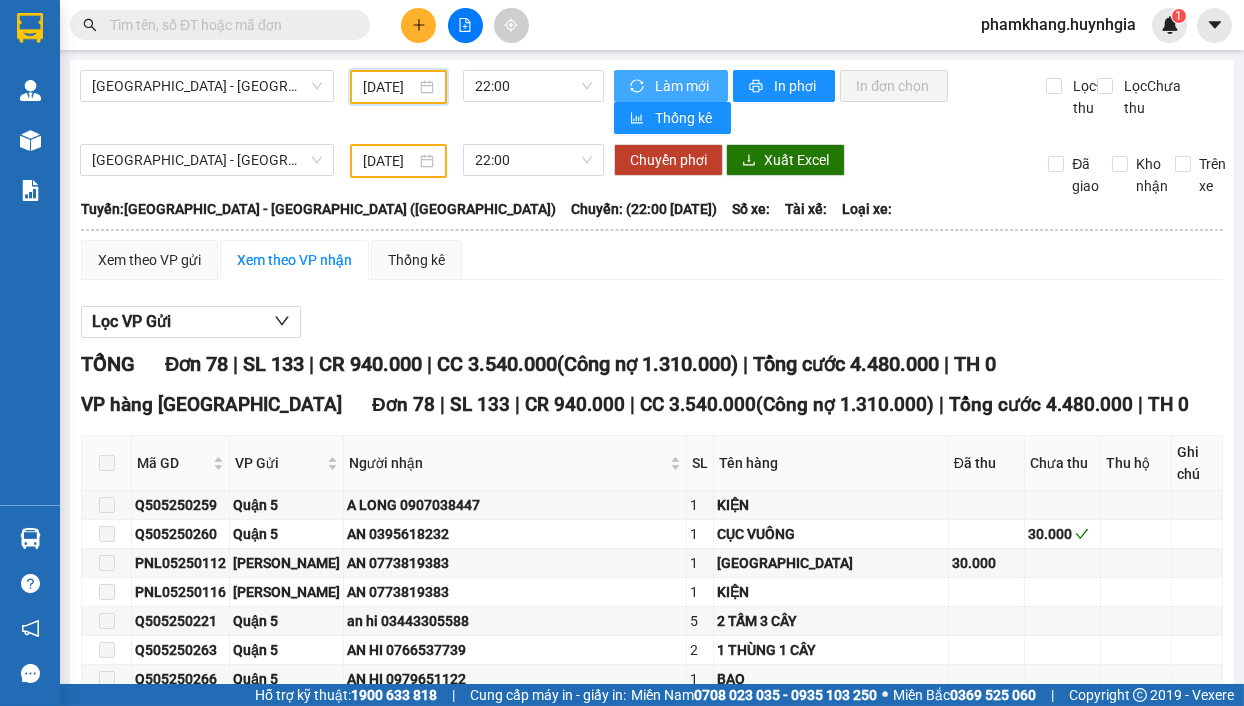 scroll, scrollTop: 0, scrollLeft: 20, axis: horizontal 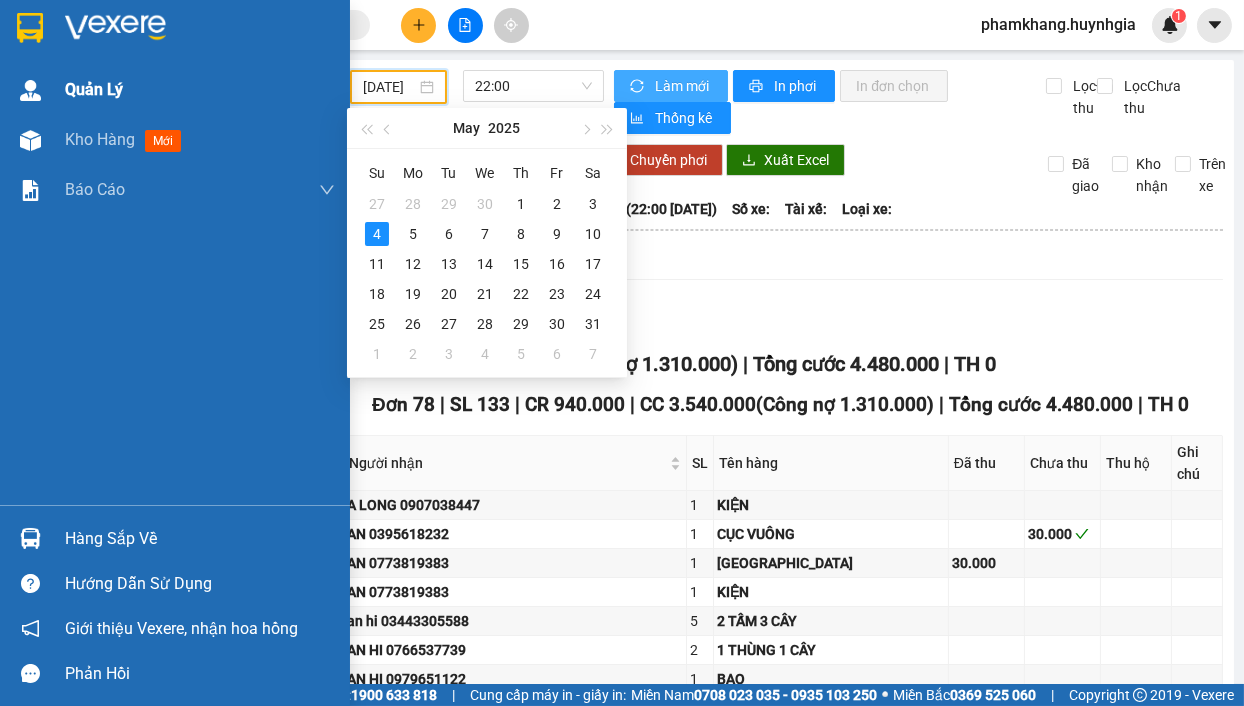 click on "Quản Lý" at bounding box center [94, 89] 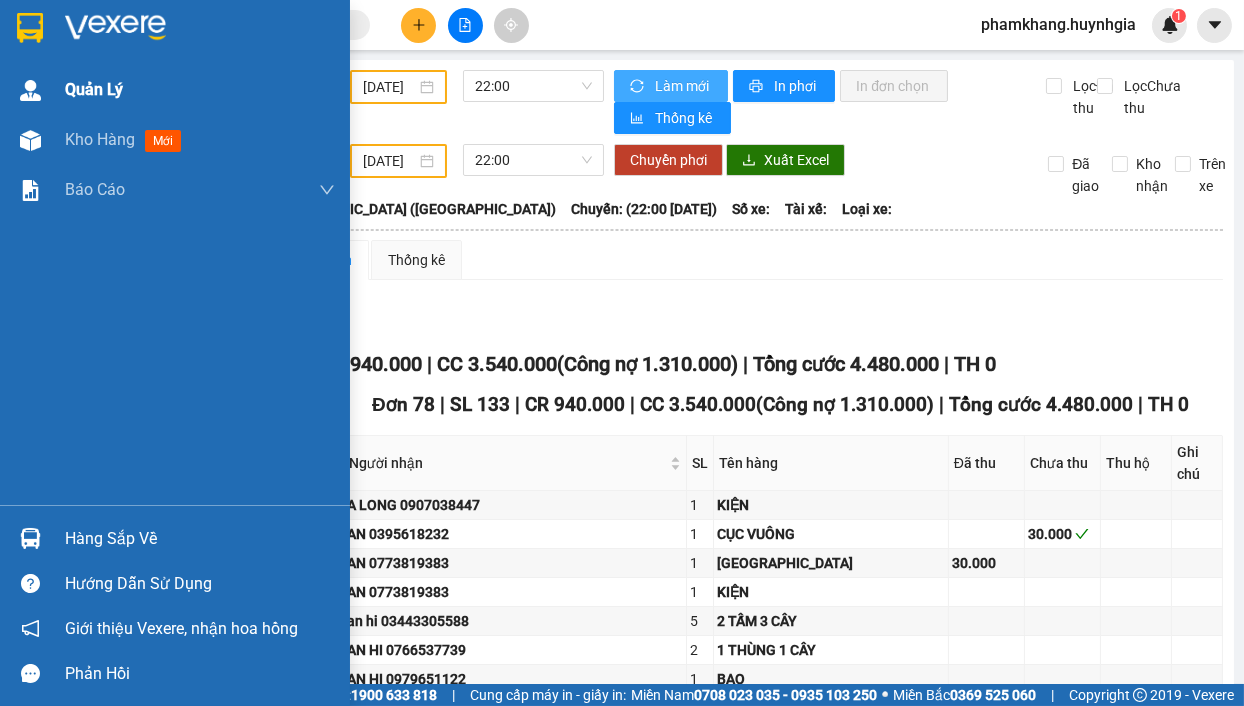 click on "Quản Lý" at bounding box center (94, 89) 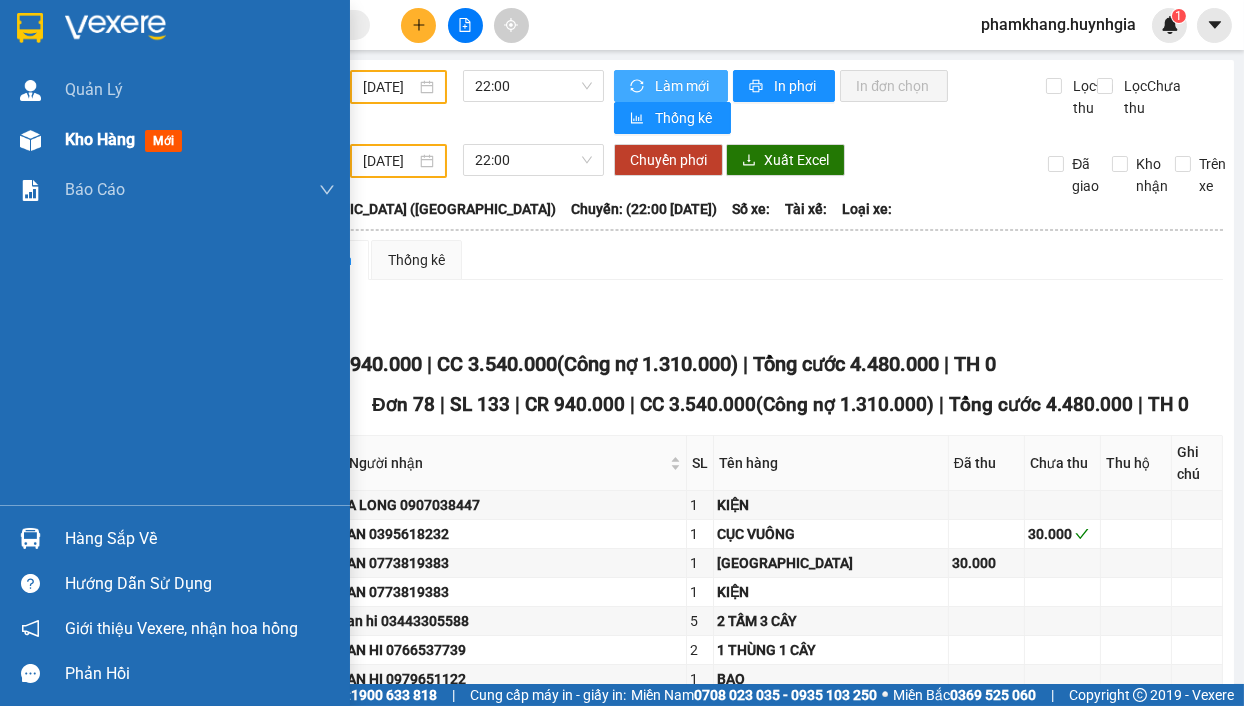 click on "Kho hàng mới" at bounding box center [200, 140] 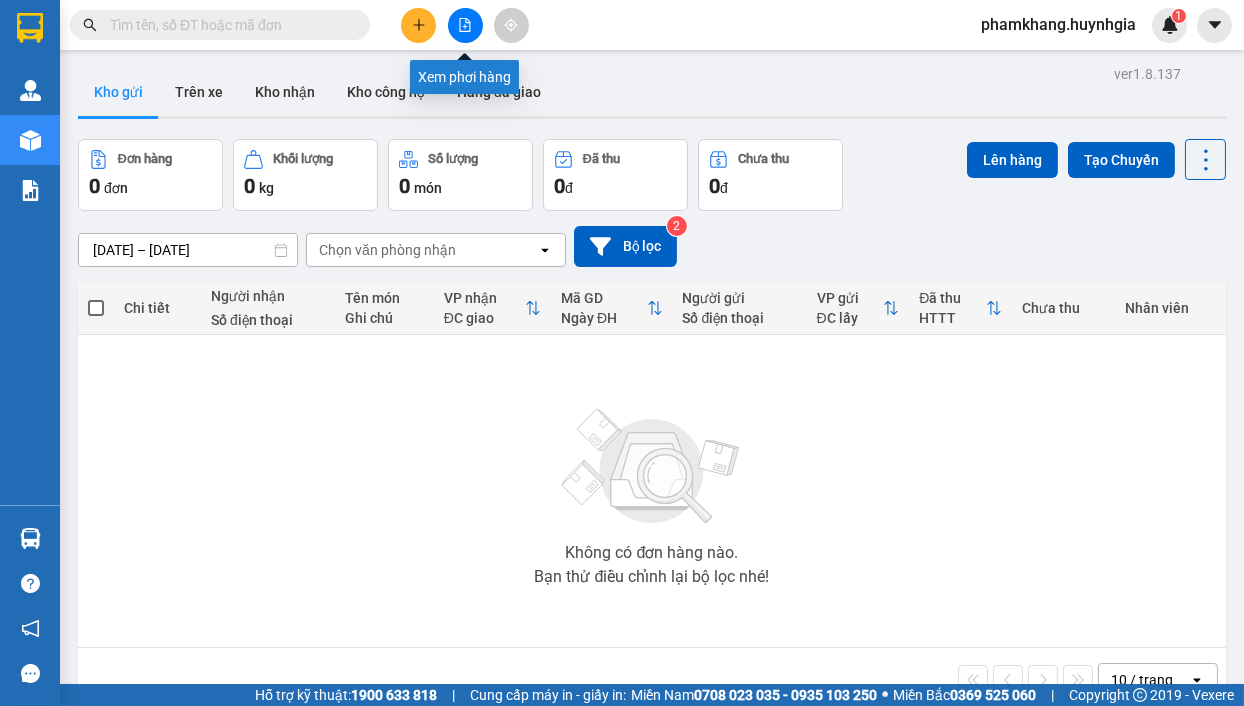 click 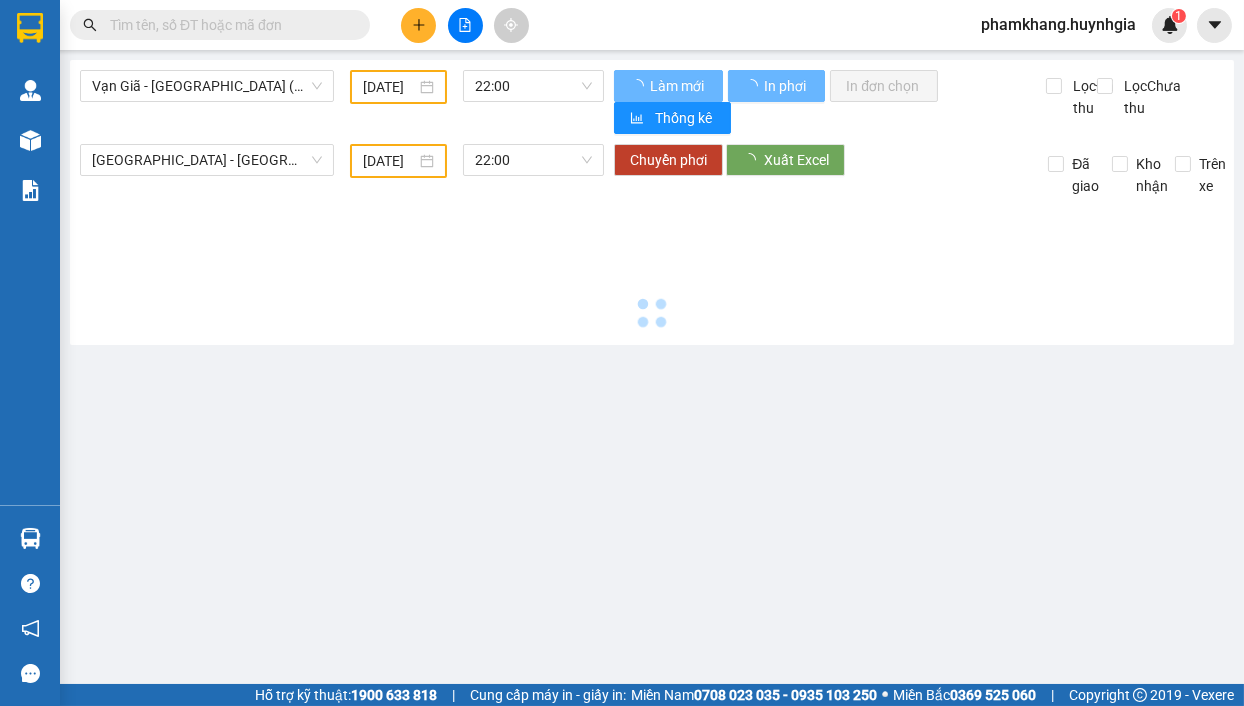 type on "[DATE]" 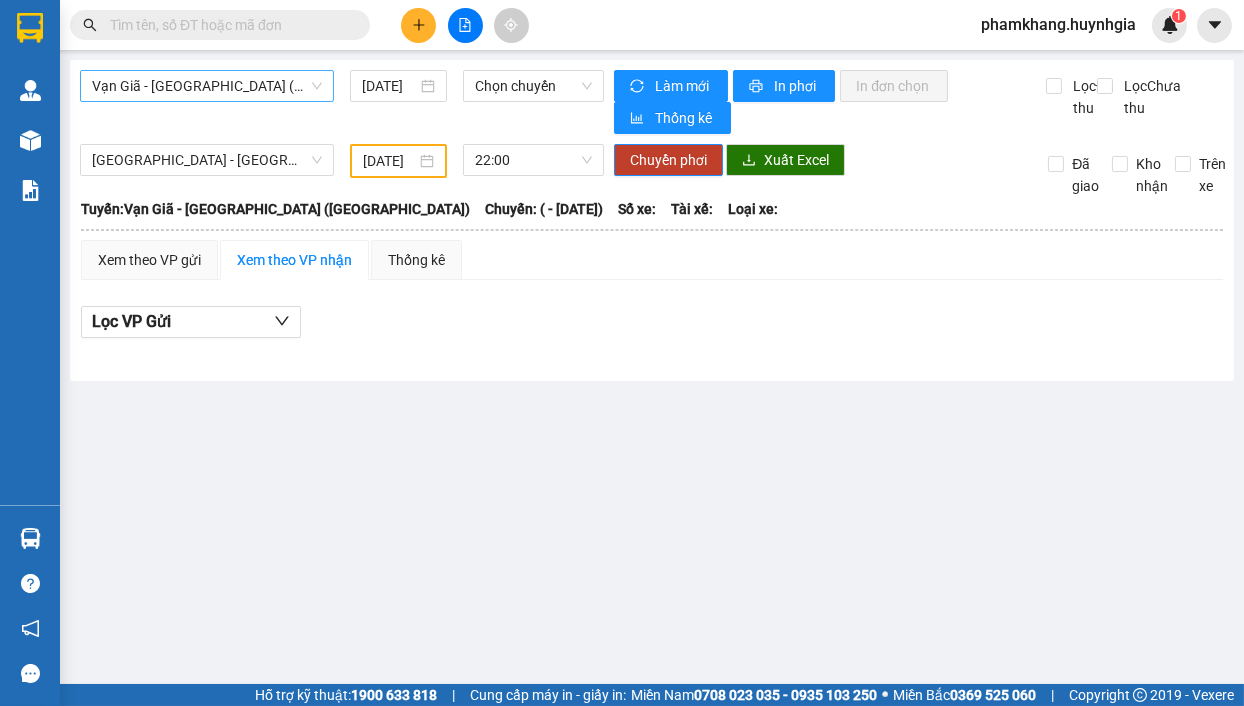 click on "Vạn Giã - [GEOGRAPHIC_DATA] ([GEOGRAPHIC_DATA])" at bounding box center (207, 86) 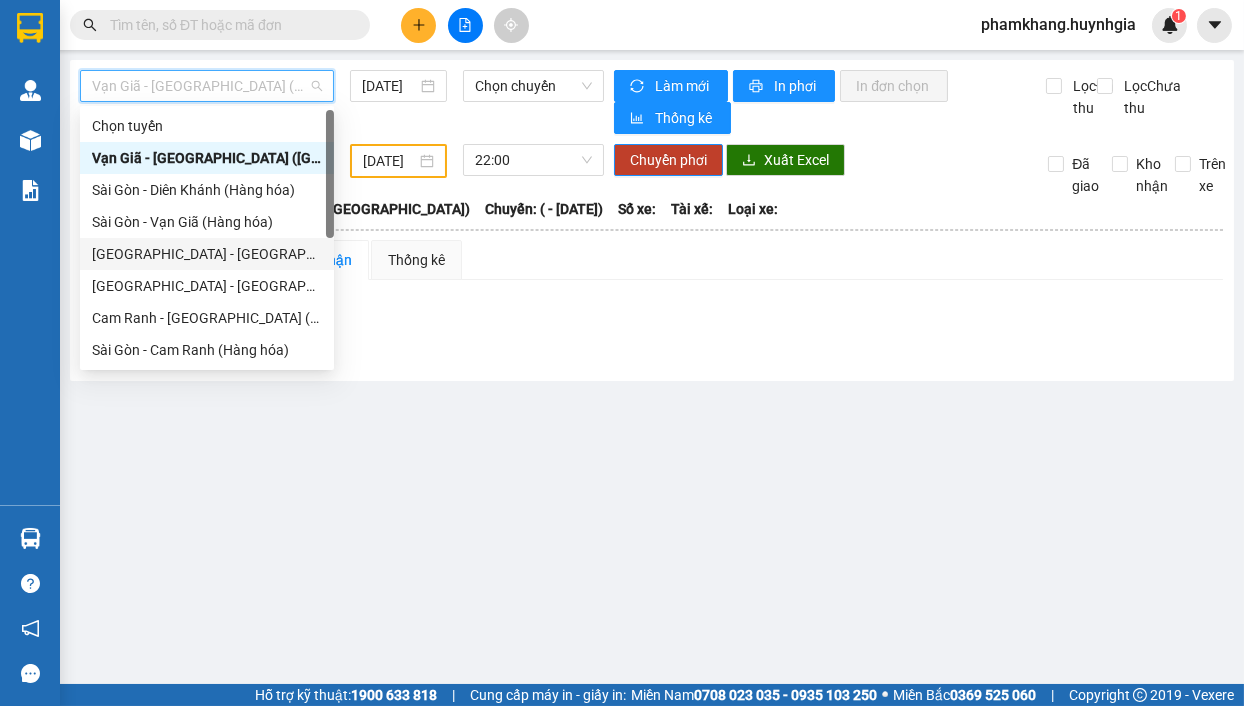 scroll, scrollTop: 320, scrollLeft: 0, axis: vertical 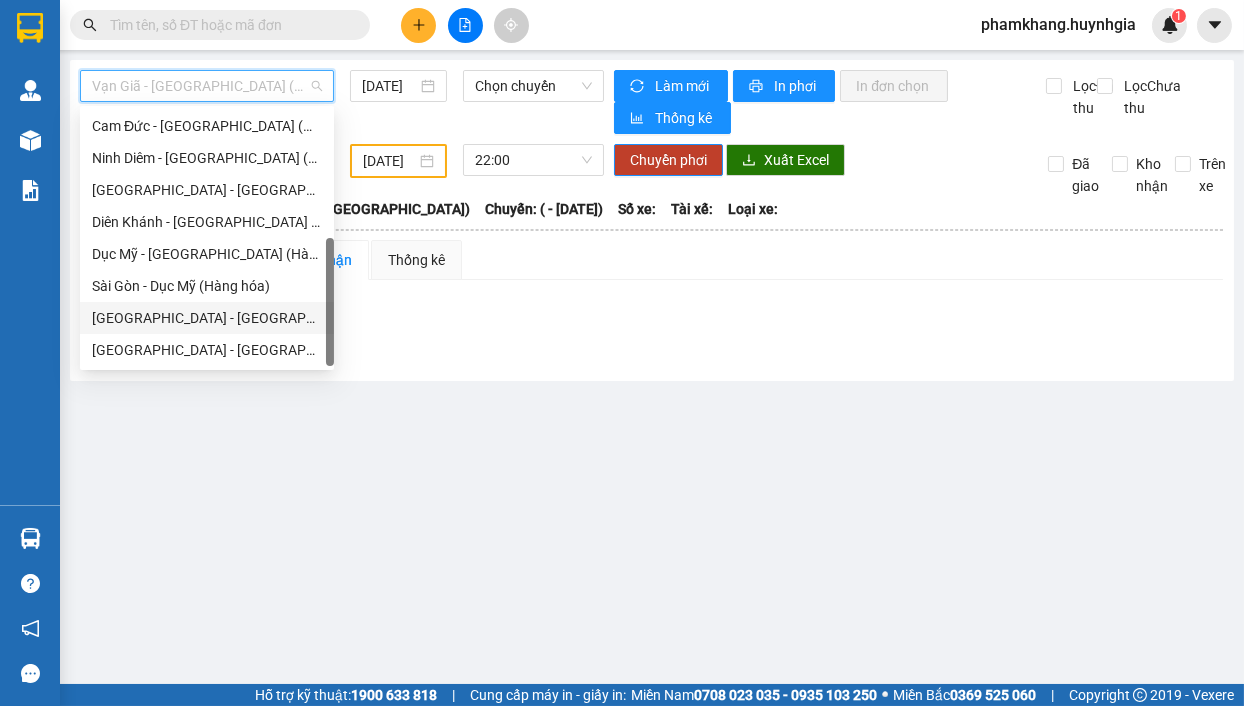 click on "[GEOGRAPHIC_DATA] - [GEOGRAPHIC_DATA] ([GEOGRAPHIC_DATA])" at bounding box center (207, 318) 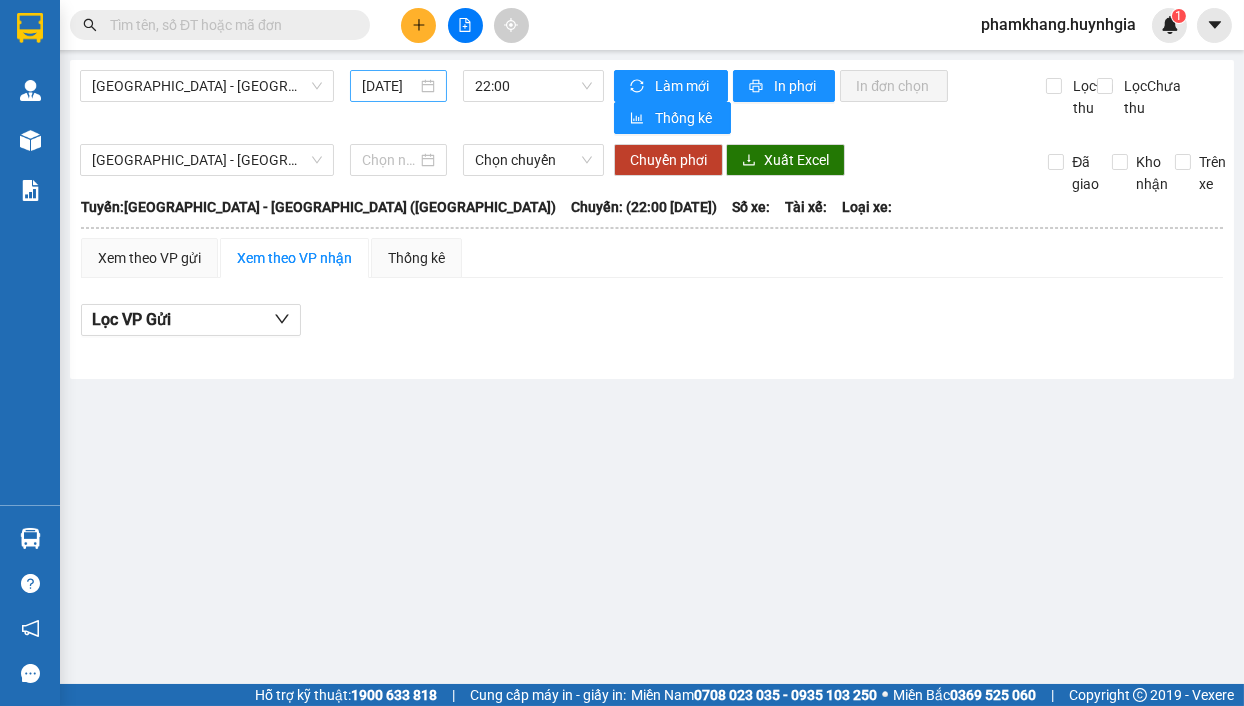 click on "[DATE]" at bounding box center (398, 86) 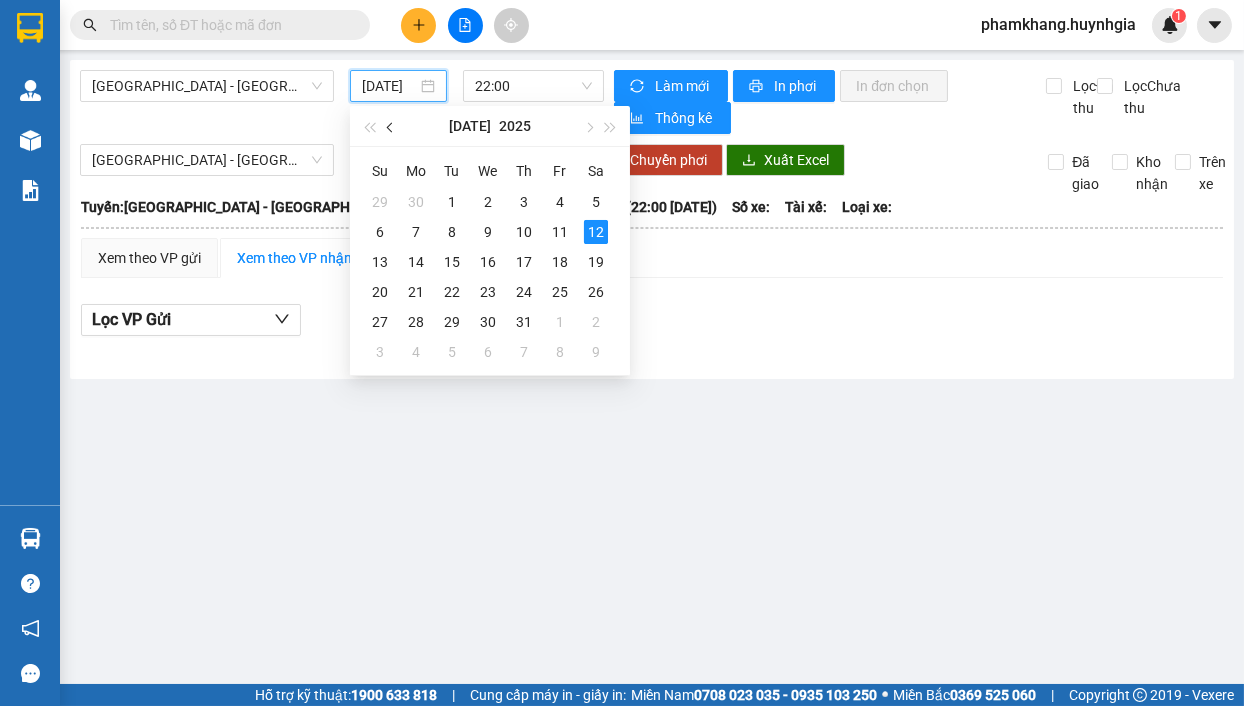 click at bounding box center (391, 126) 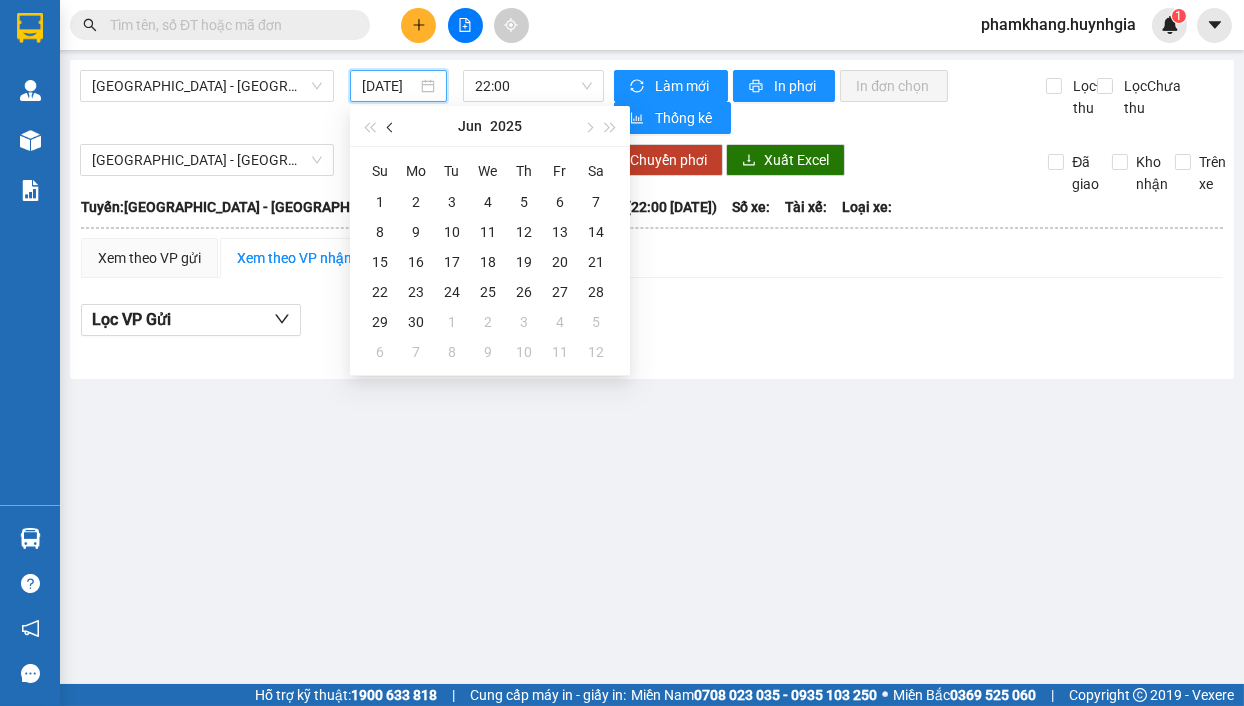 click at bounding box center [391, 126] 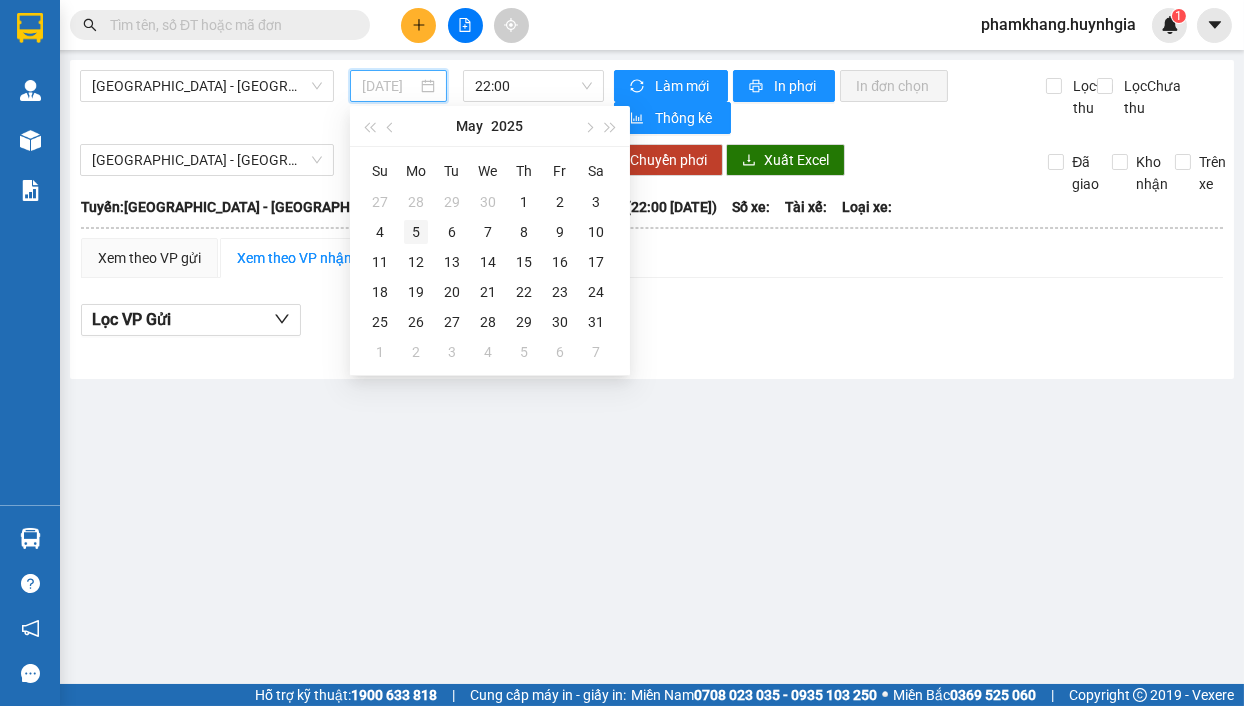 click on "5" at bounding box center [416, 232] 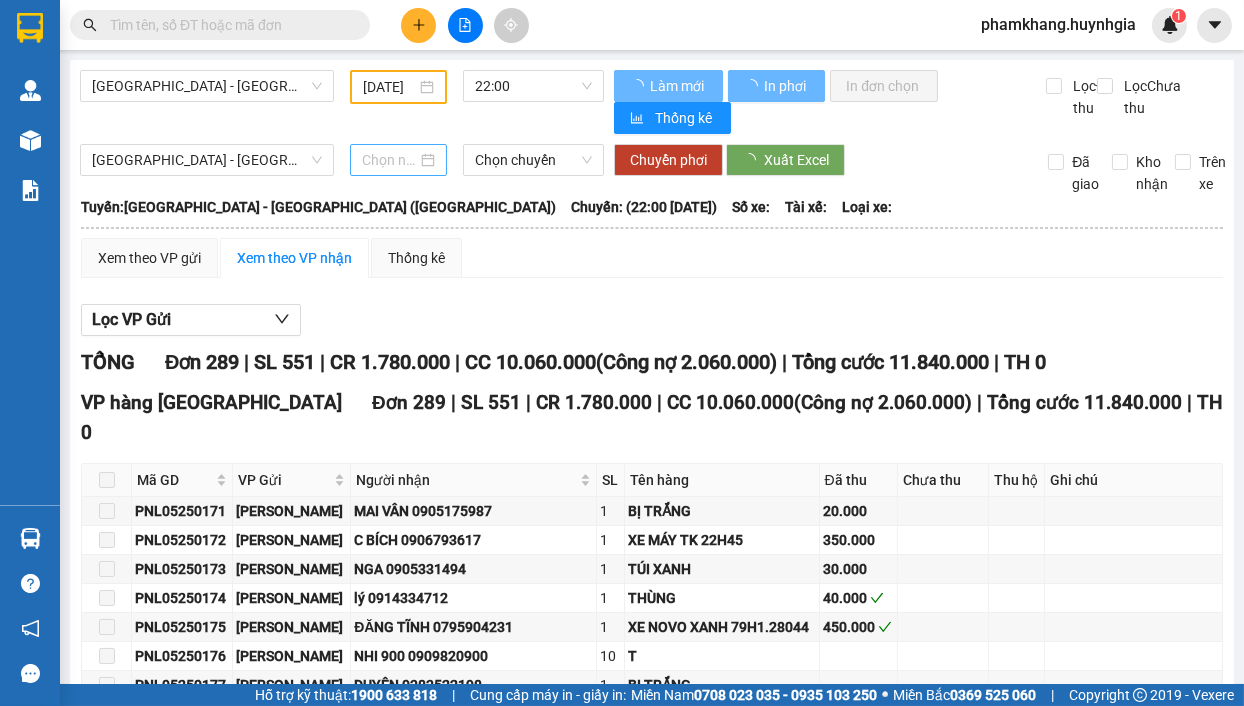click at bounding box center [398, 160] 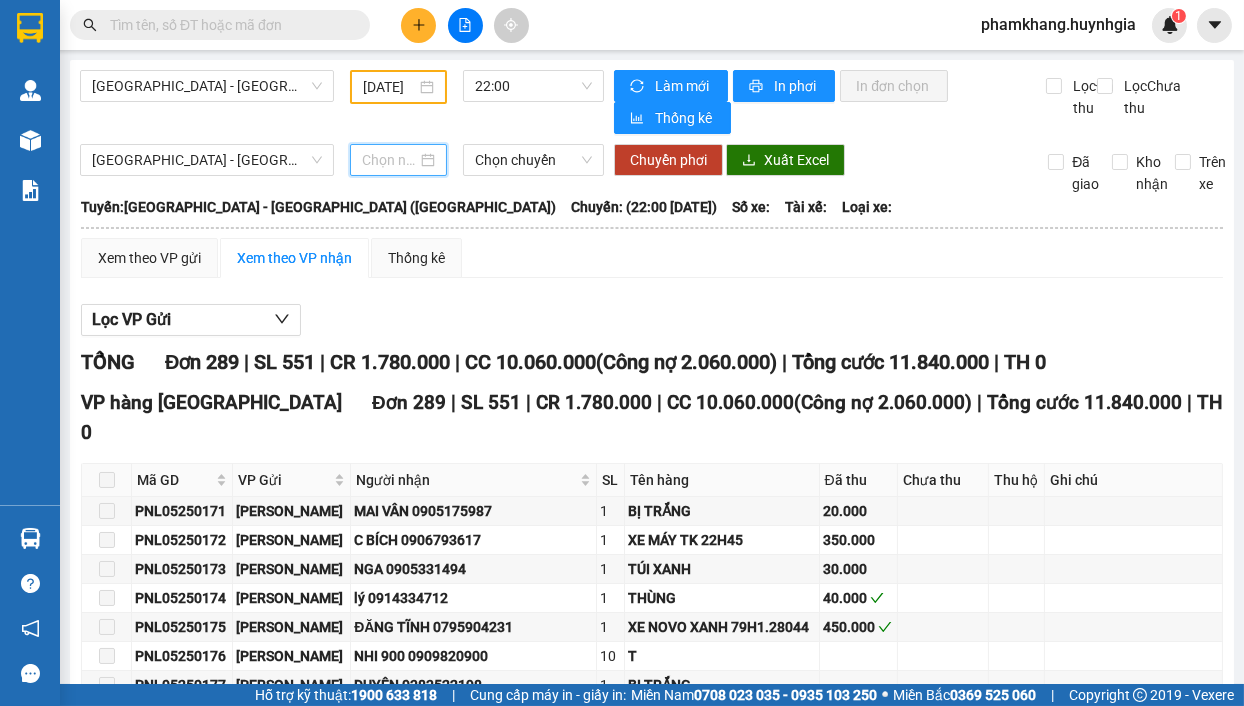 scroll, scrollTop: 0, scrollLeft: 0, axis: both 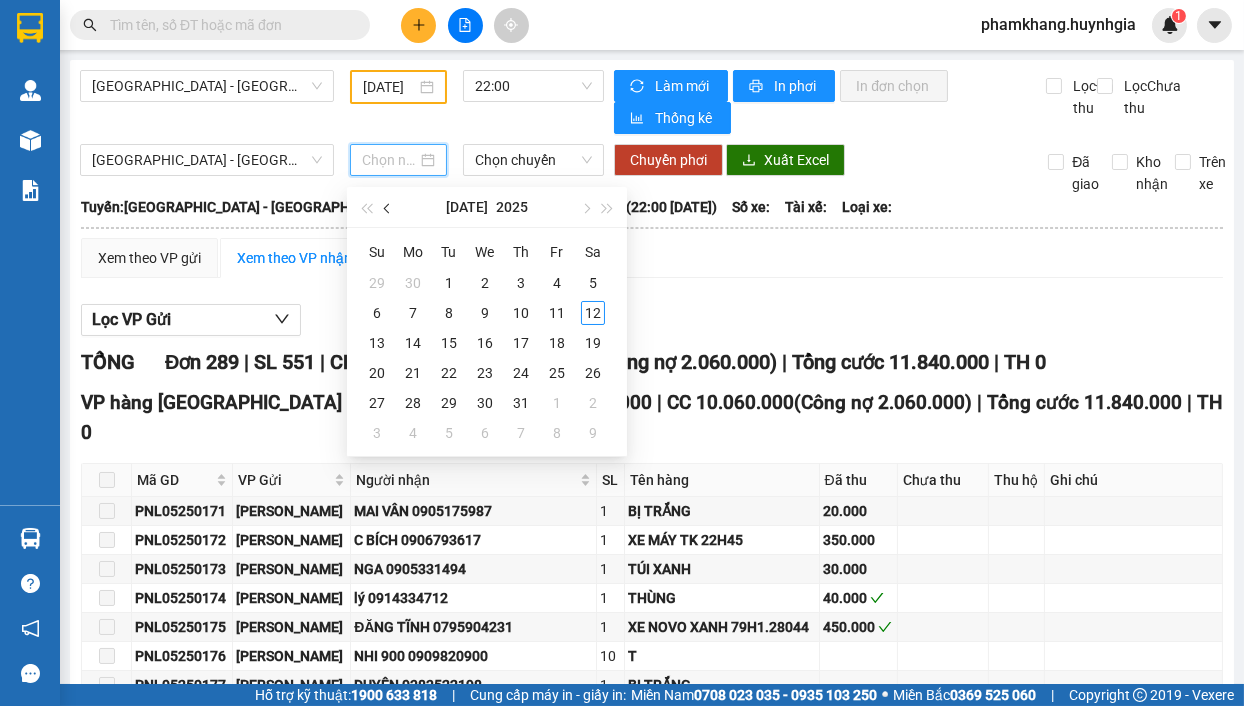 click at bounding box center (388, 207) 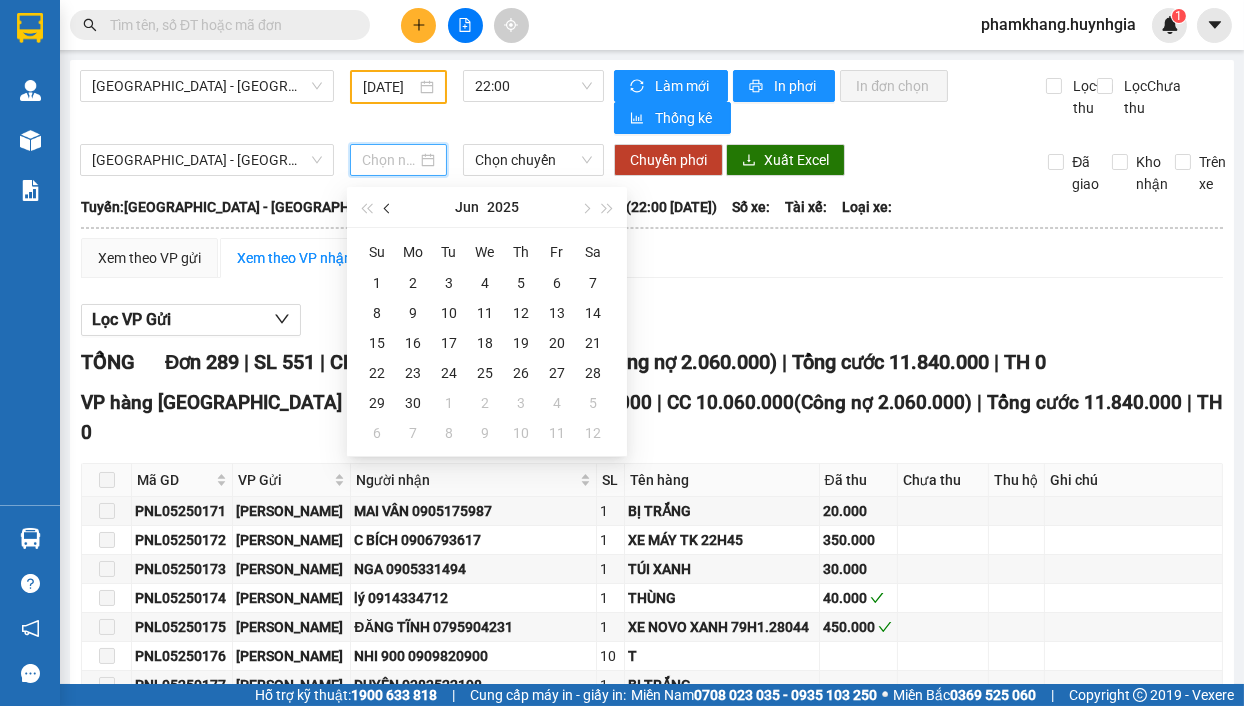 click at bounding box center [388, 207] 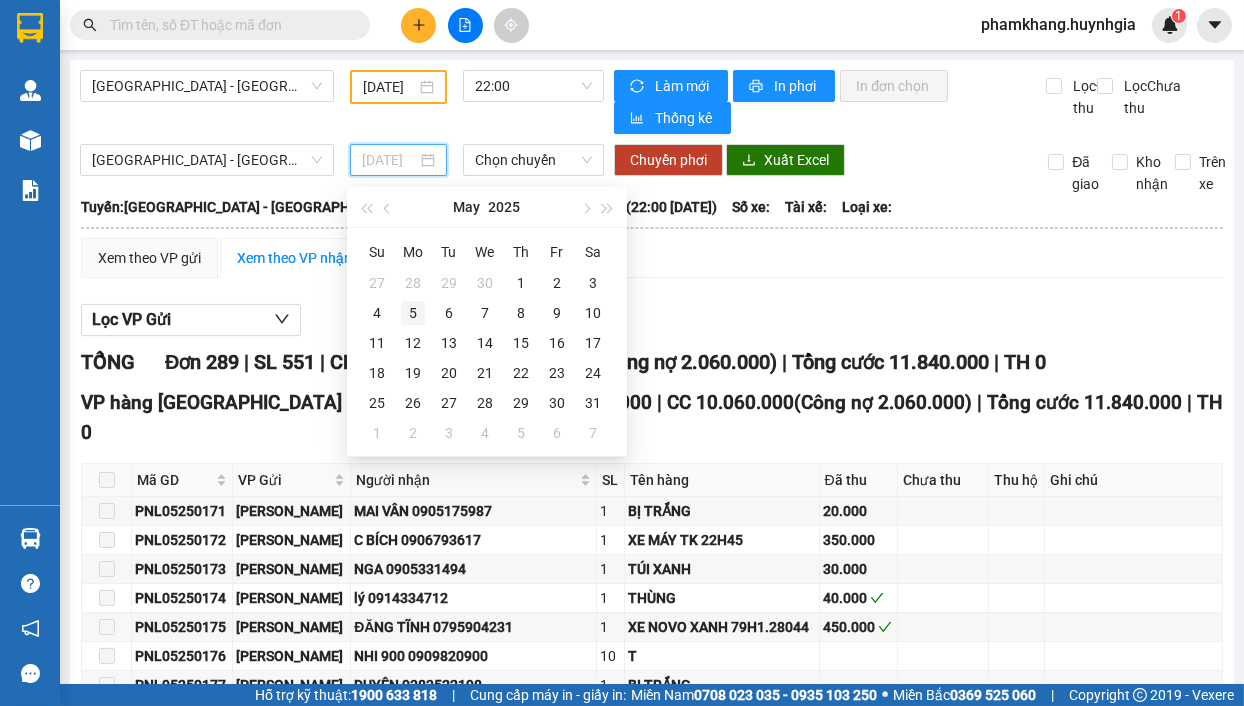 type on "05/05/2025" 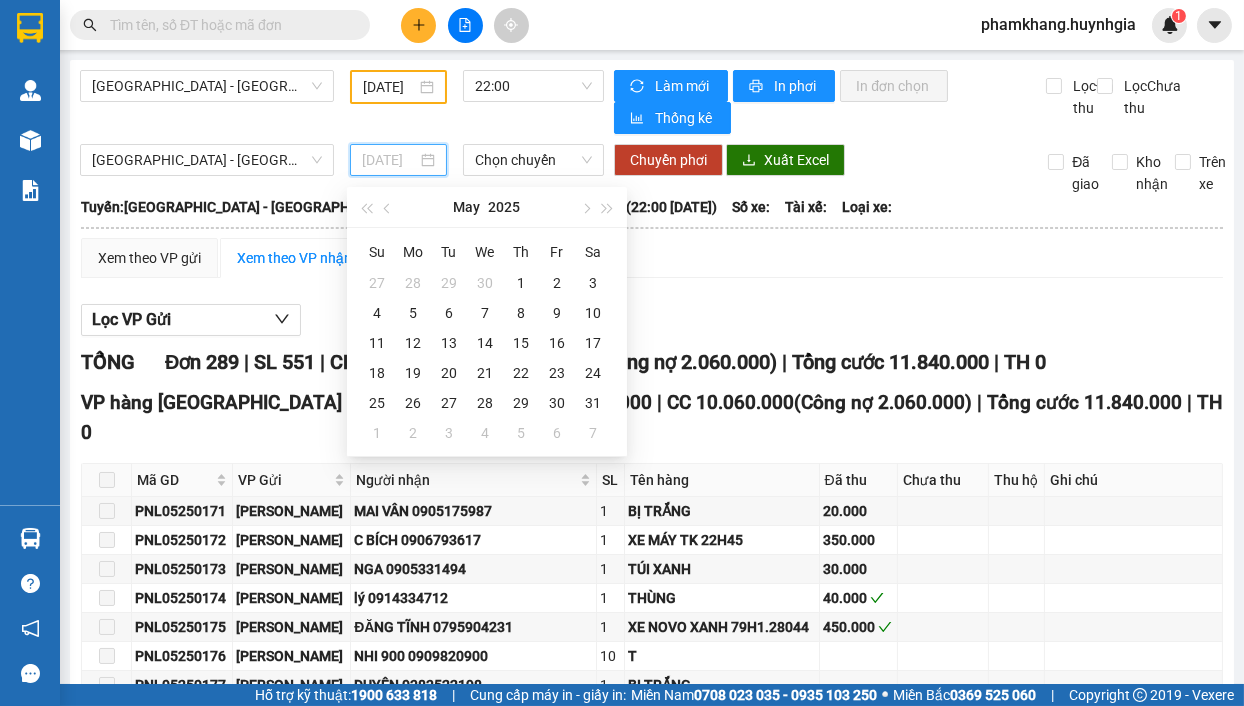 drag, startPoint x: 409, startPoint y: 312, endPoint x: 648, endPoint y: 315, distance: 239.01883 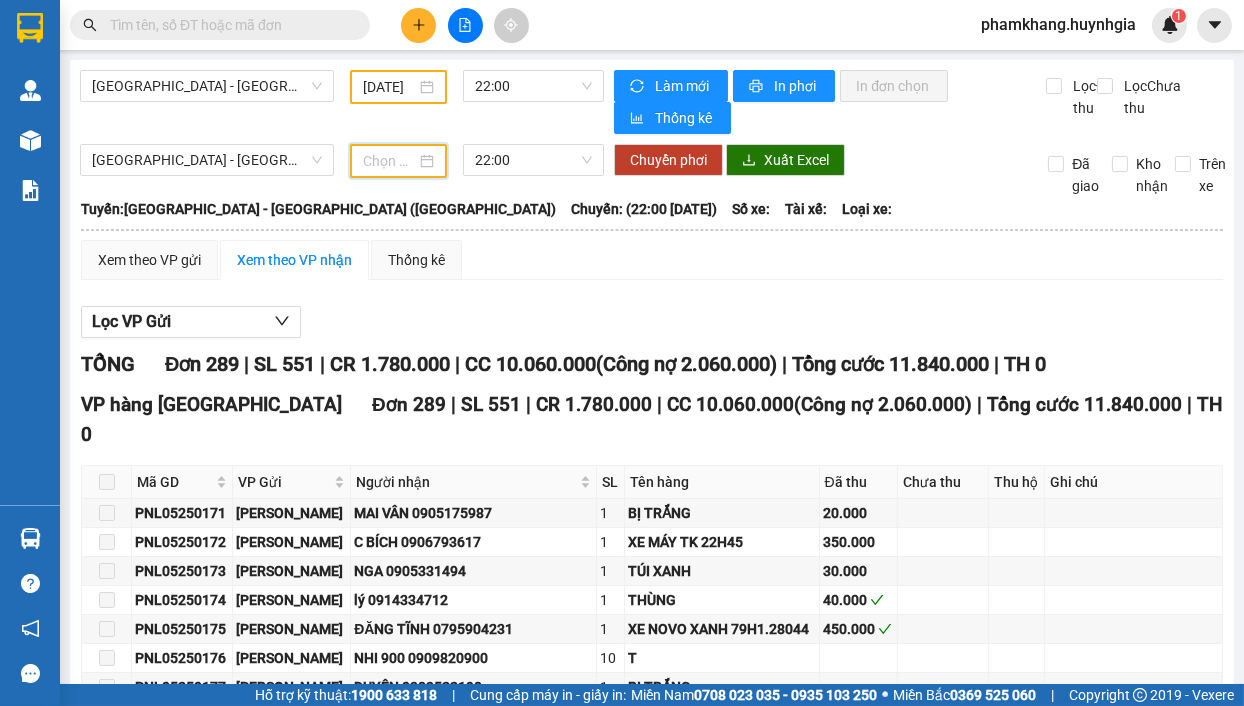 type on "05/05/2025" 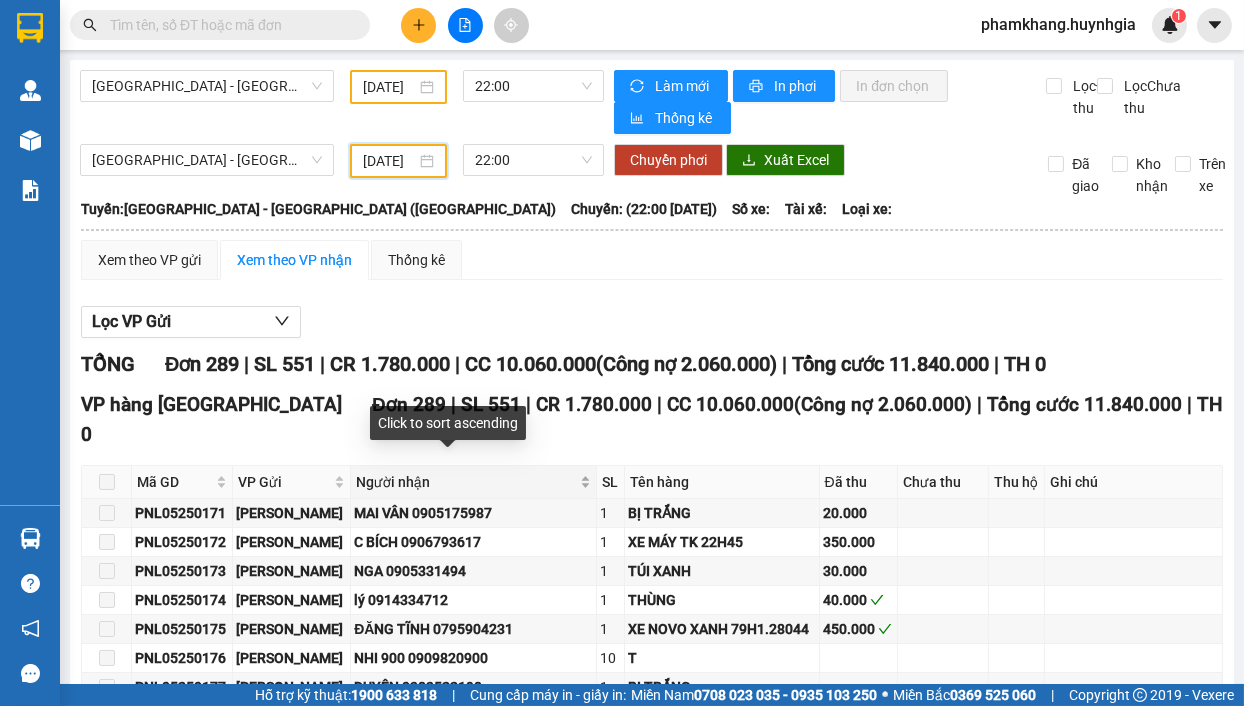 click on "Người nhận" at bounding box center (473, 482) 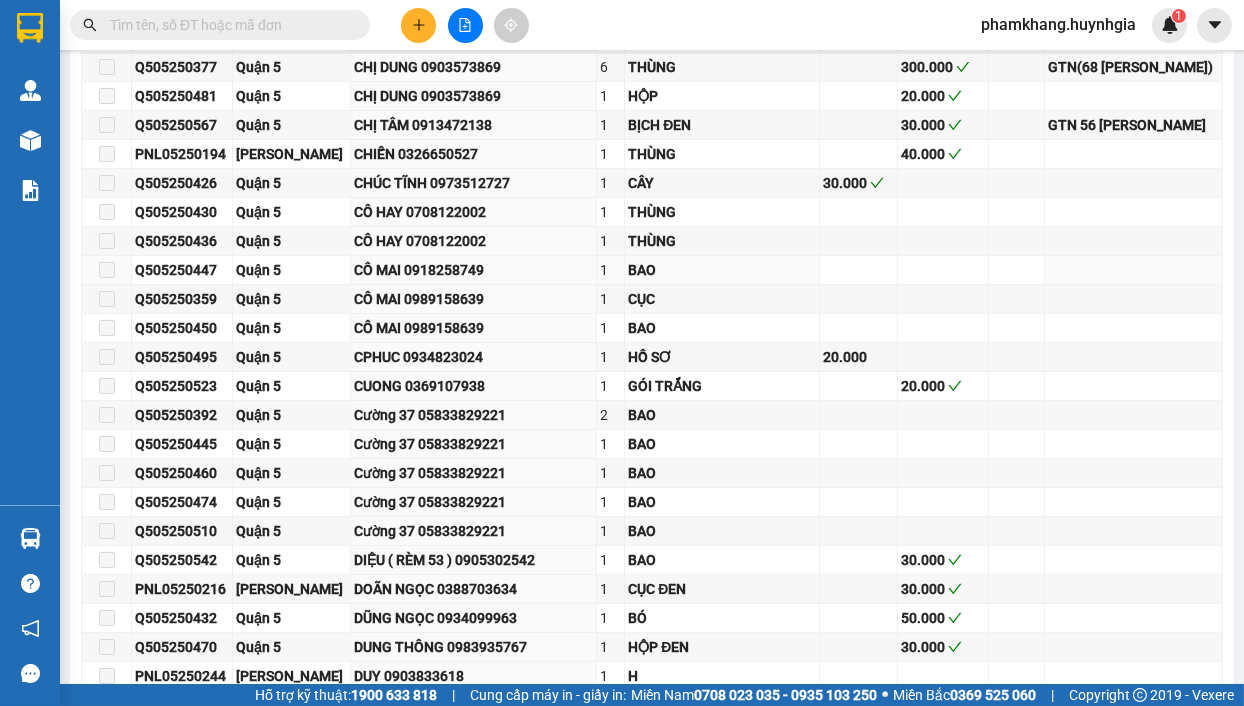 scroll, scrollTop: 1300, scrollLeft: 0, axis: vertical 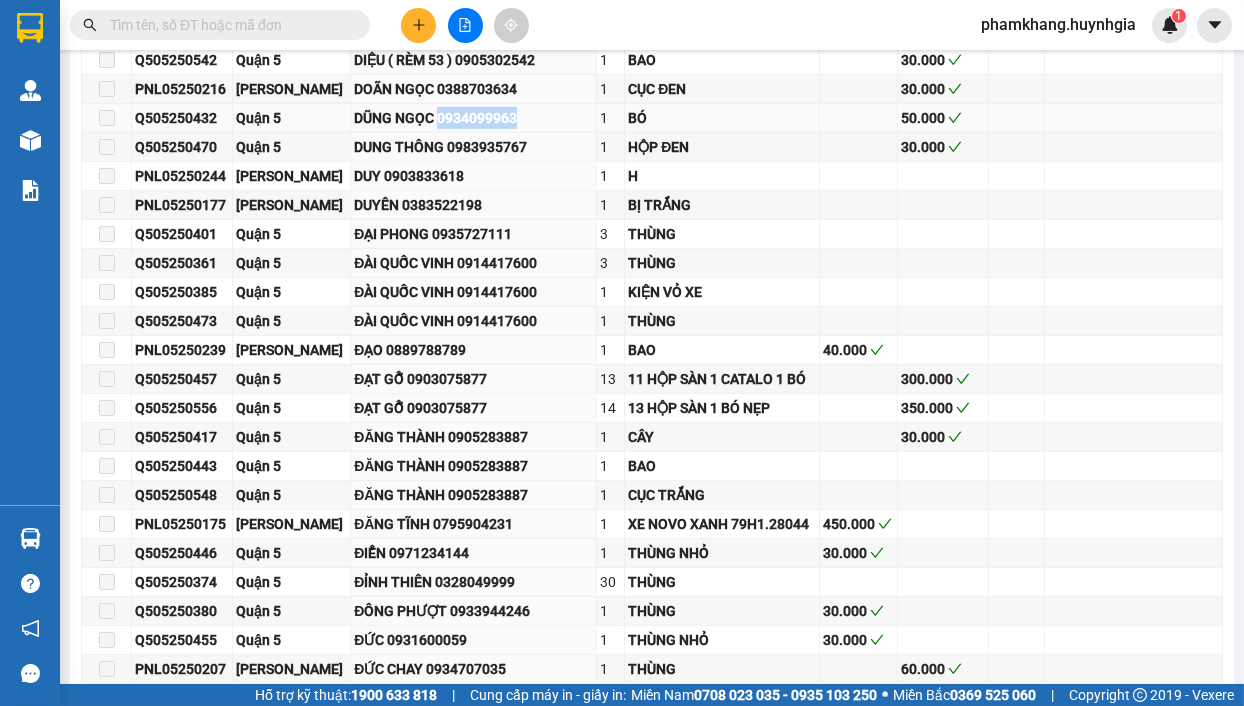drag, startPoint x: 428, startPoint y: 112, endPoint x: 511, endPoint y: 118, distance: 83.21658 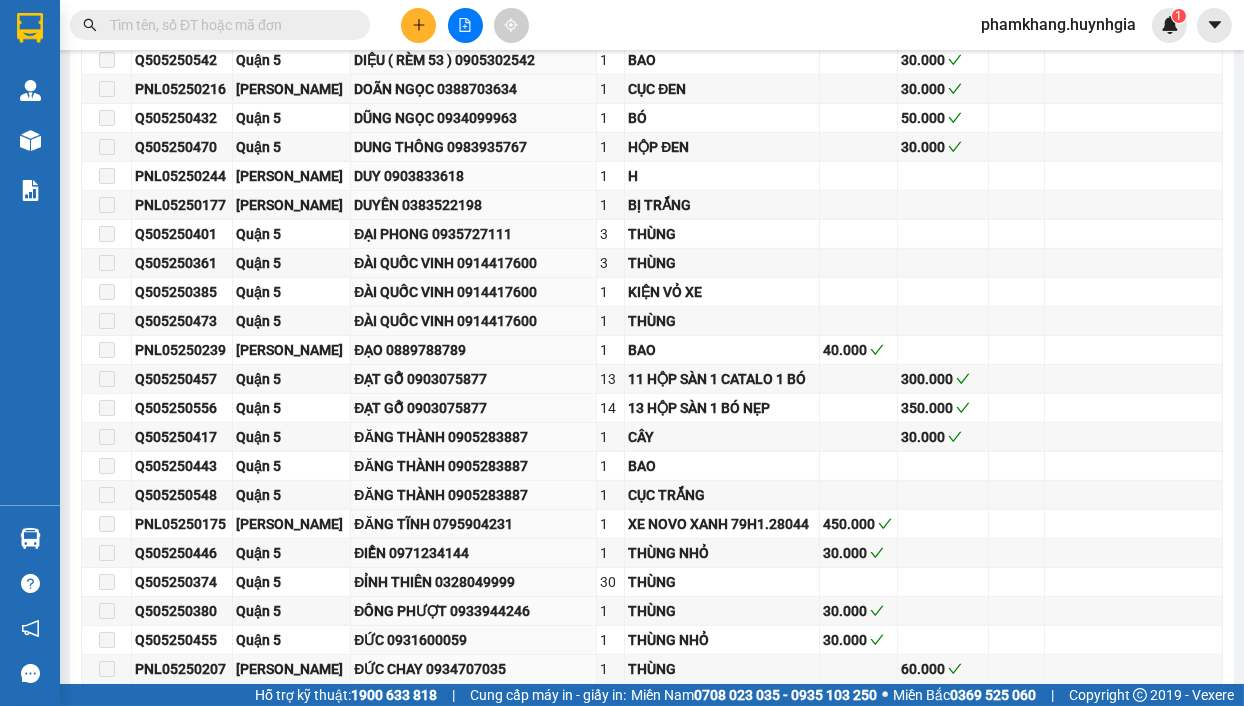 click at bounding box center [228, 25] 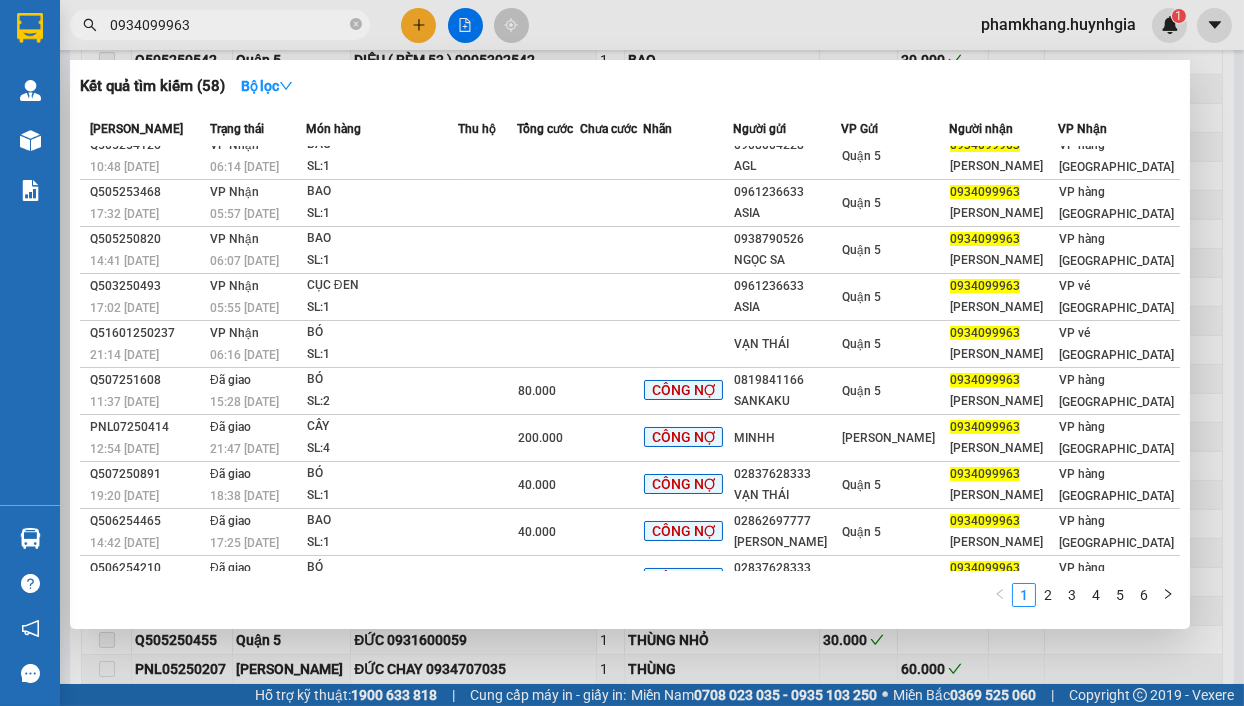 scroll, scrollTop: 0, scrollLeft: 0, axis: both 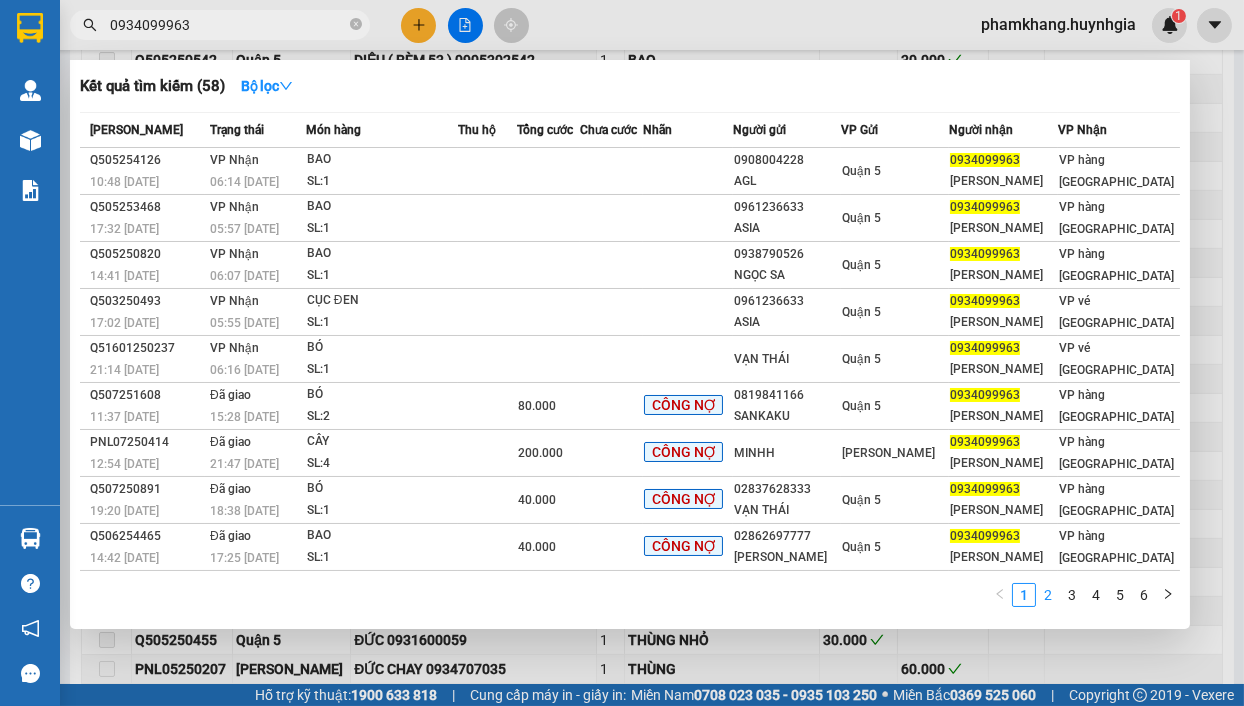 type on "0934099963" 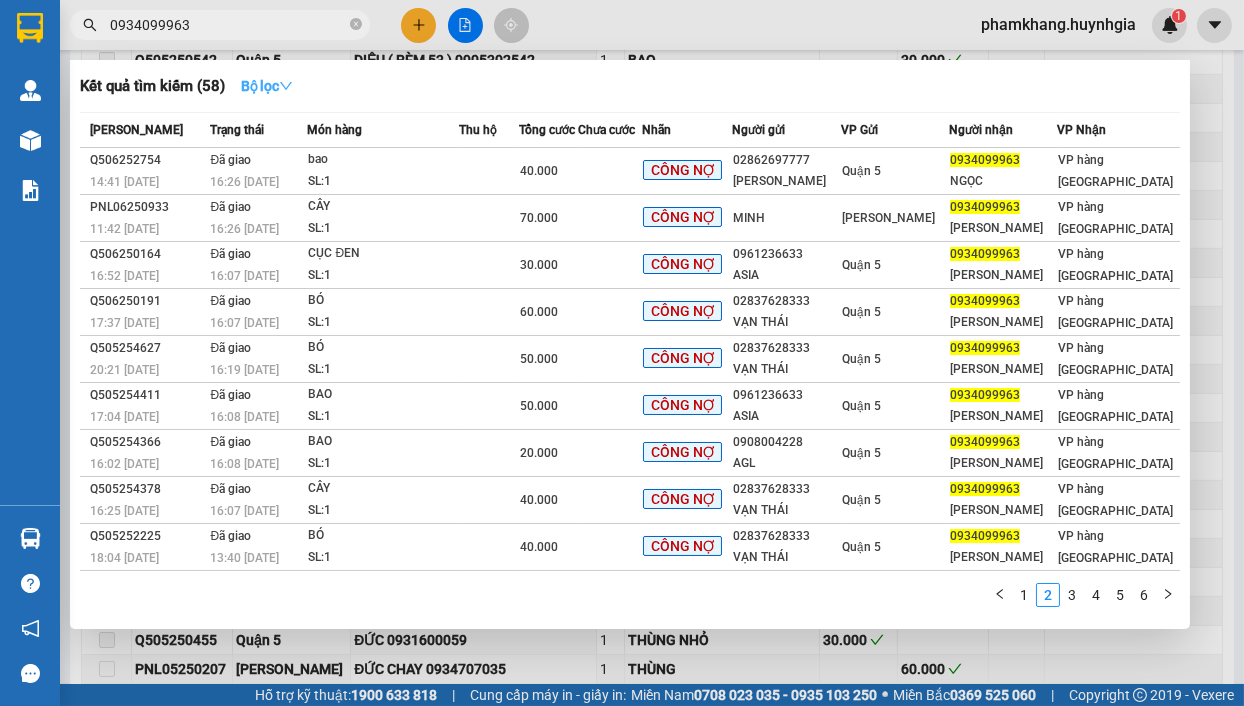 click on "Bộ lọc" at bounding box center (267, 86) 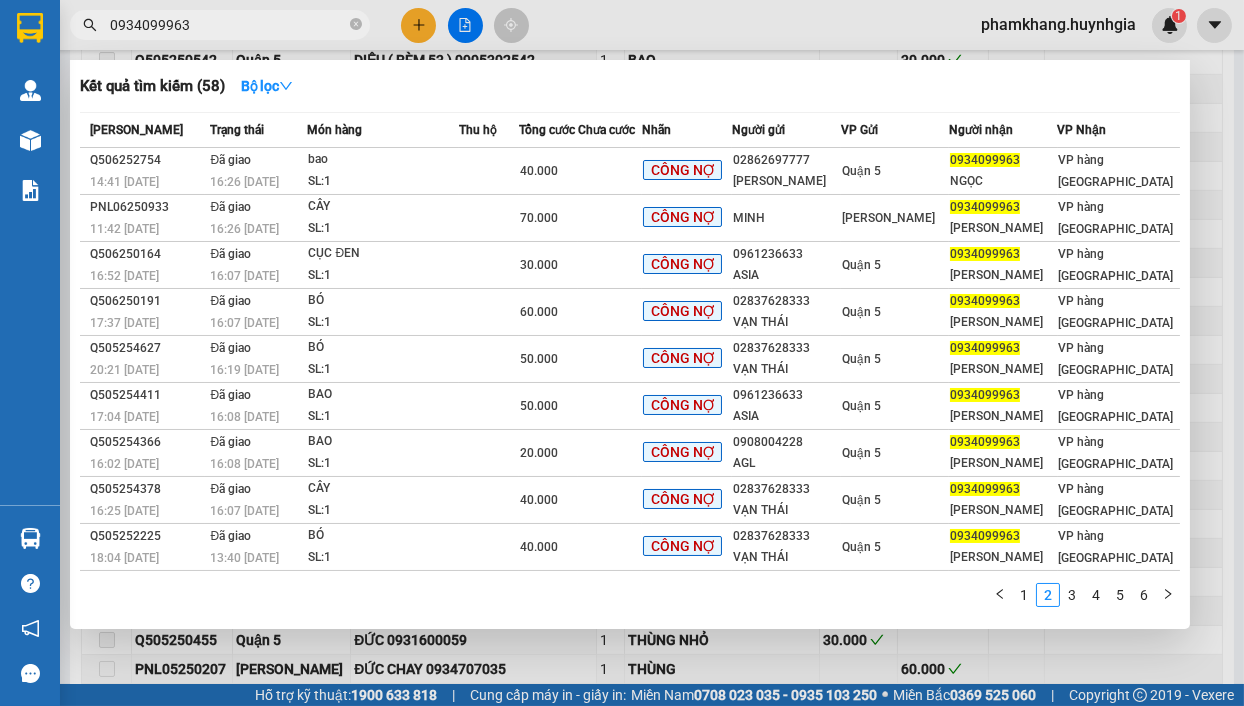 click on "1 2 3 4 5 6" at bounding box center [630, 601] 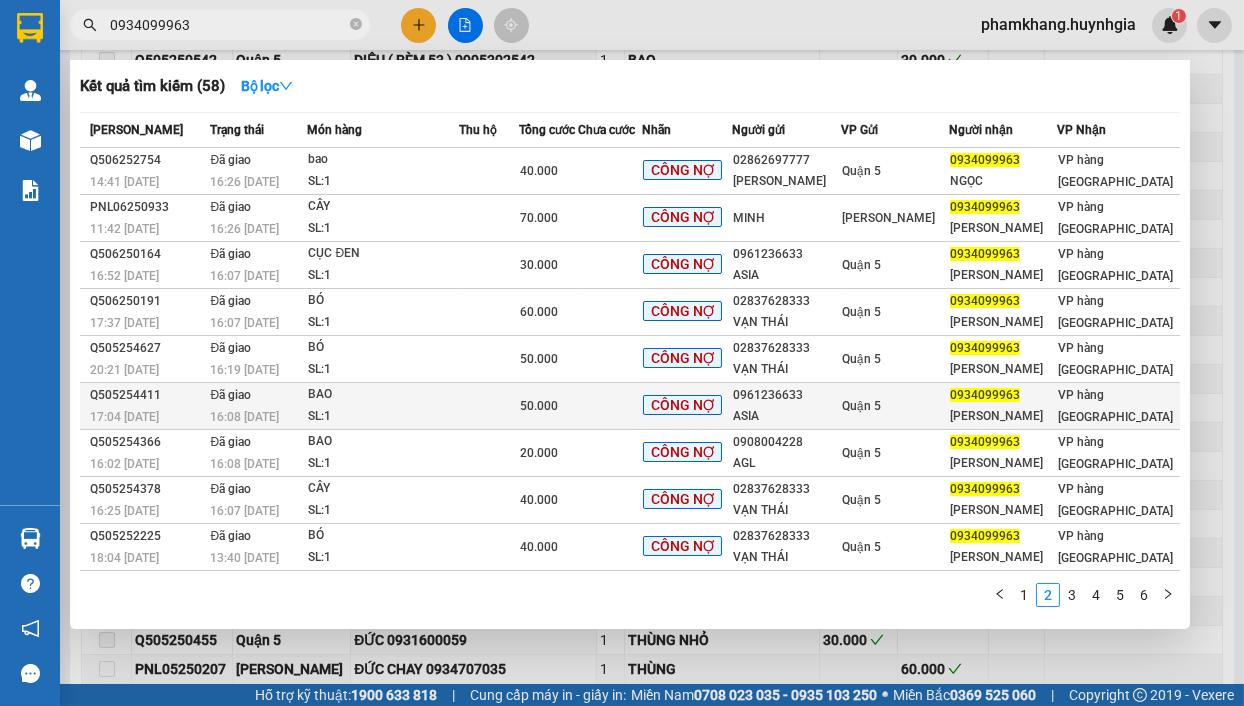 scroll, scrollTop: 44, scrollLeft: 0, axis: vertical 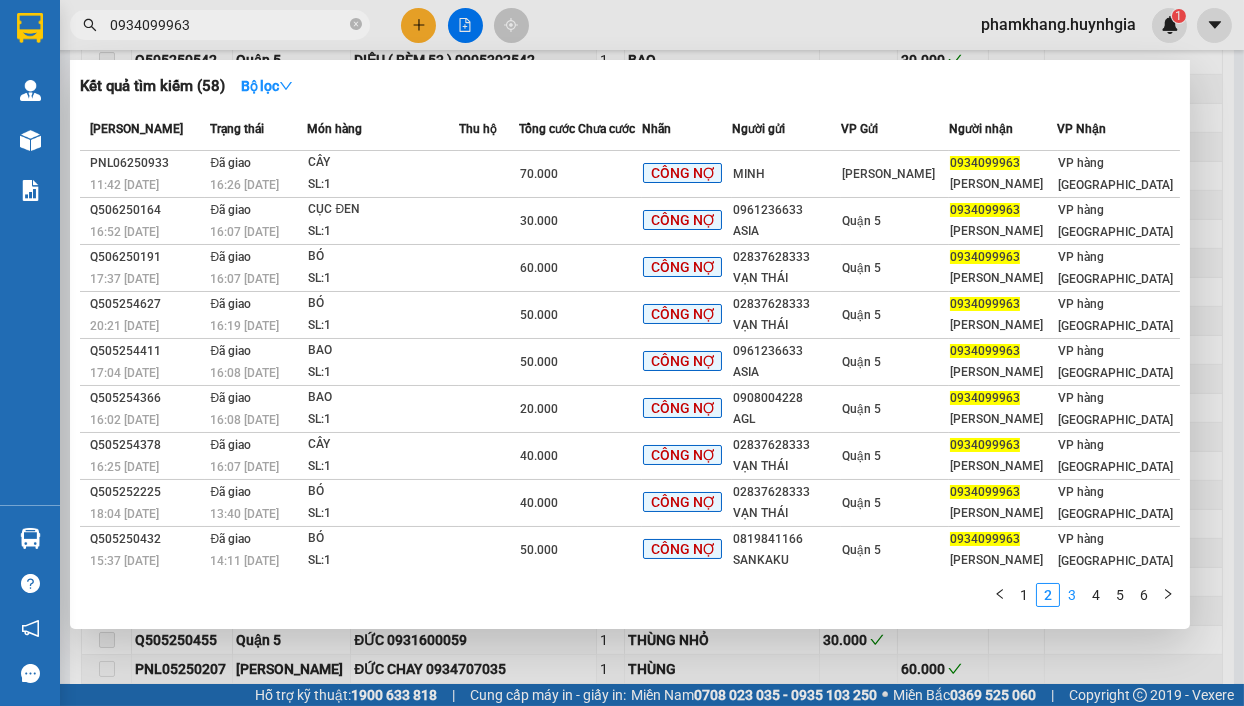 click on "3" at bounding box center [1072, 595] 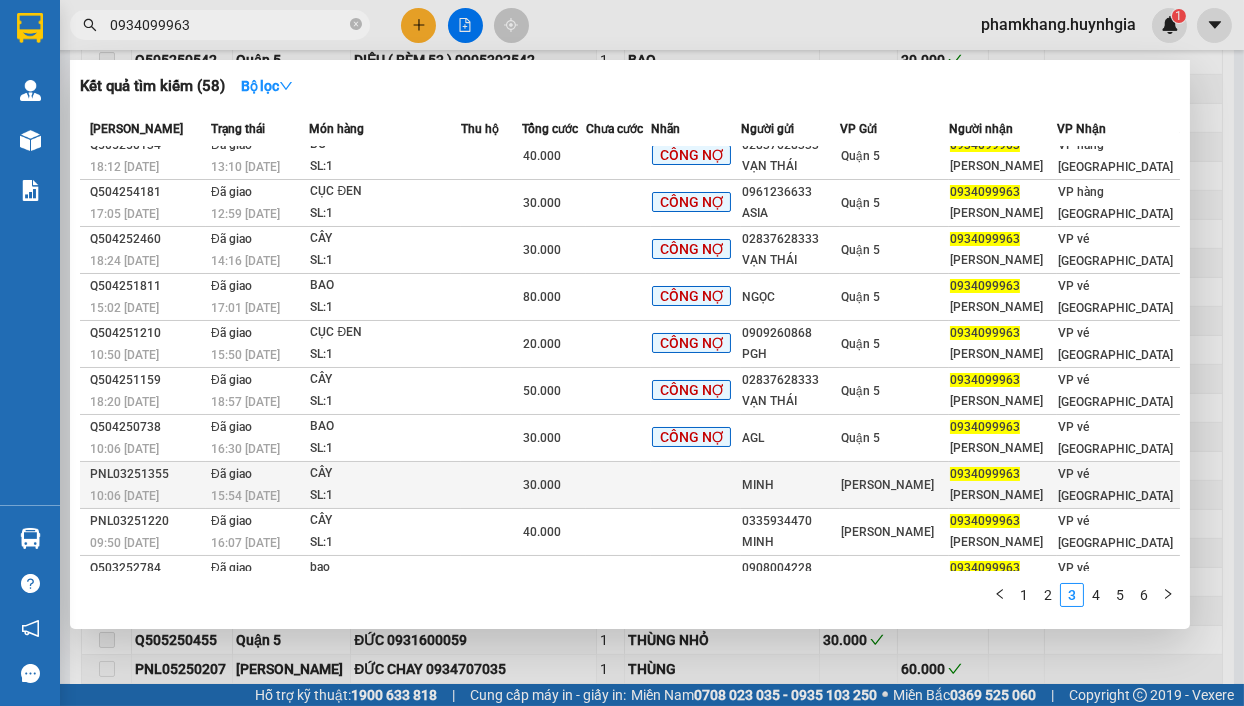 scroll, scrollTop: 0, scrollLeft: 0, axis: both 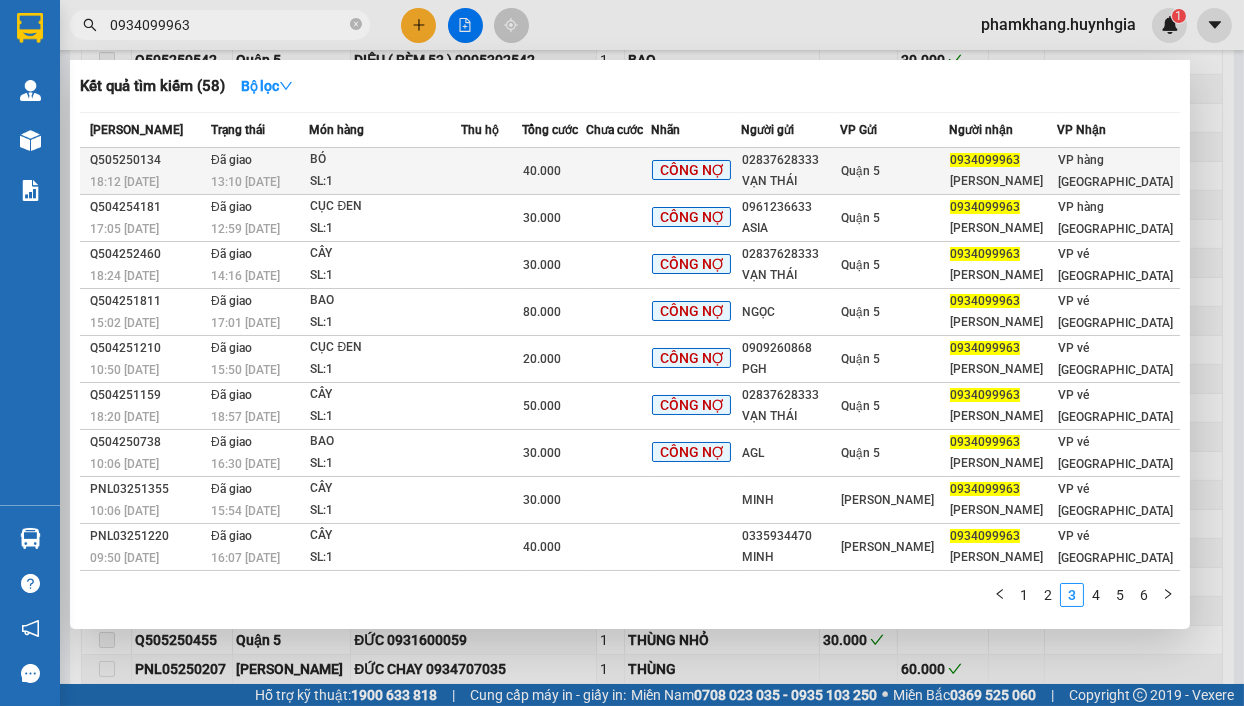 type 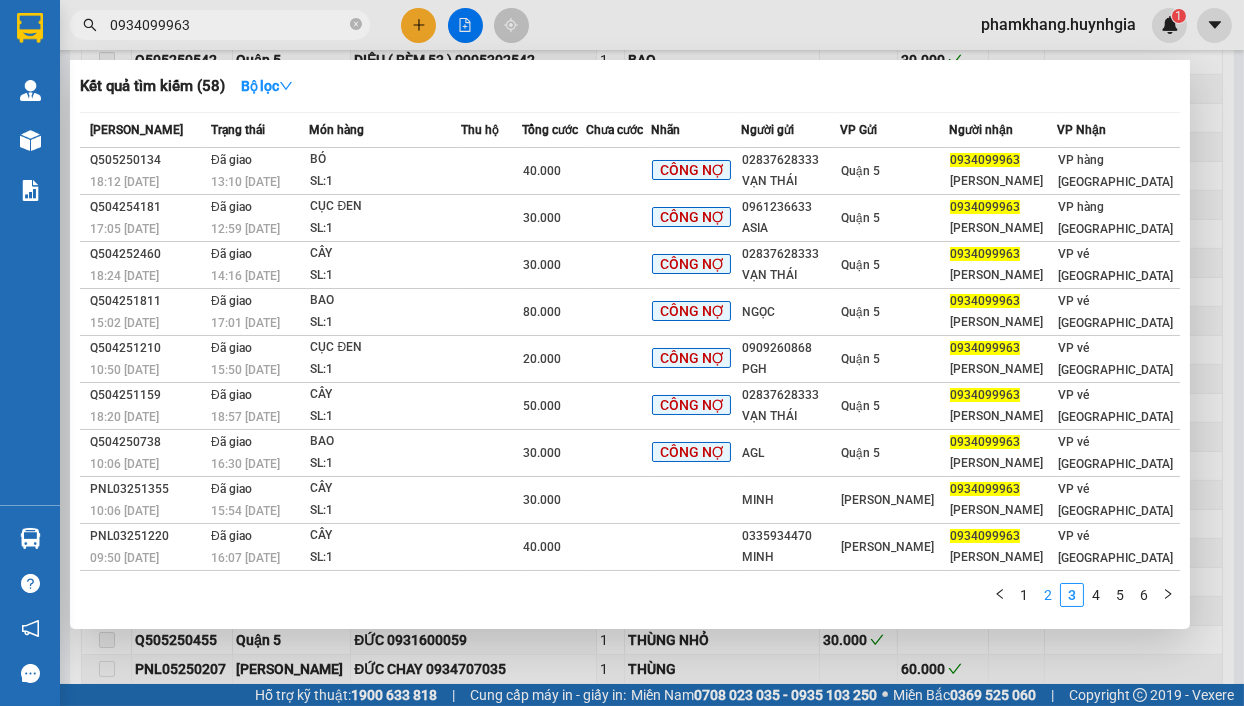 click on "2" at bounding box center [1048, 595] 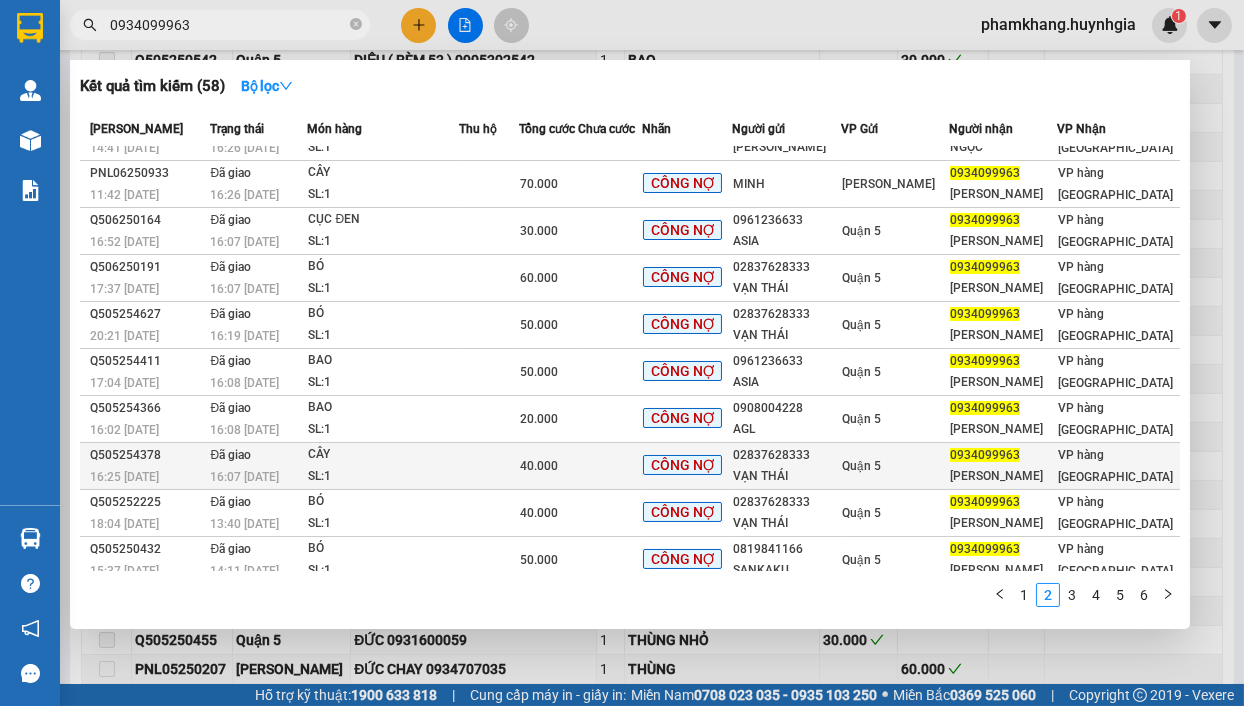 scroll, scrollTop: 44, scrollLeft: 0, axis: vertical 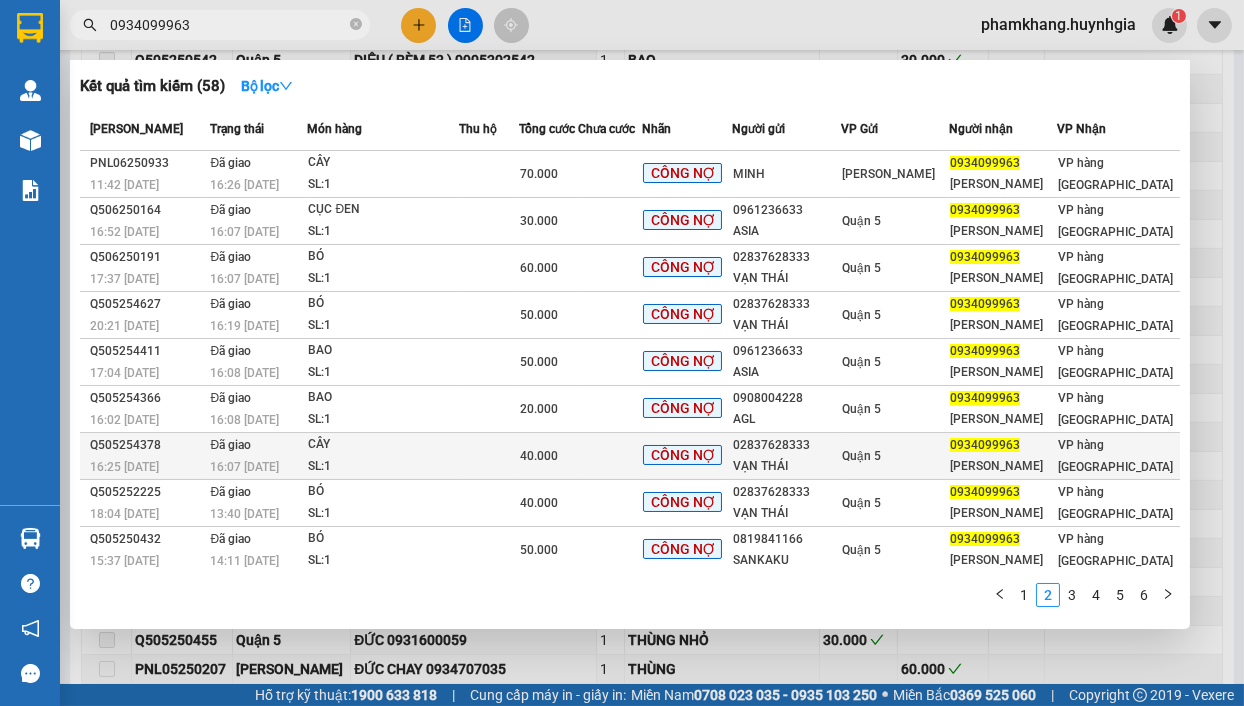 type 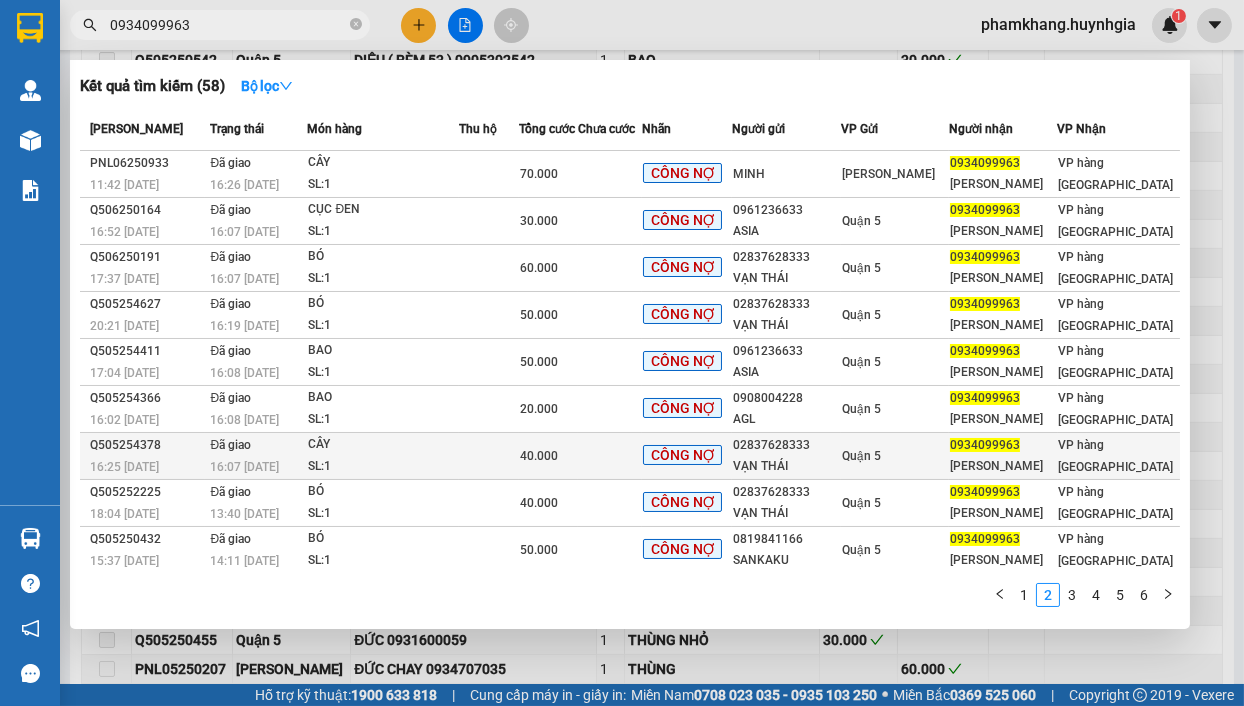 scroll, scrollTop: 0, scrollLeft: 0, axis: both 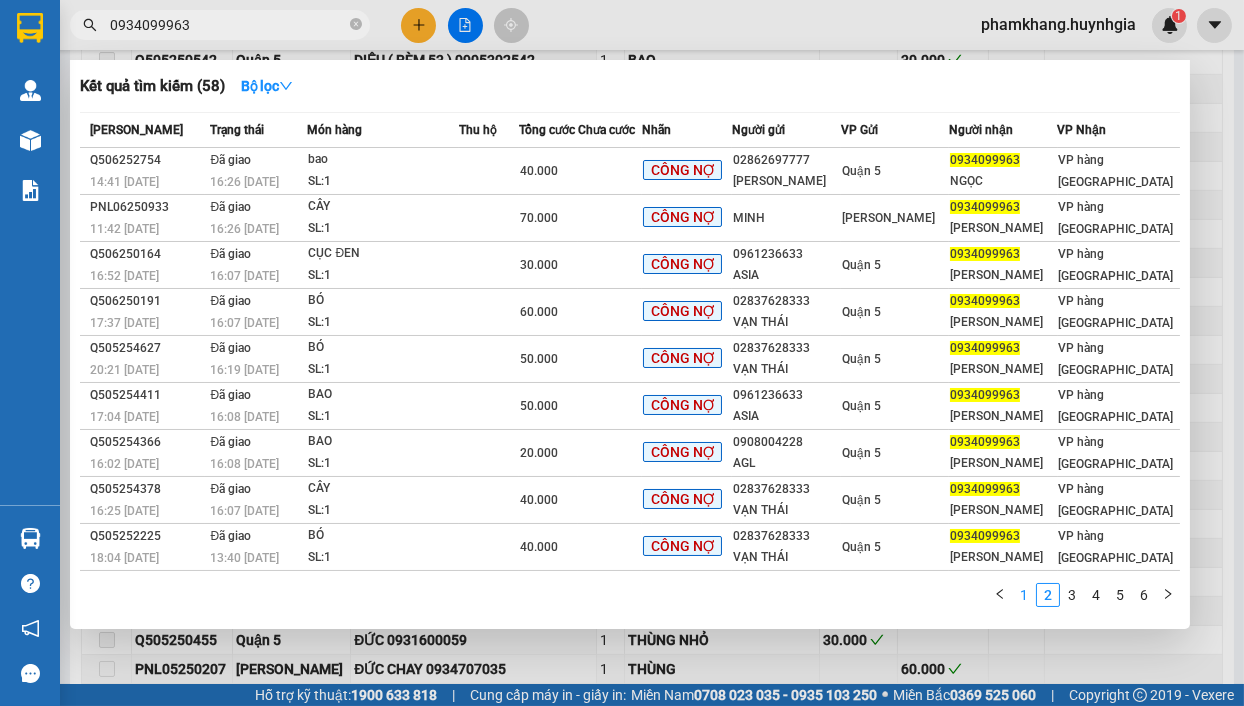 click on "1" at bounding box center (1024, 595) 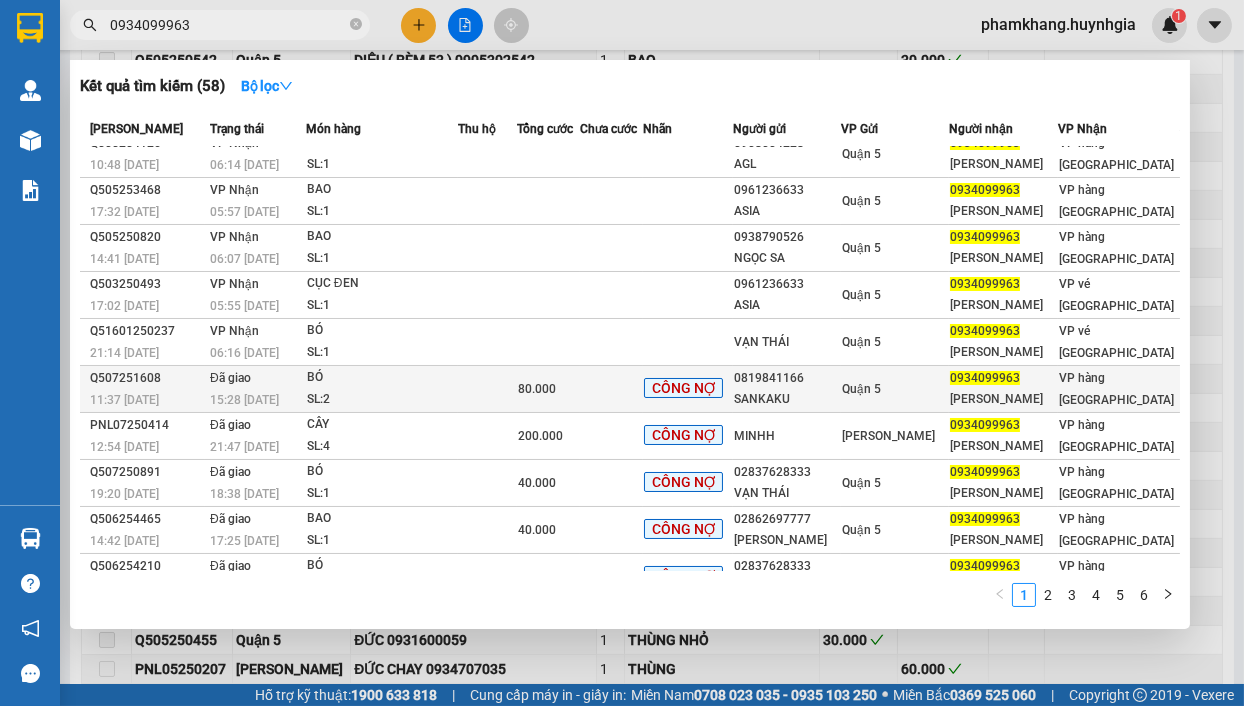 scroll, scrollTop: 44, scrollLeft: 0, axis: vertical 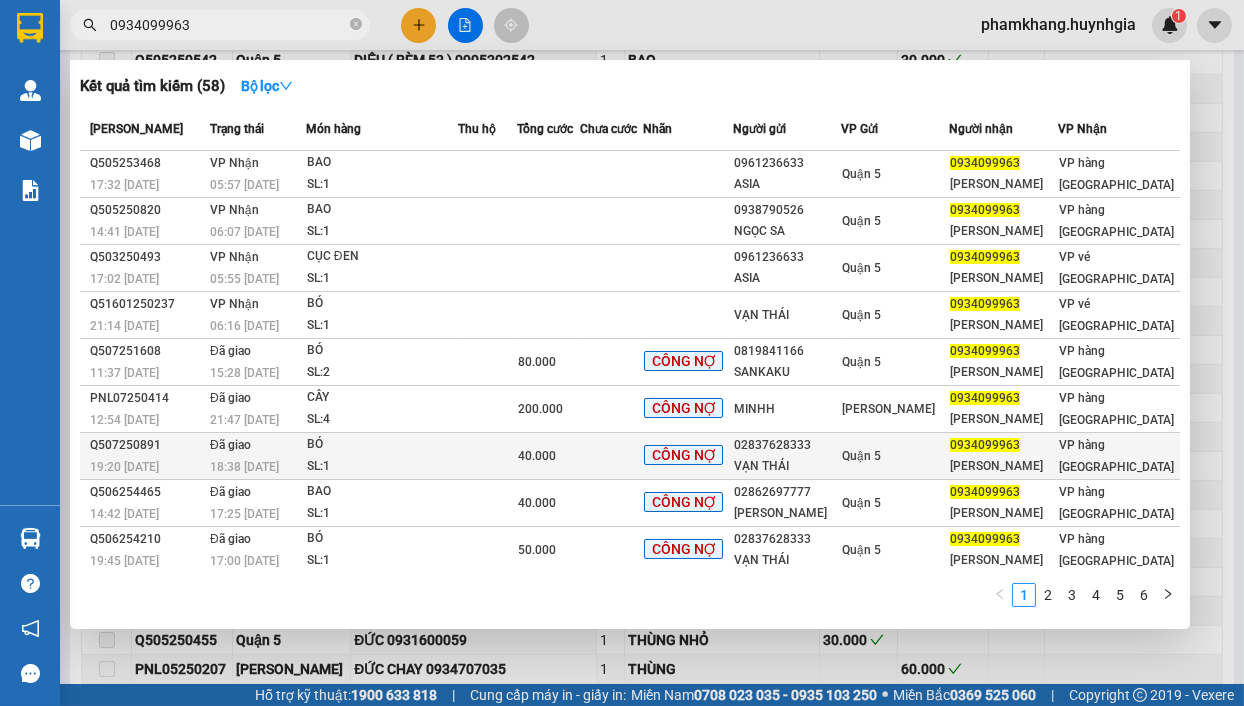 type 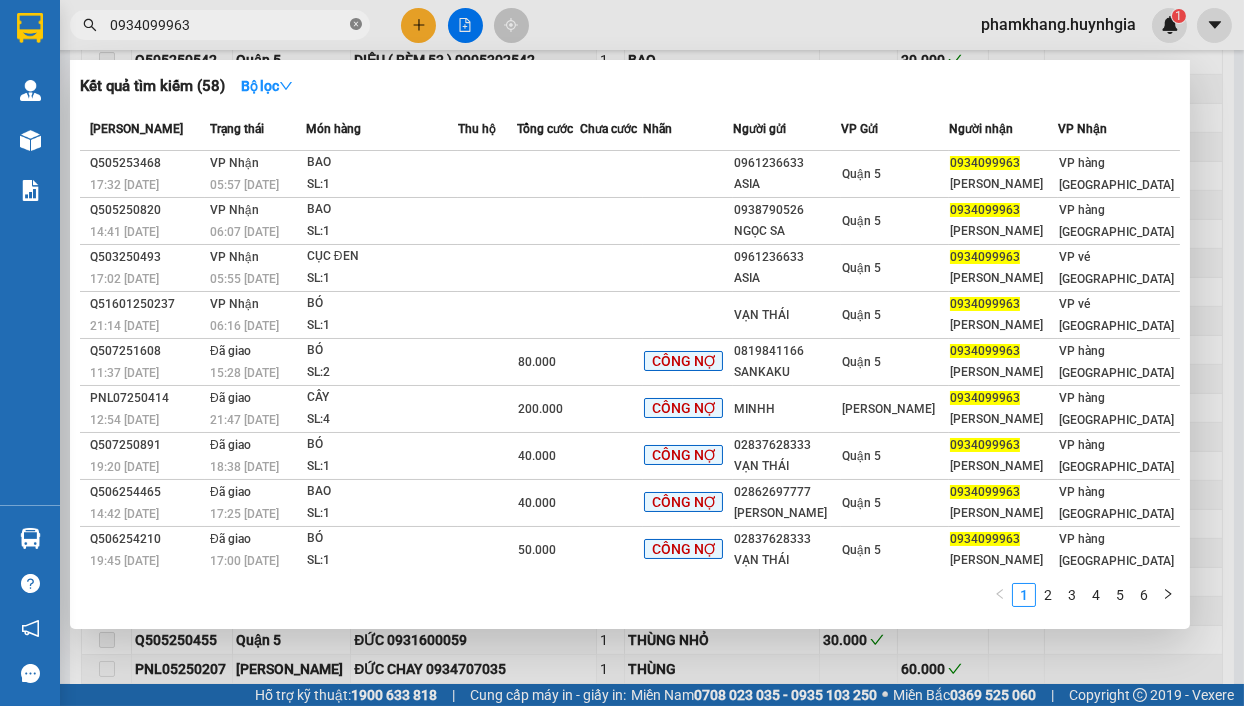 click 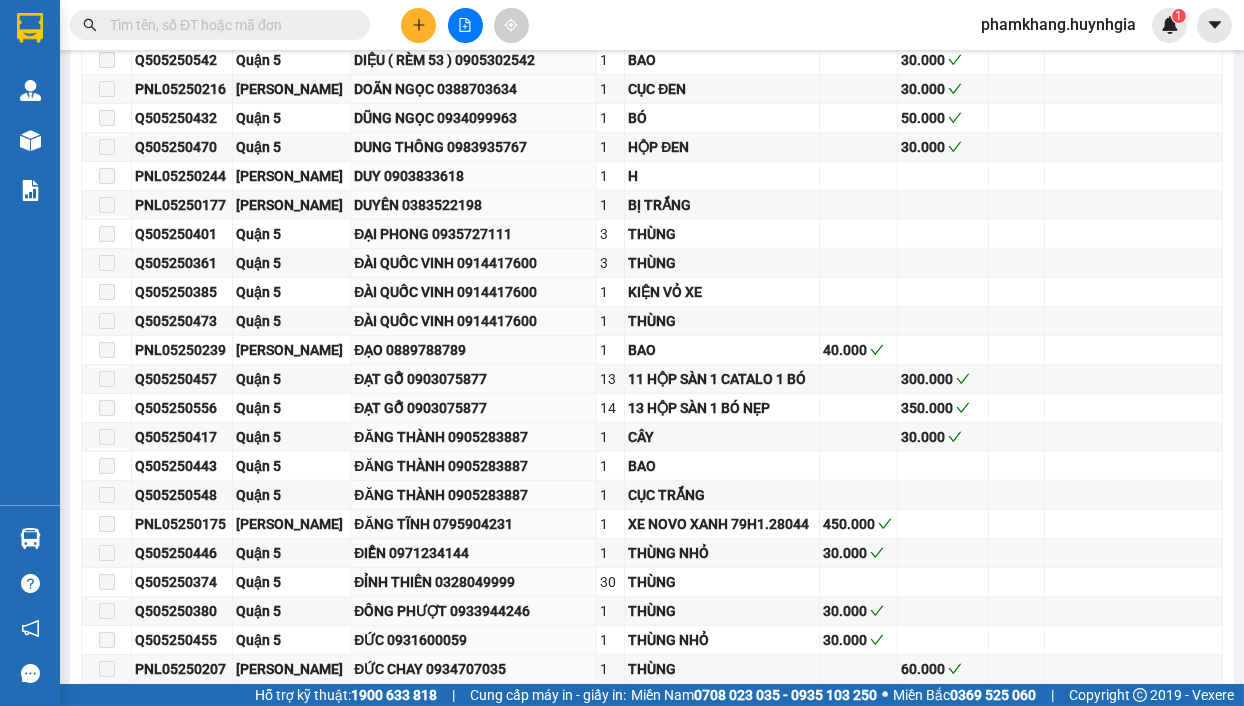 paste on "916094959" 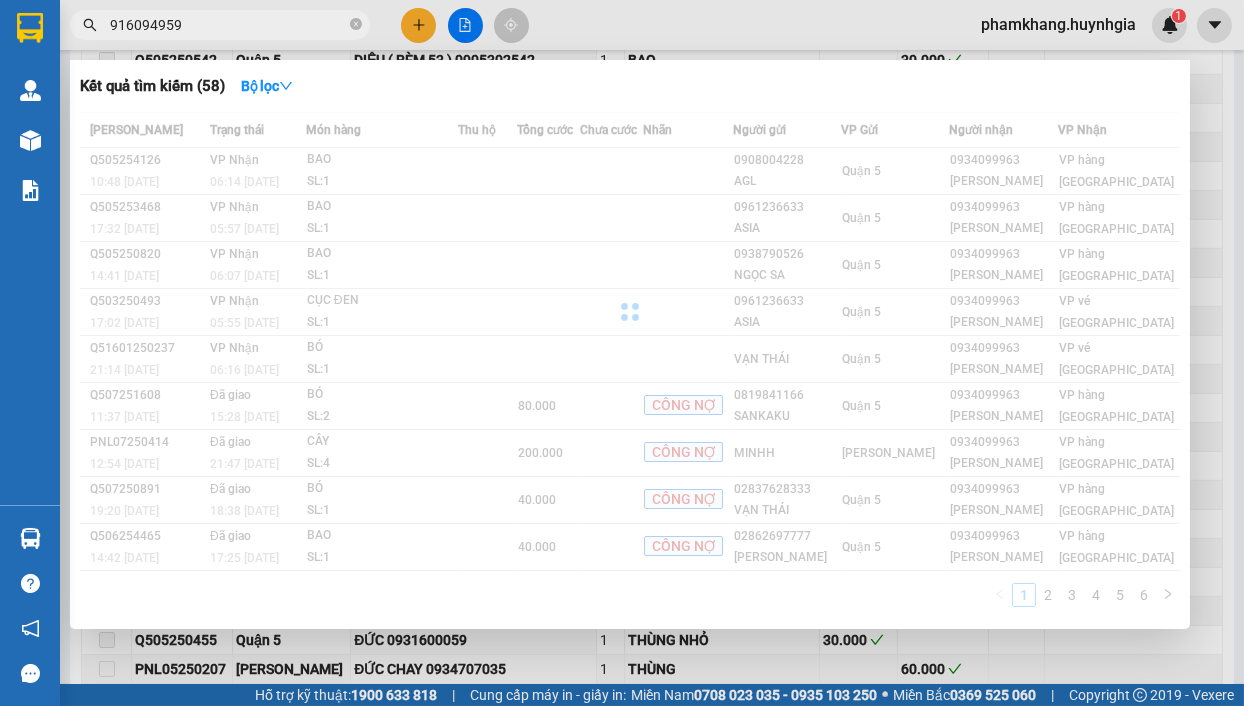 click on "916094959" at bounding box center (228, 25) 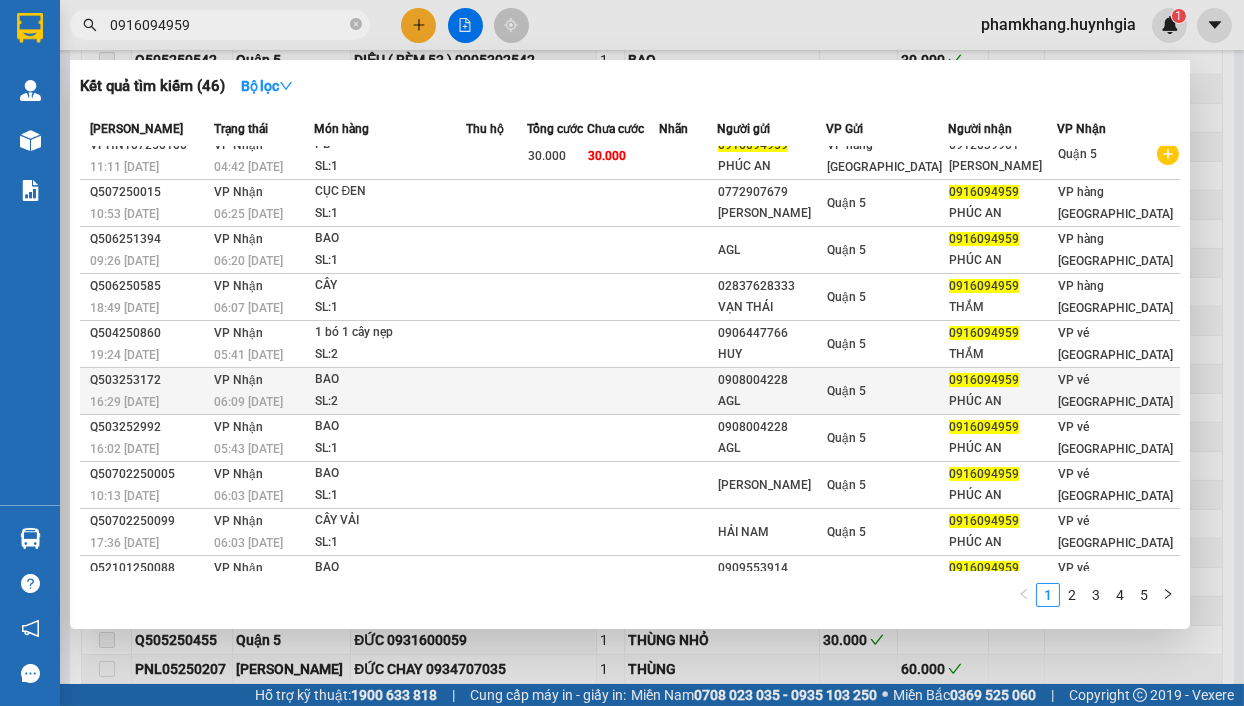 scroll, scrollTop: 0, scrollLeft: 0, axis: both 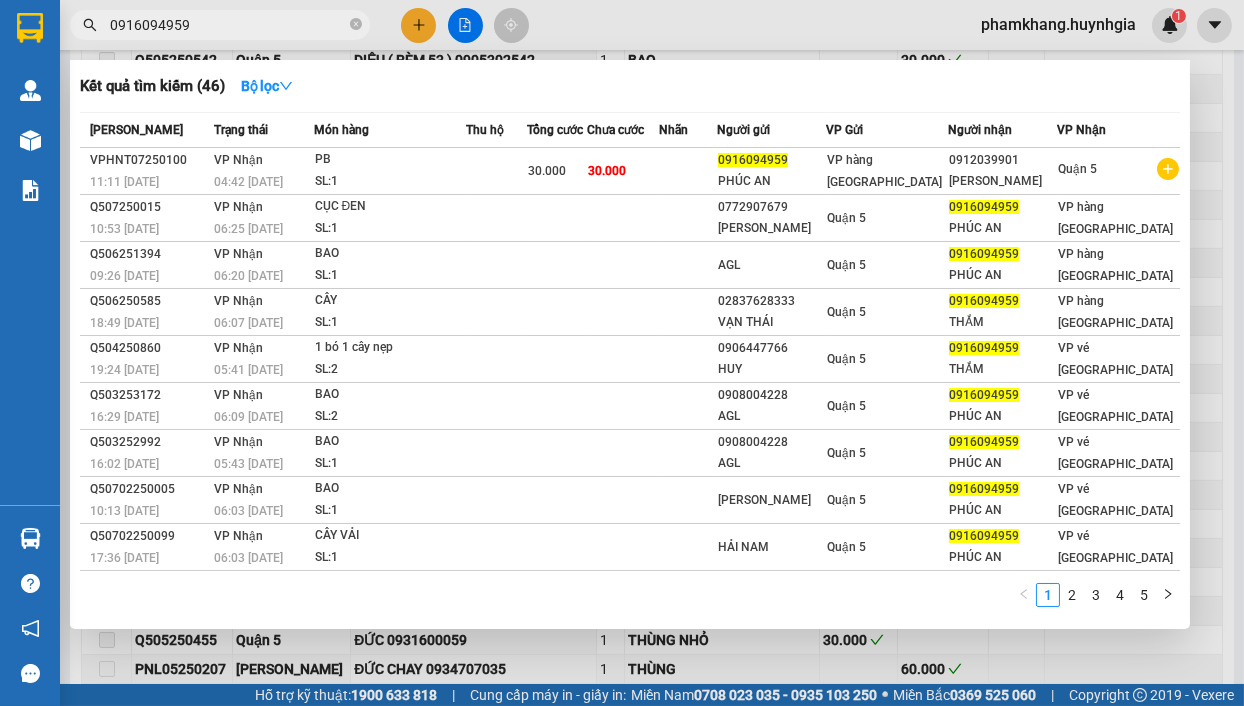type on "0916094959" 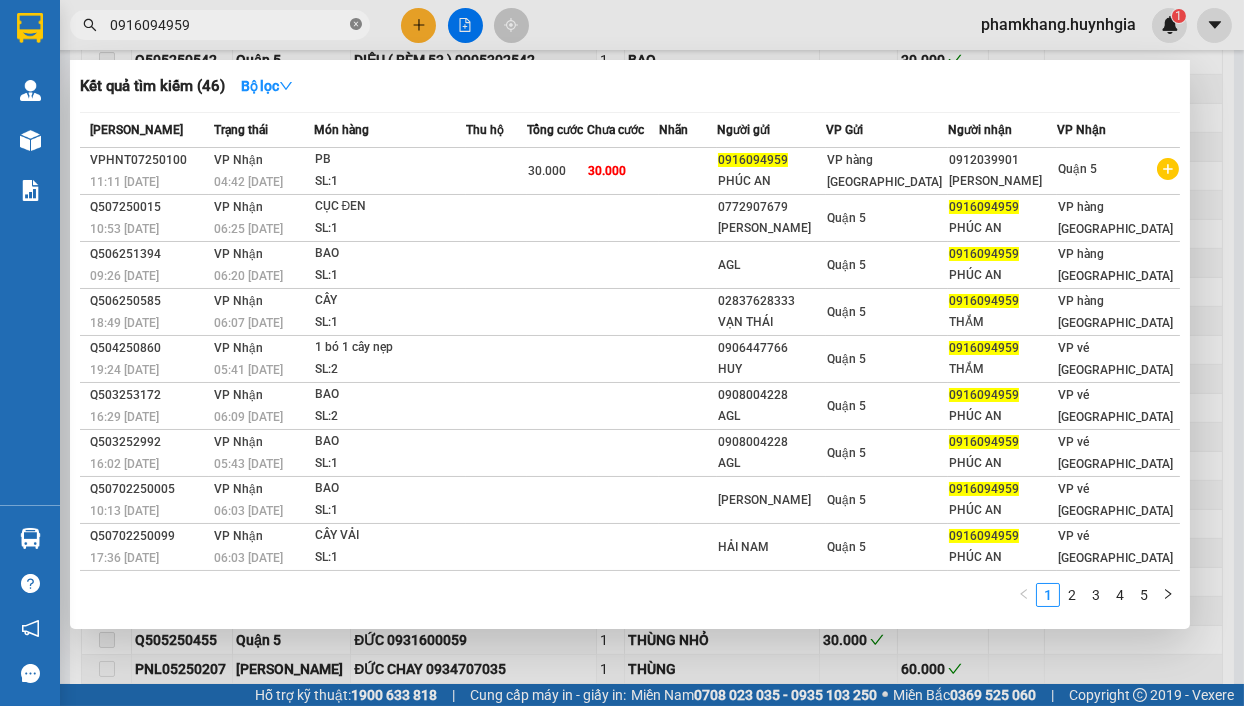 click at bounding box center [356, 25] 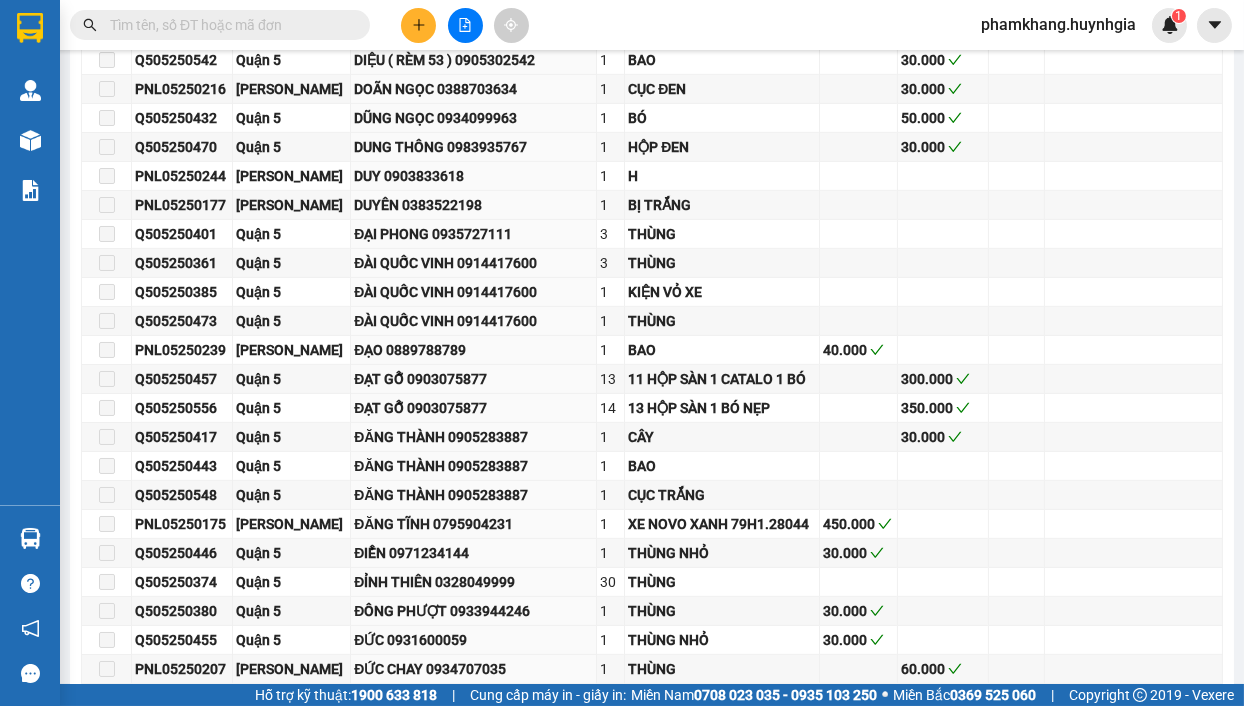 paste on "799800202" 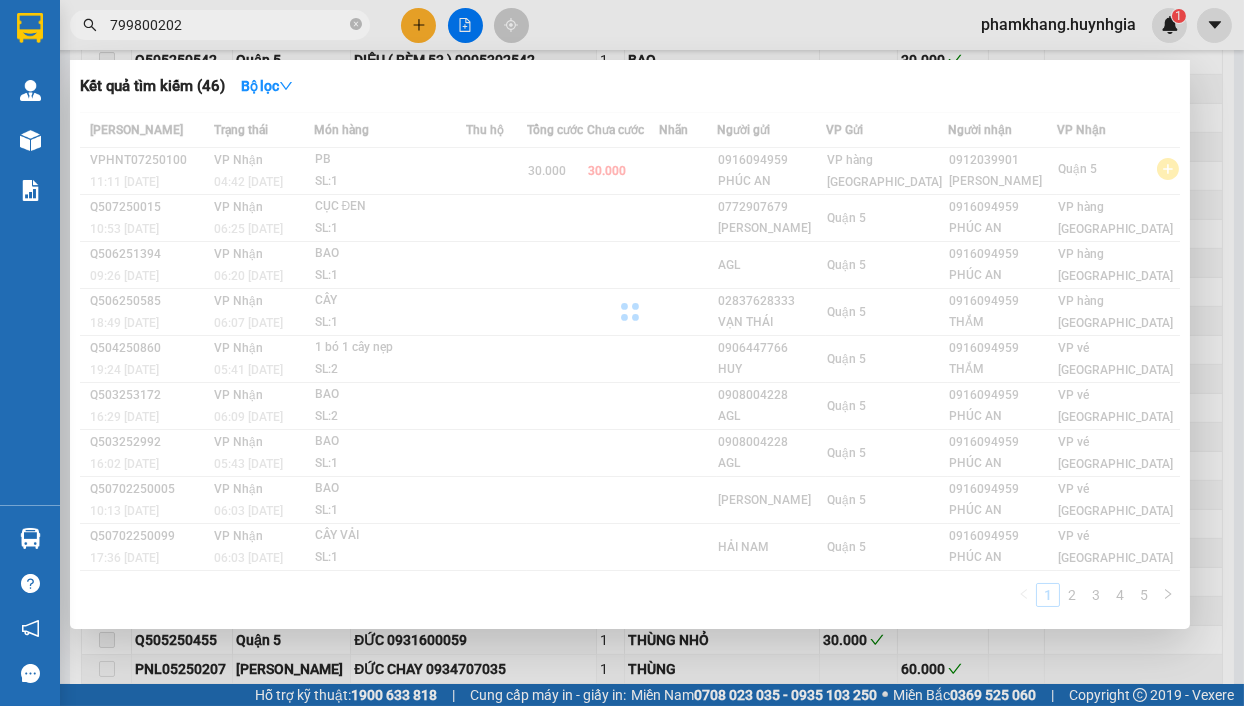 click on "799800202" at bounding box center (228, 25) 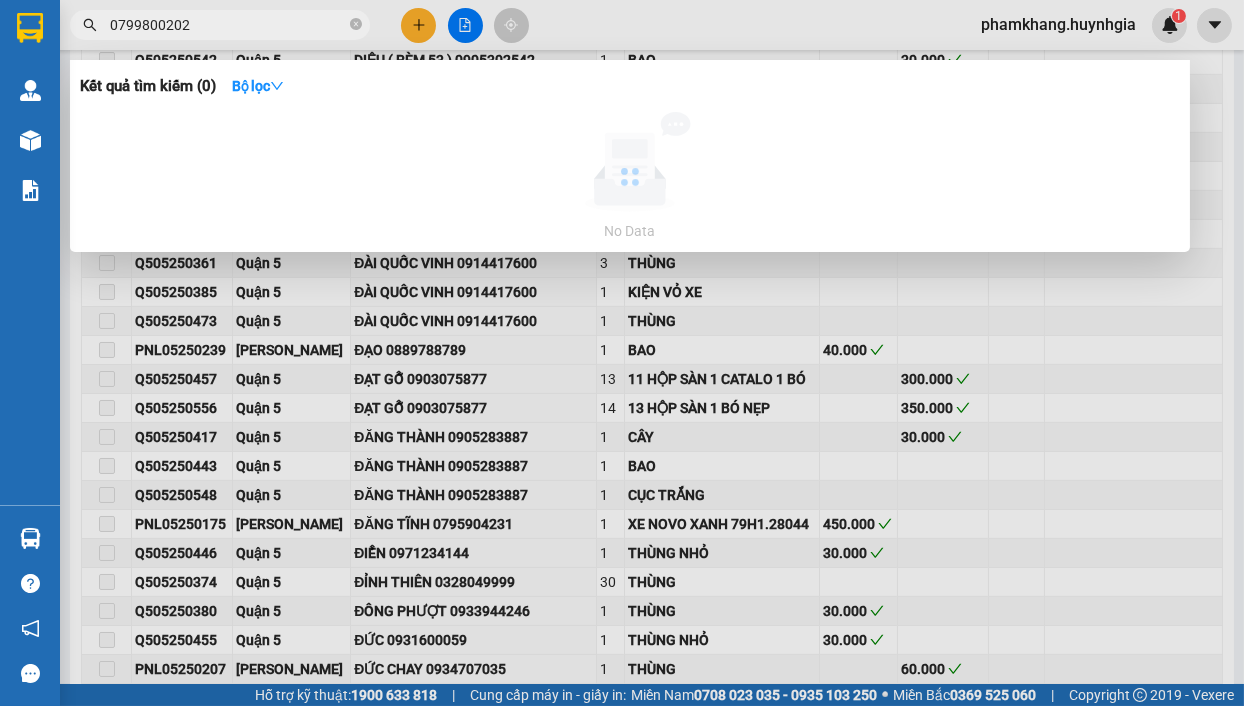 type on "0799800202" 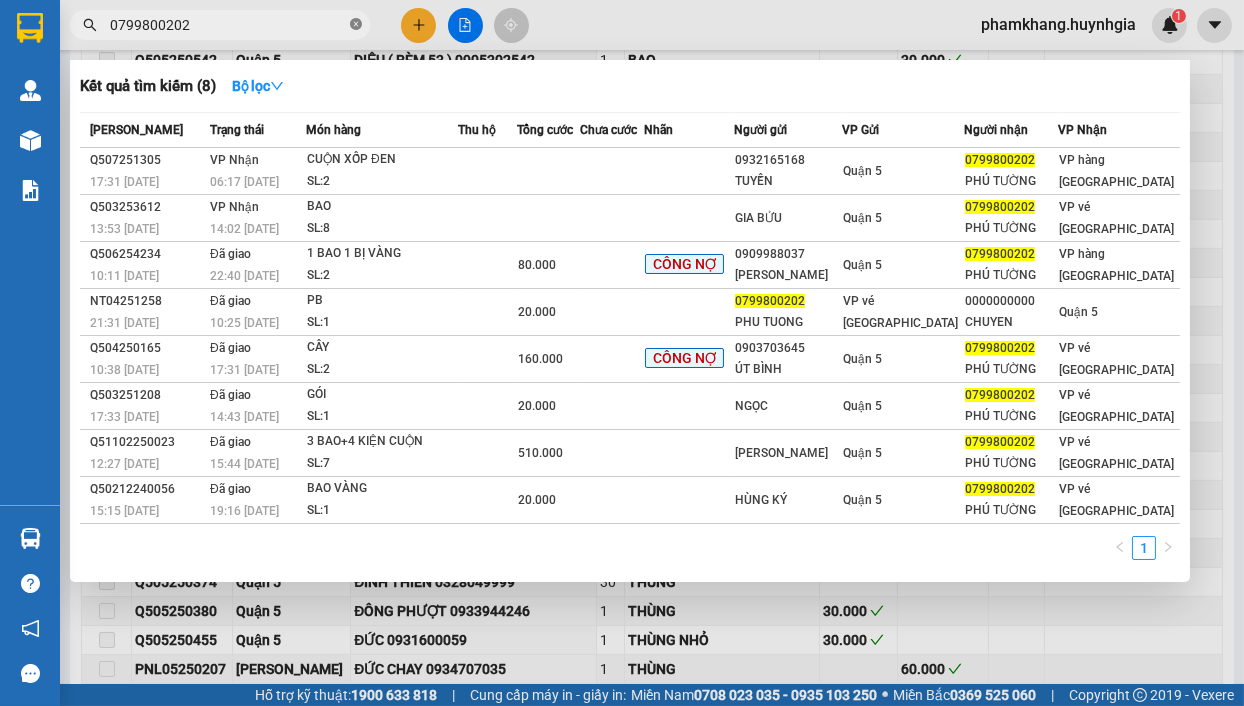 click 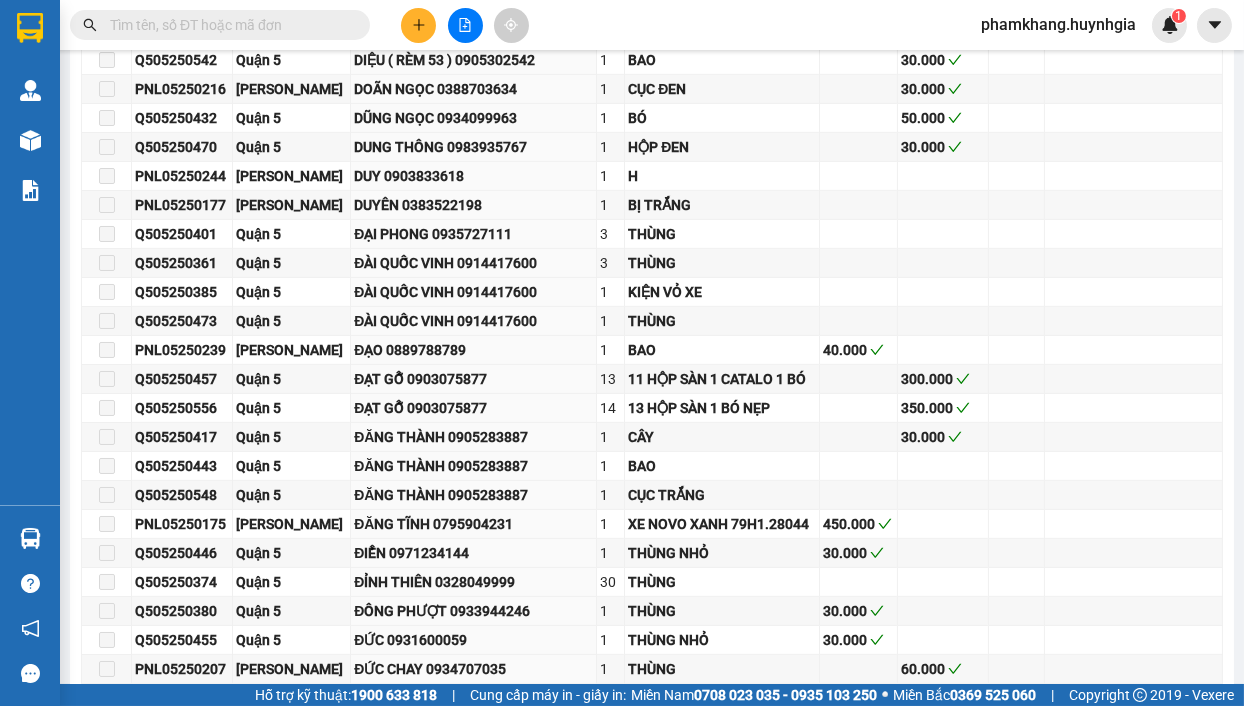 paste on "0905142186" 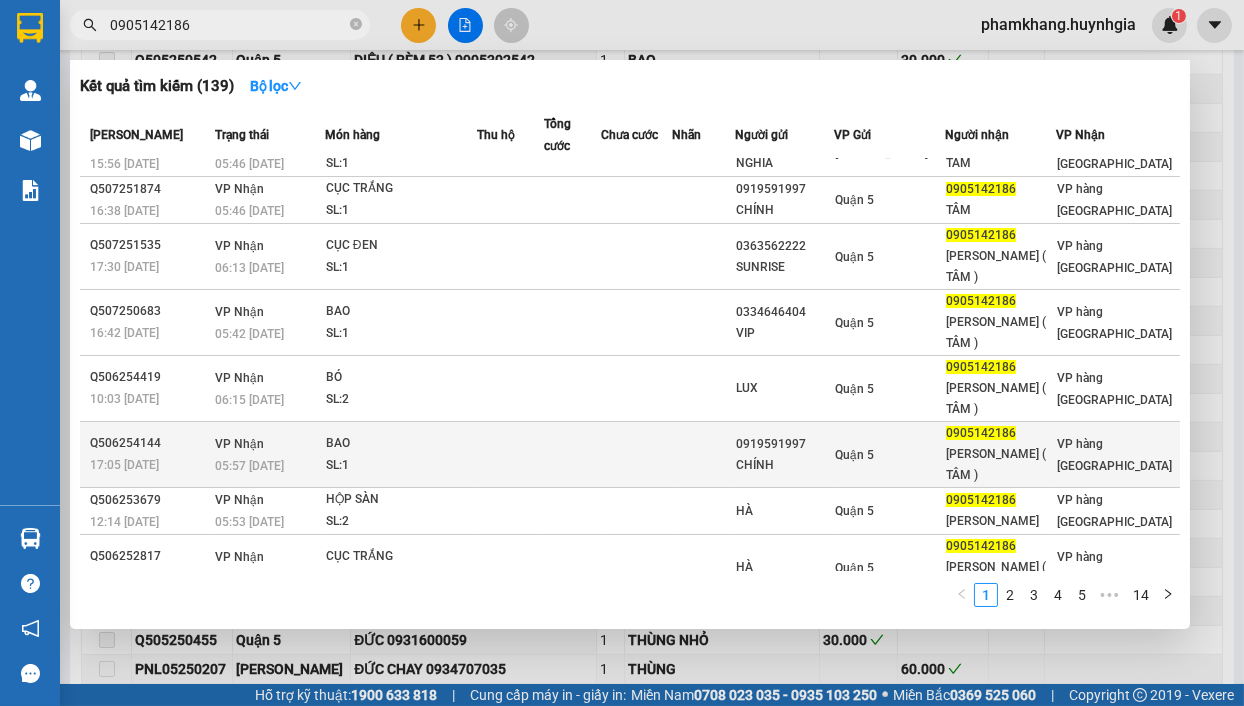 scroll, scrollTop: 0, scrollLeft: 0, axis: both 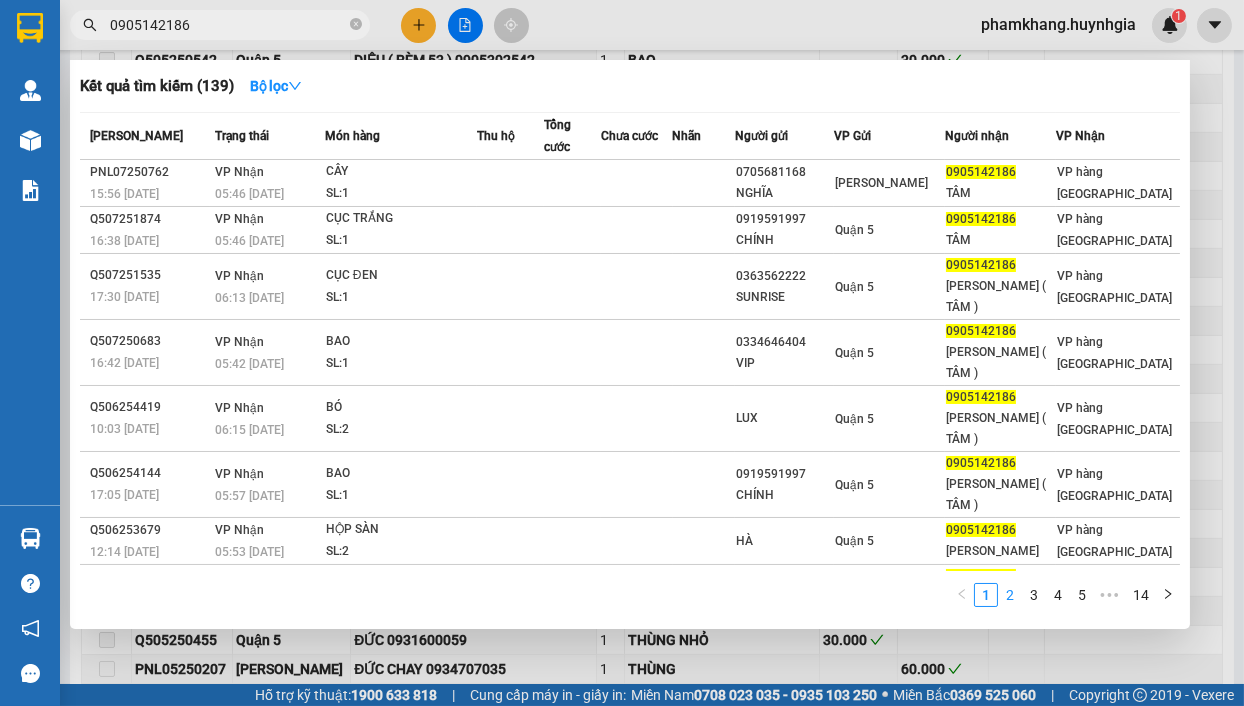 type on "0905142186" 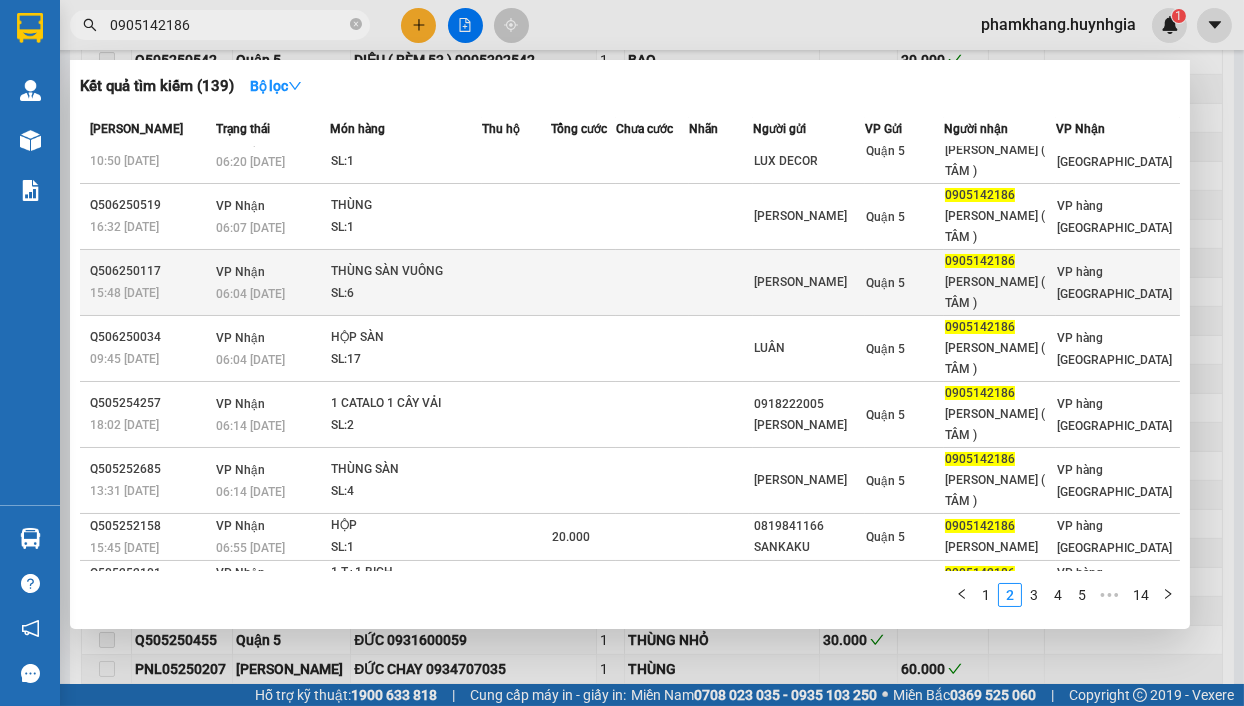 scroll, scrollTop: 0, scrollLeft: 0, axis: both 